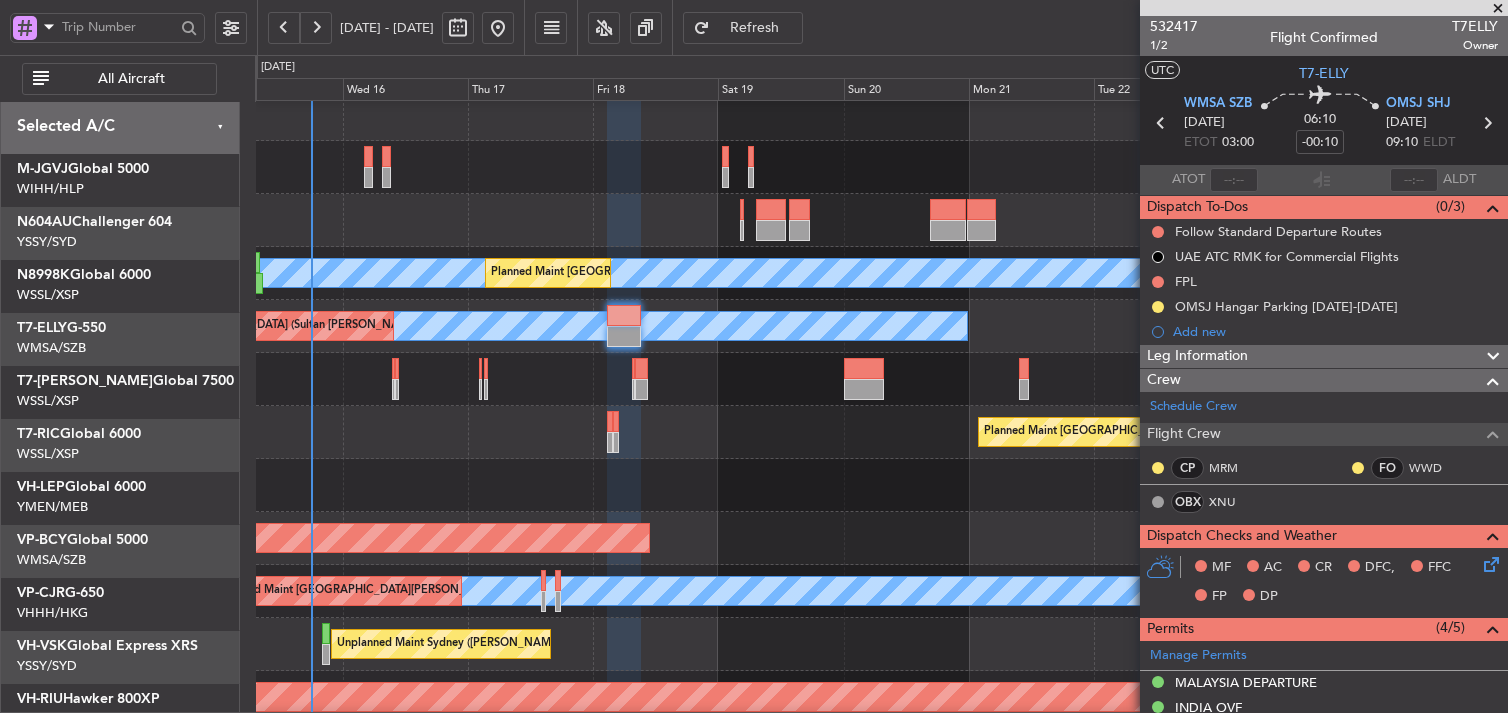 scroll, scrollTop: 0, scrollLeft: 0, axis: both 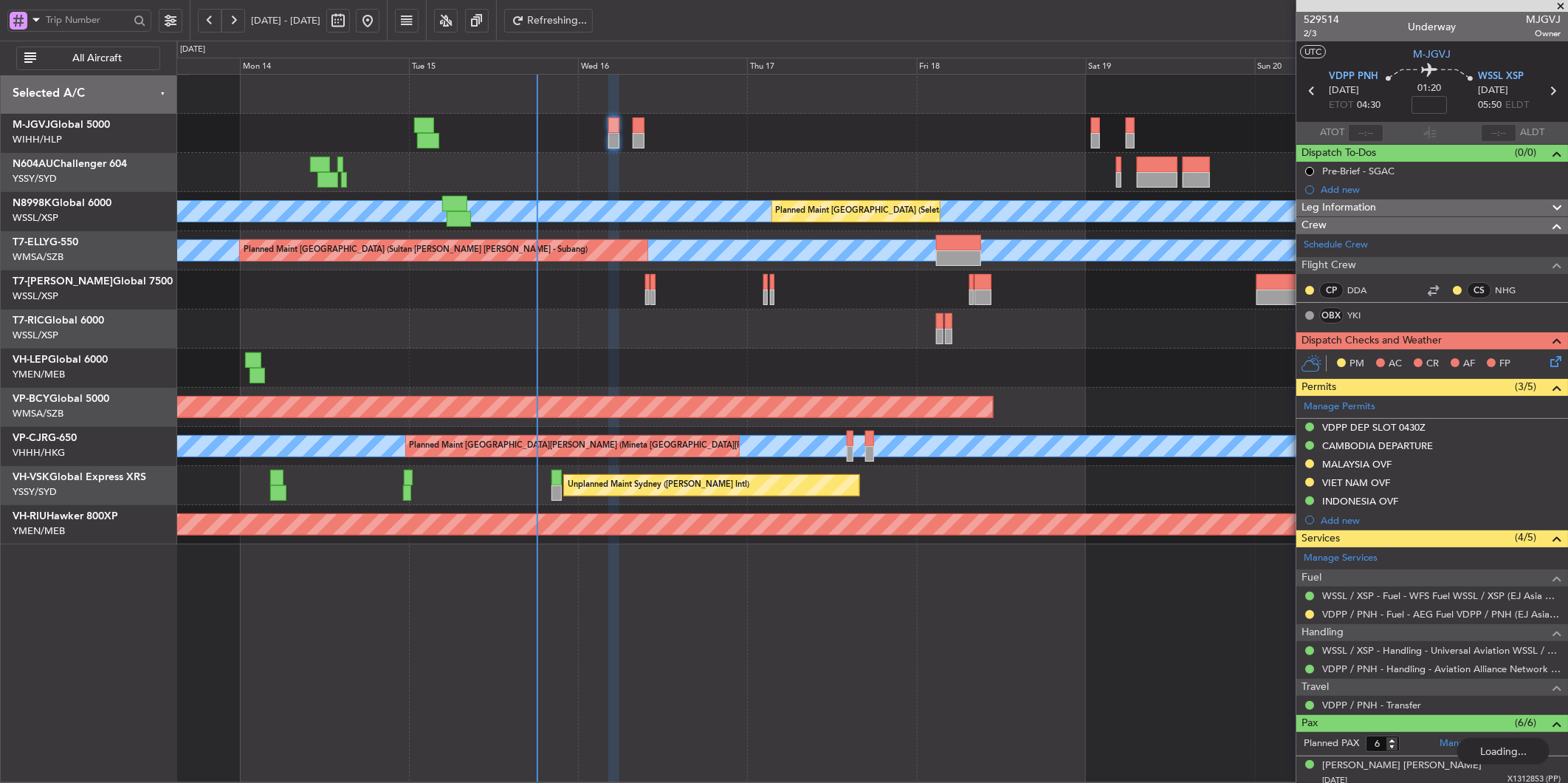 click on "[PERSON_NAME]
Planned Maint [GEOGRAPHIC_DATA] (Seletar)
[PERSON_NAME]
[PERSON_NAME]
Planned Maint [GEOGRAPHIC_DATA] (Sultan [PERSON_NAME] [PERSON_NAME] - Subang)
Planned Maint [GEOGRAPHIC_DATA] (Seletar)
Planned Maint [GEOGRAPHIC_DATA] (Seletar)
[PERSON_NAME]
[GEOGRAPHIC_DATA][PERSON_NAME] (Mineta [GEOGRAPHIC_DATA][PERSON_NAME])
Unplanned Maint Sydney ([PERSON_NAME] Intl)
Planned Maint [GEOGRAPHIC_DATA] ([GEOGRAPHIC_DATA])
Selected A/C
M-JGVJ  Global 5000
WIHH/HLP
Jakarta (Halim Intl)
N604AU  Challenger 604
YSSY/SYD
[GEOGRAPHIC_DATA] ([PERSON_NAME] Intl)
N8998K  Global 6000
WSSL/XSP
Singapore (Seletar)
T7-ELLY  G-550
WMSA/SZB
0" 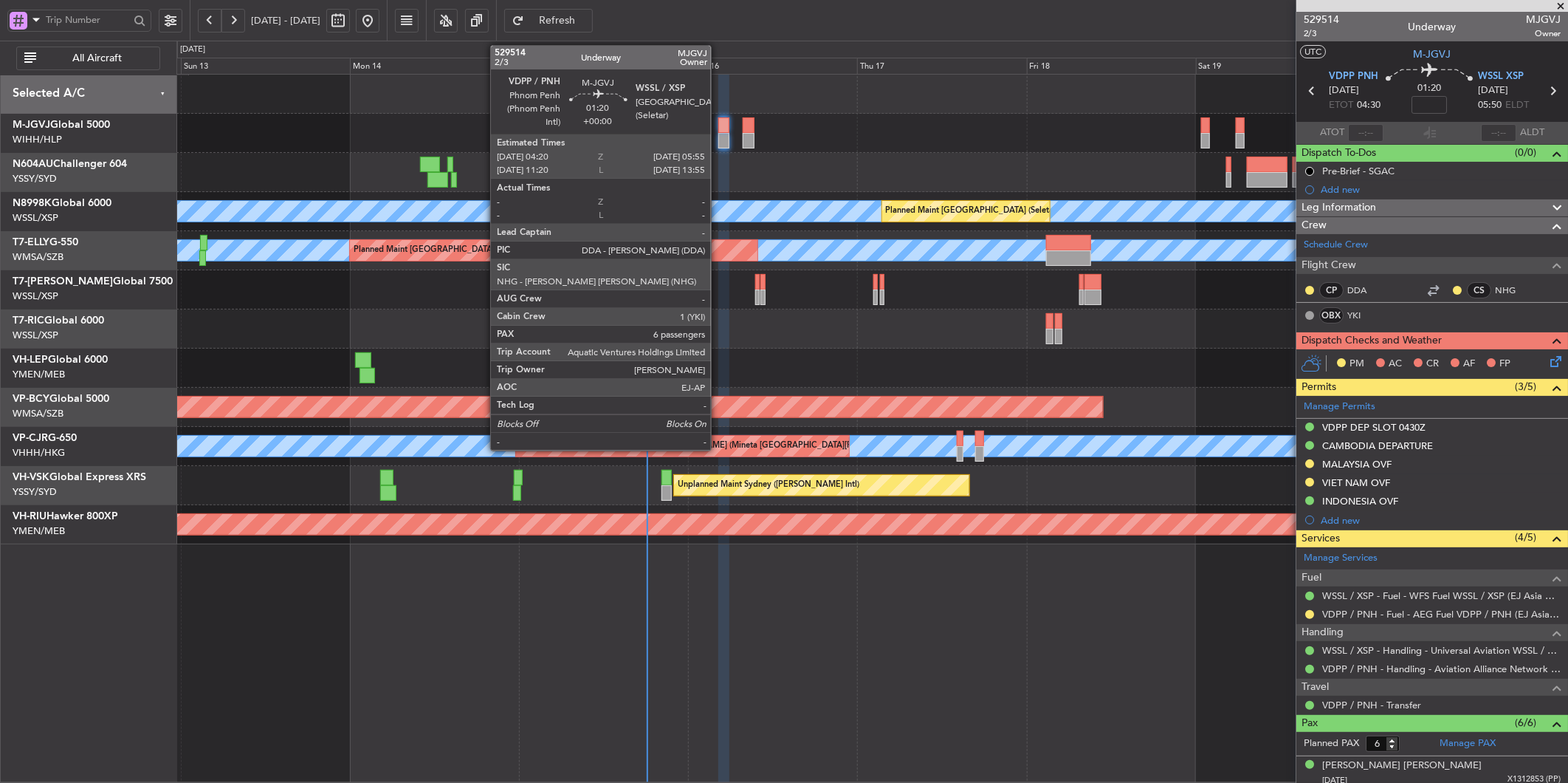 click 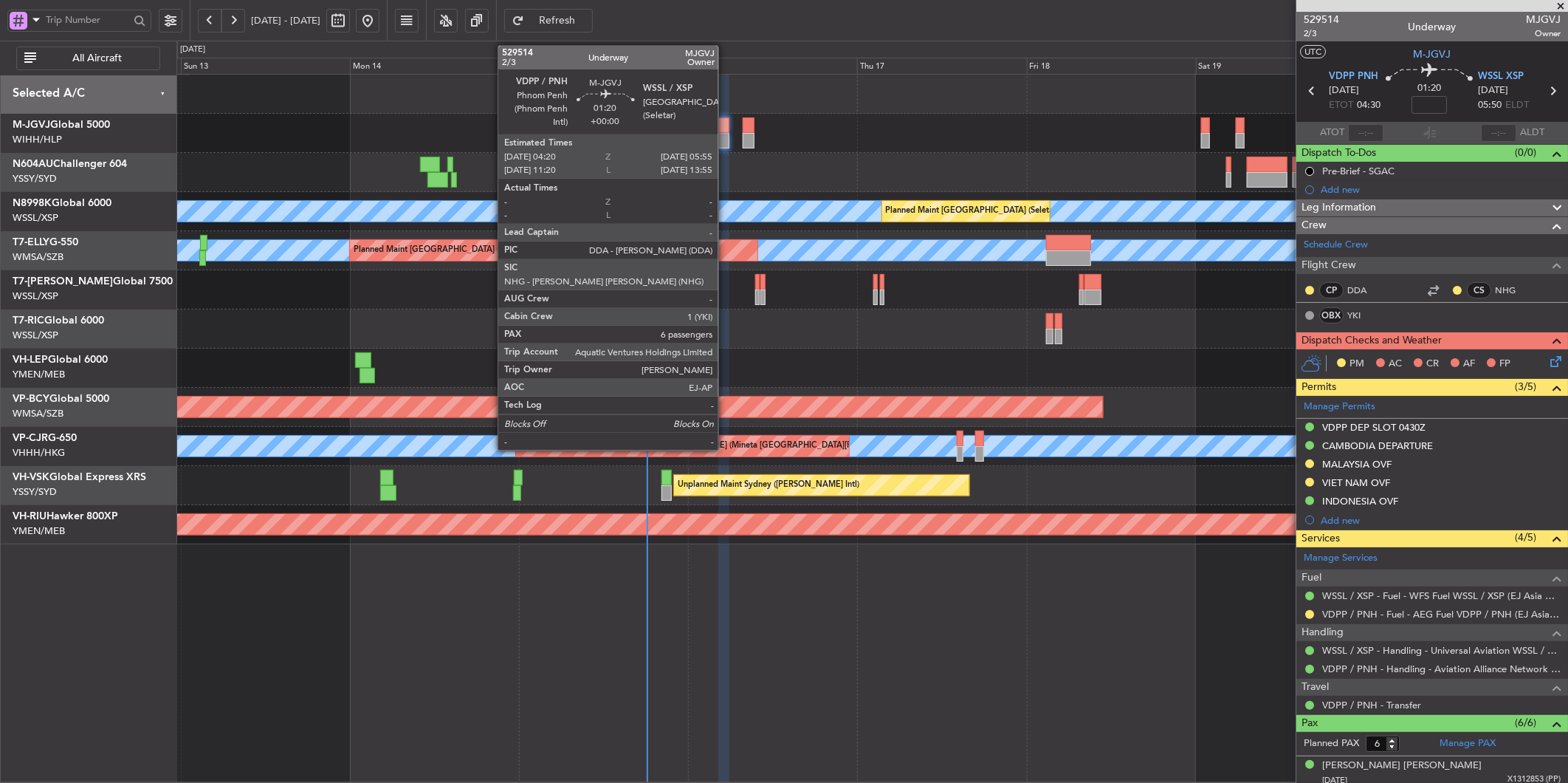 click 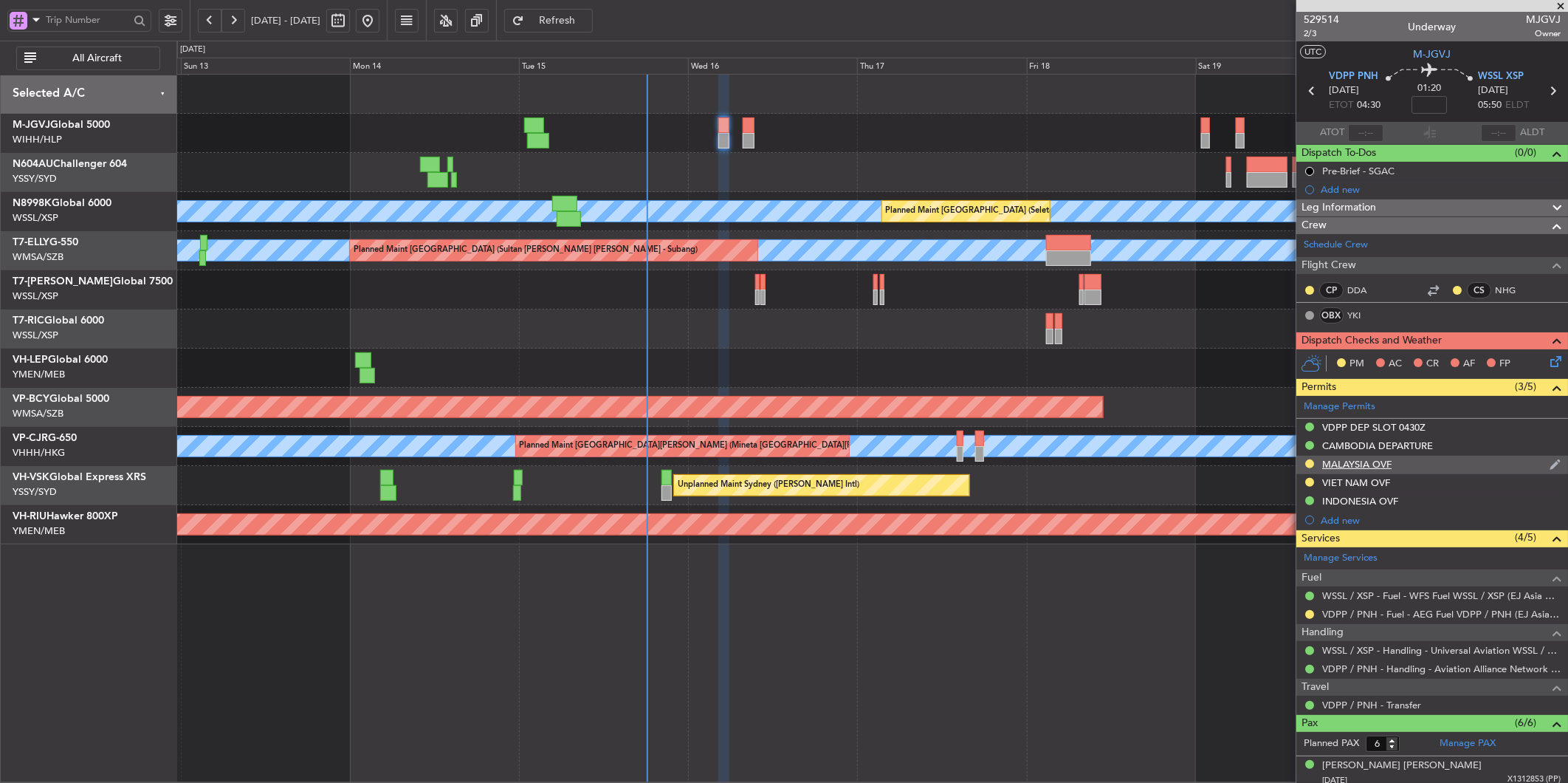 click on "MALAYSIA OVF" at bounding box center (1357, 464) 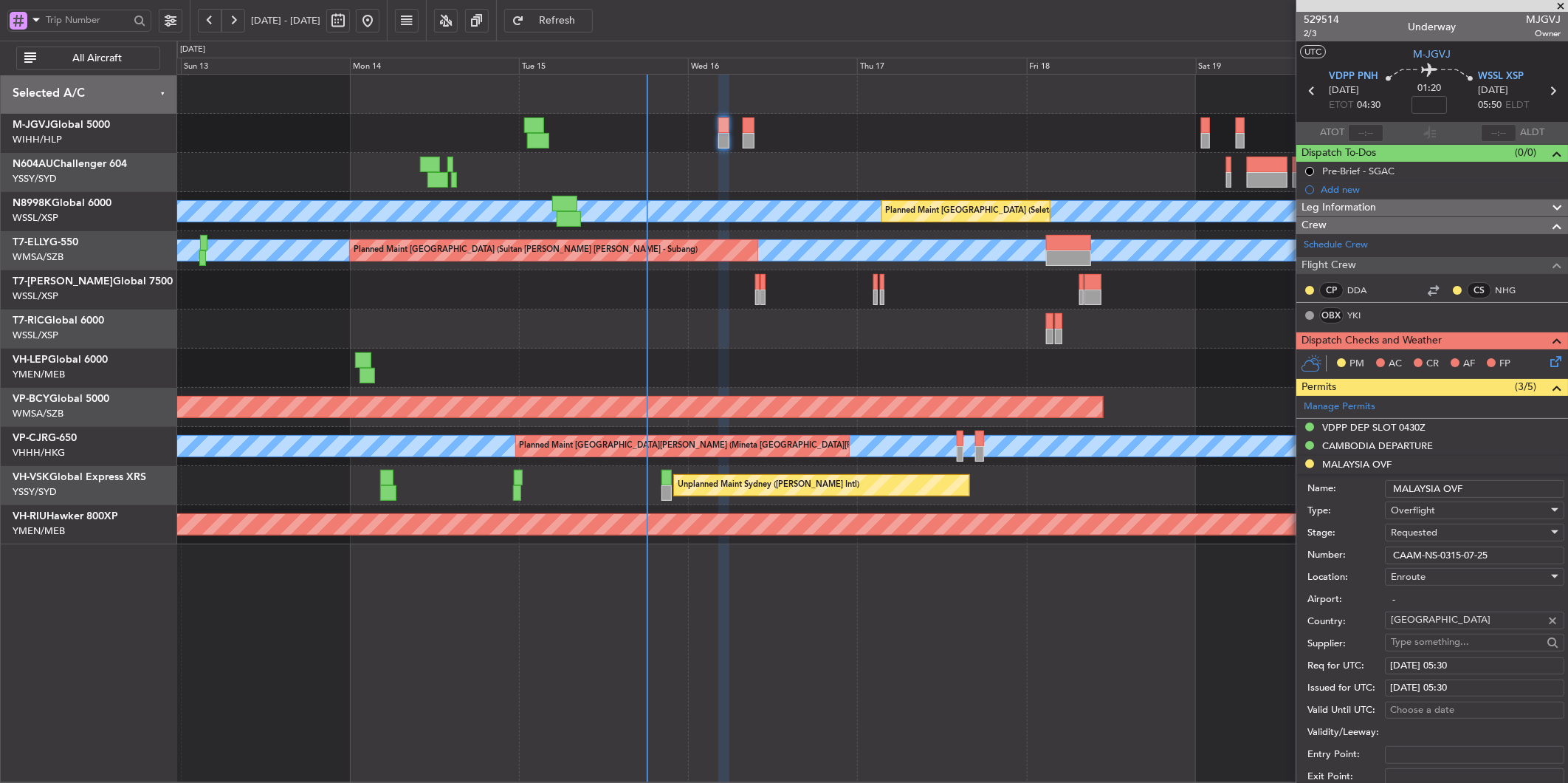 click on "Requested" at bounding box center (1469, 533) 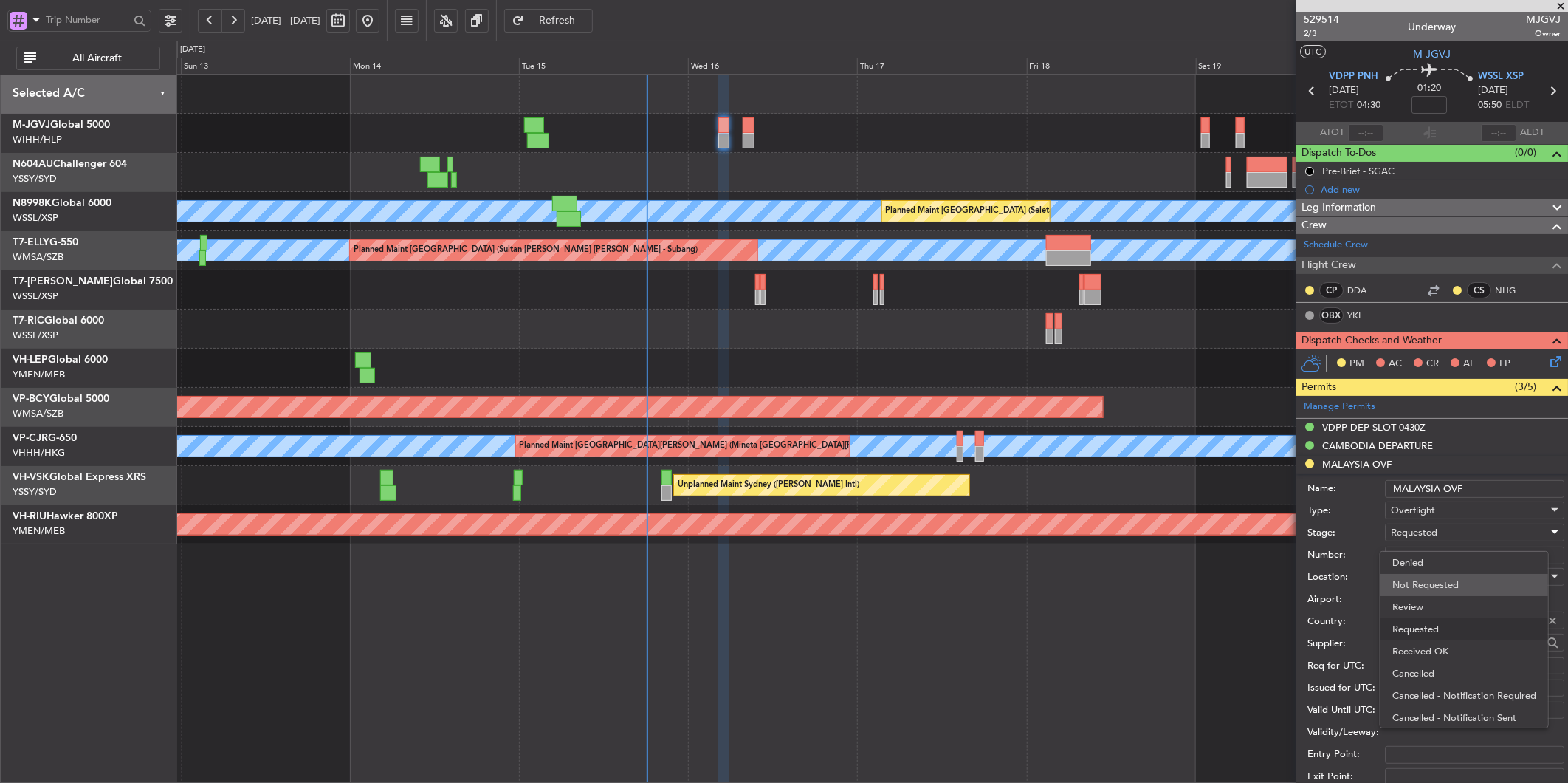 scroll, scrollTop: 6, scrollLeft: 0, axis: vertical 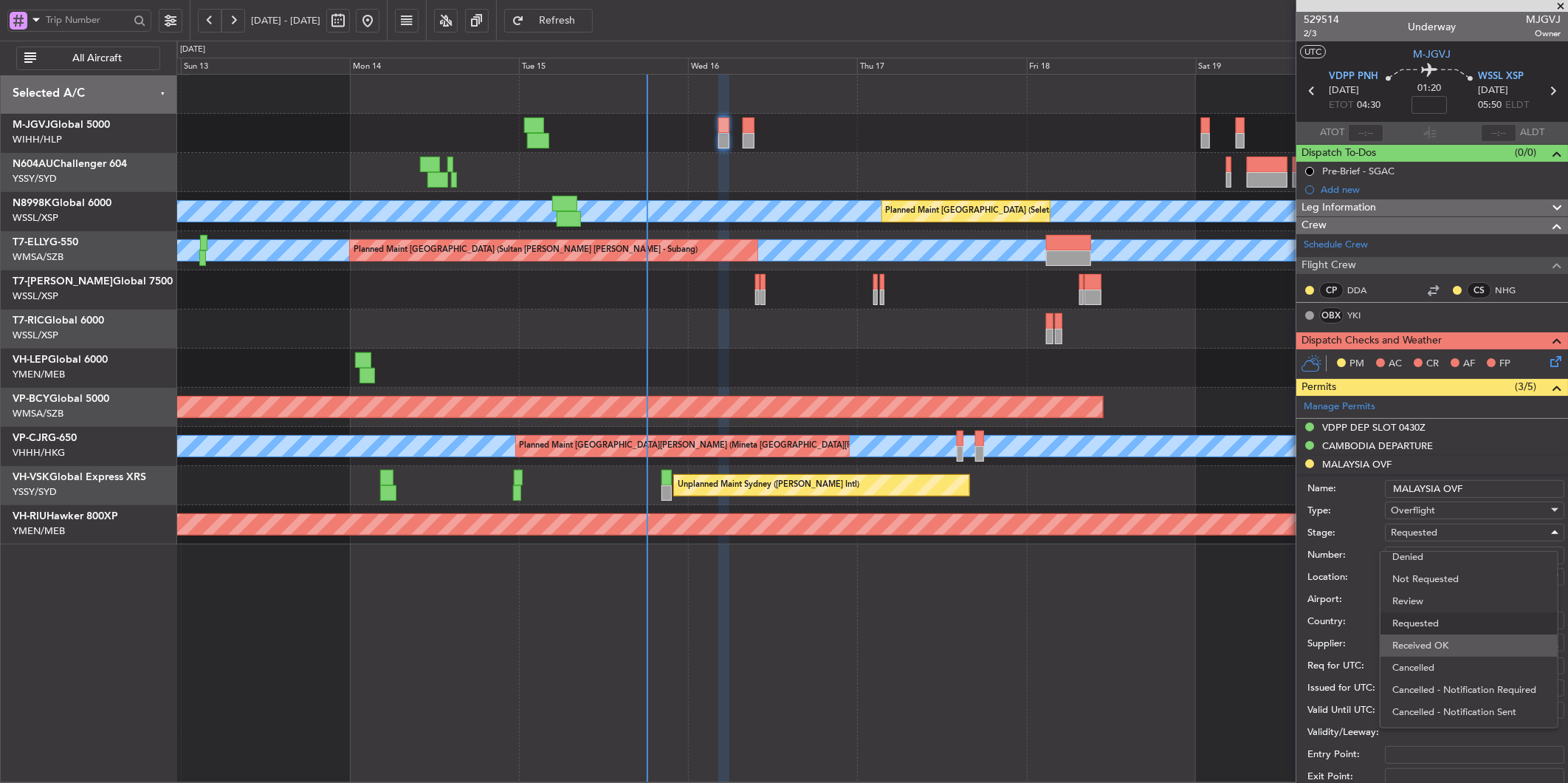 click on "Received OK" at bounding box center (1469, 646) 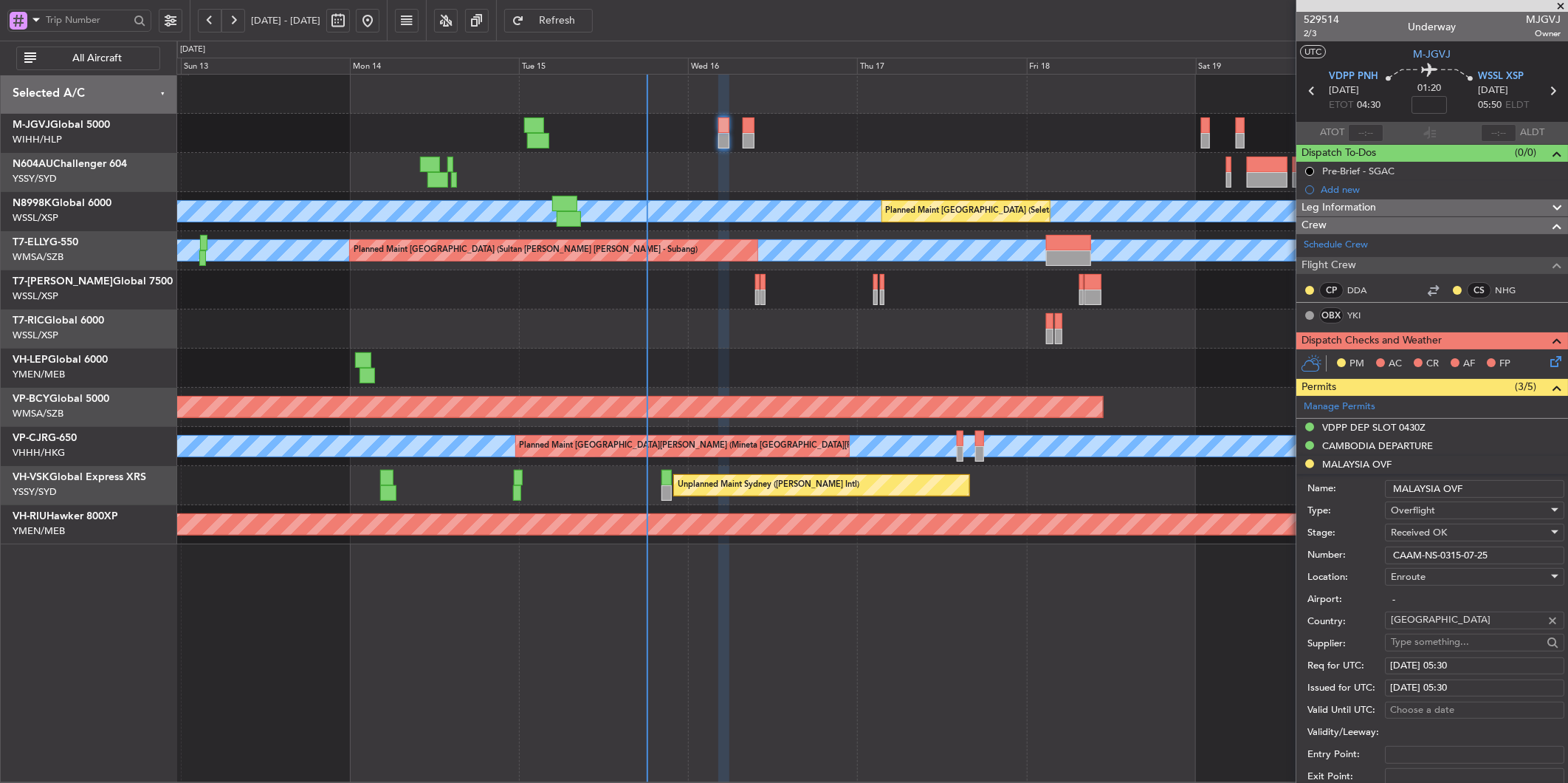 click on "[DATE] 05:30" at bounding box center [1474, 666] 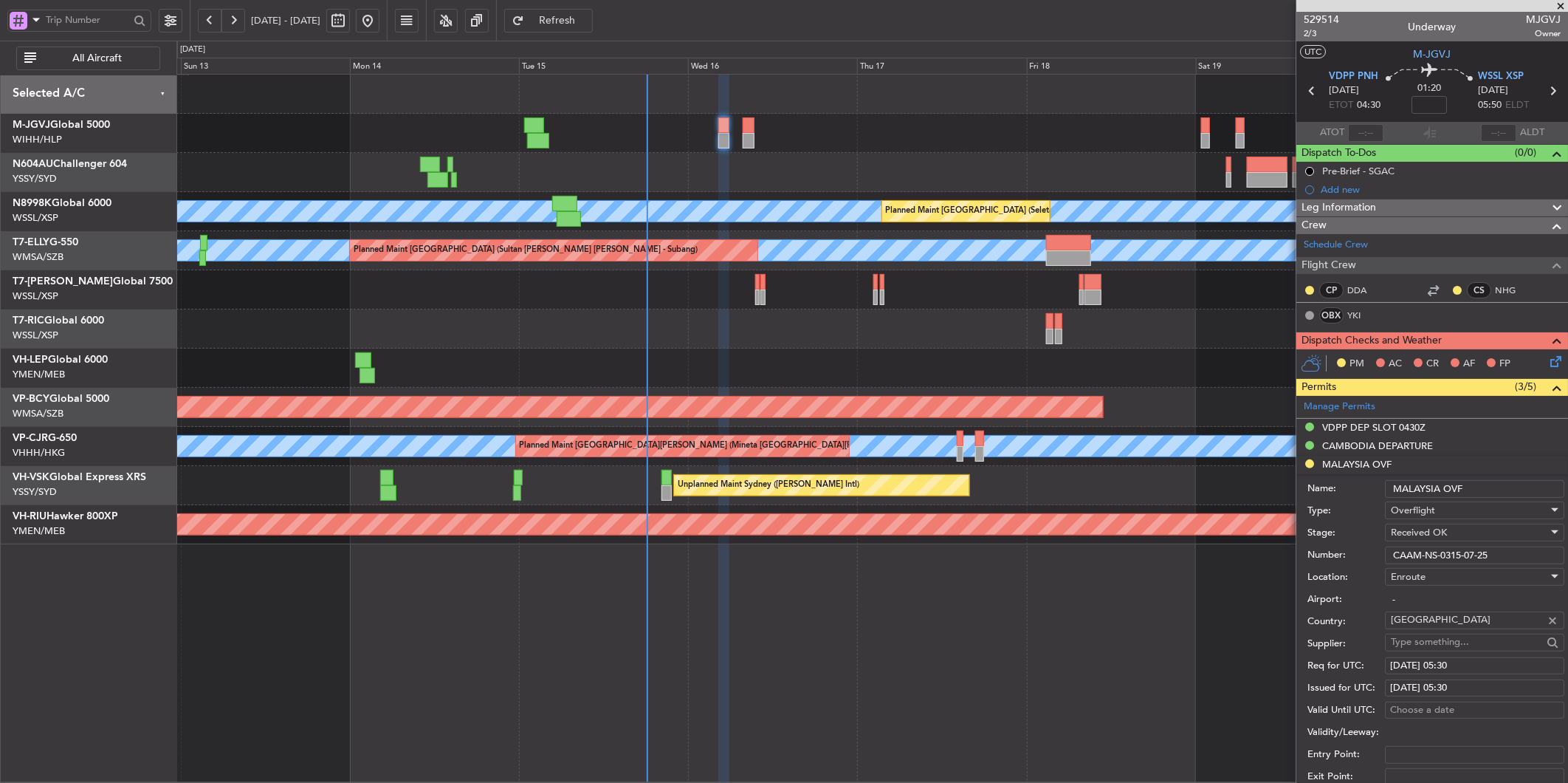 select on "7" 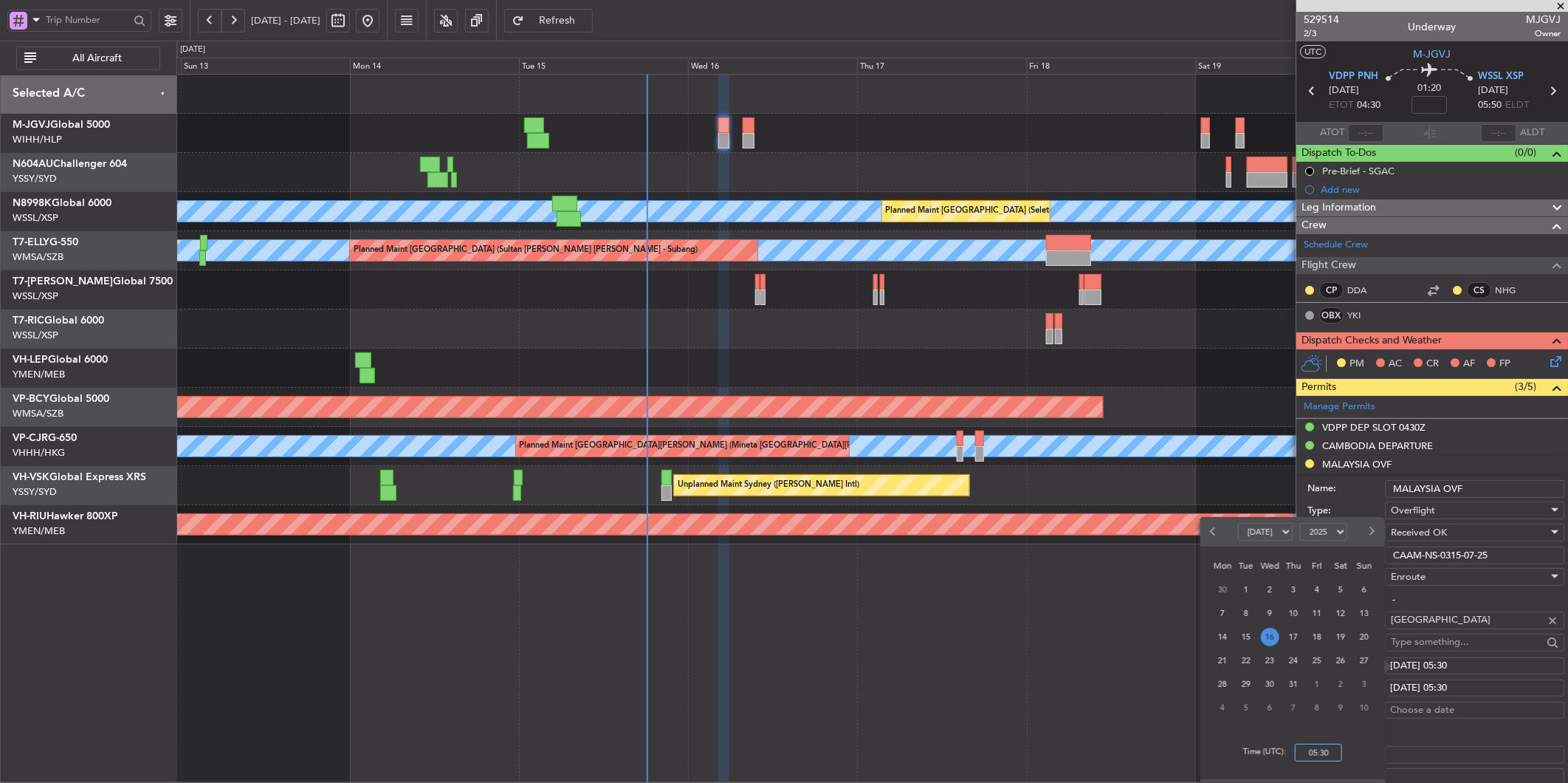 click on "05:30" at bounding box center (1318, 753) 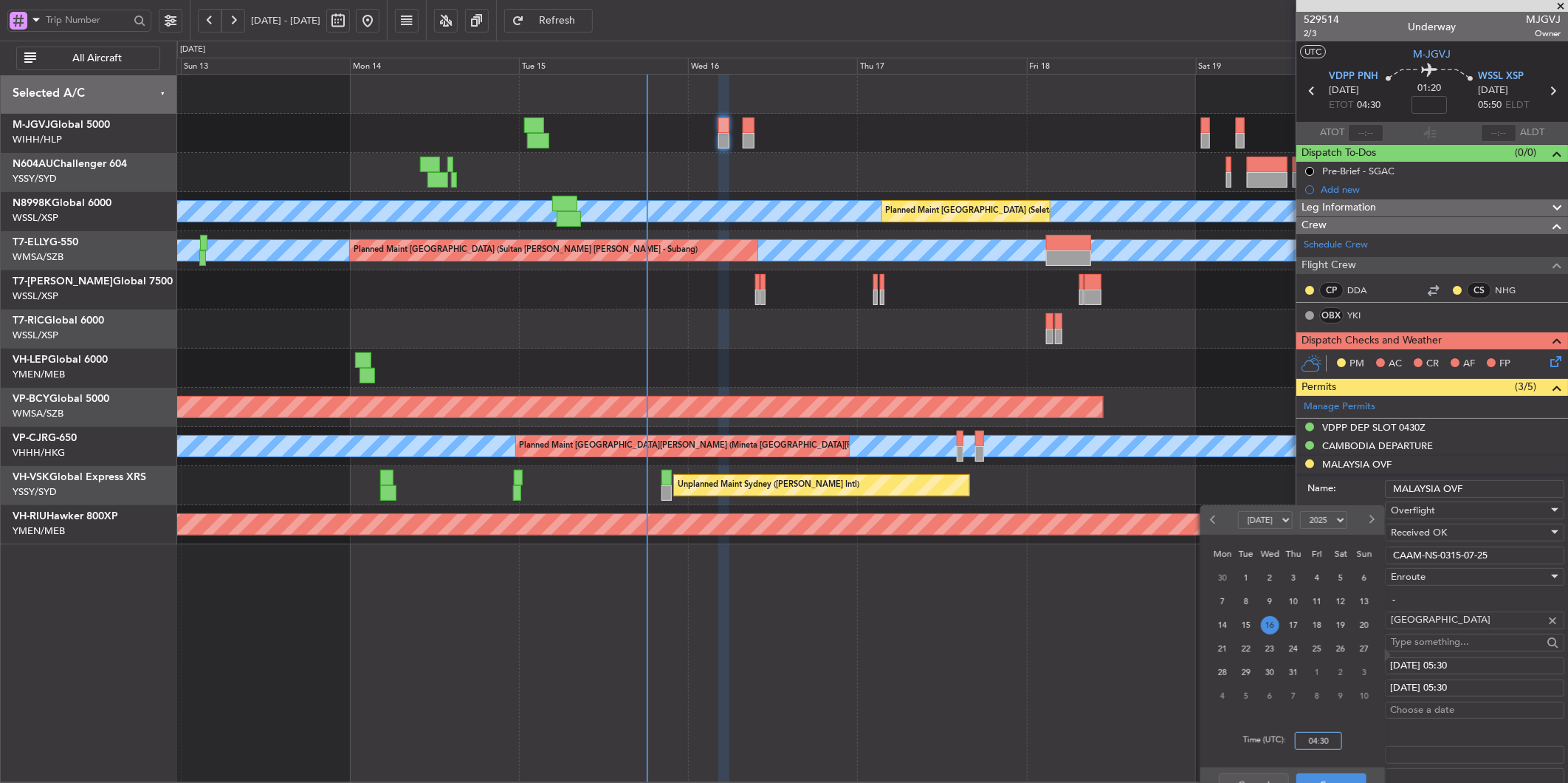 scroll, scrollTop: 82, scrollLeft: 0, axis: vertical 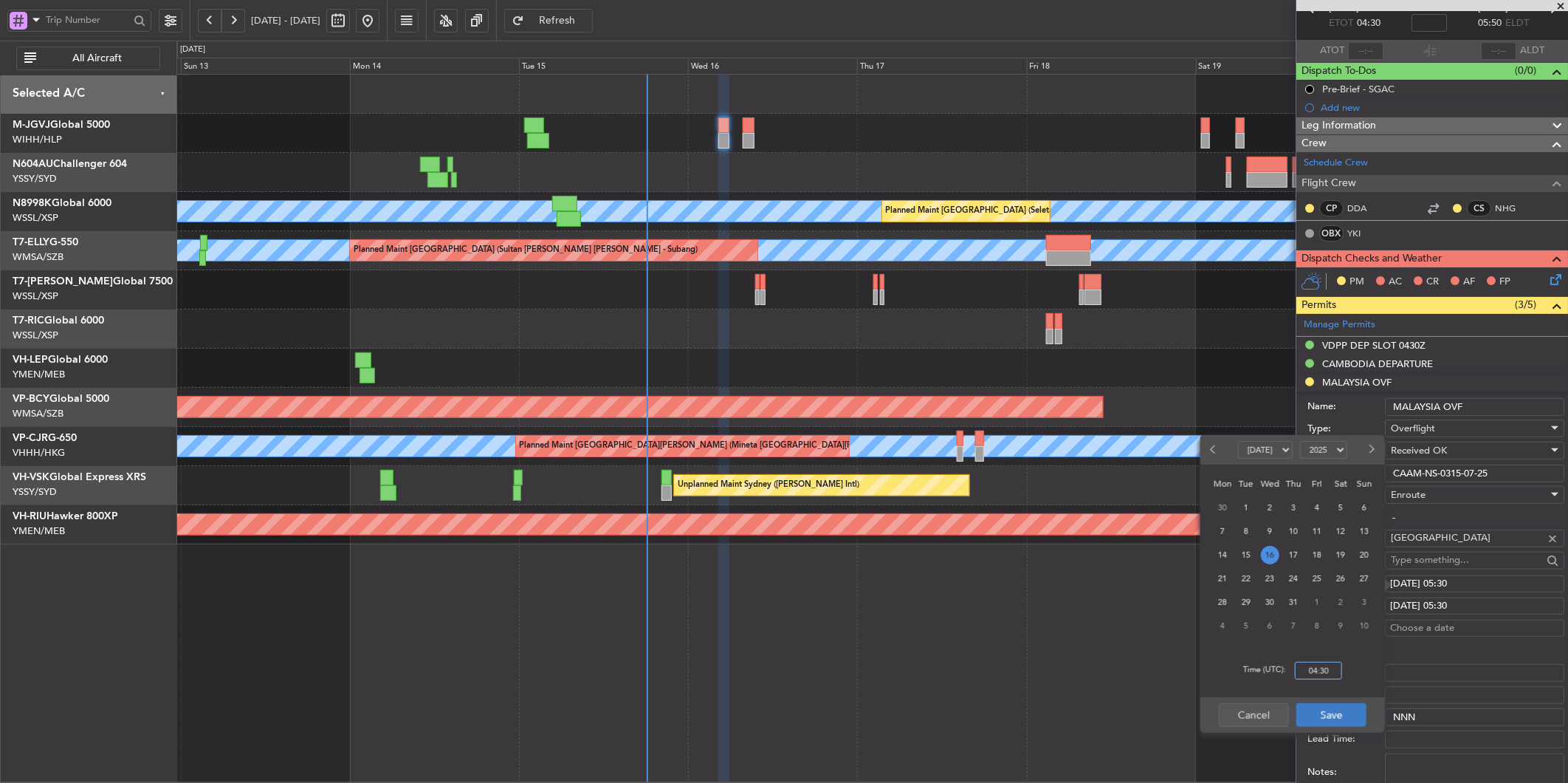 type on "04:30" 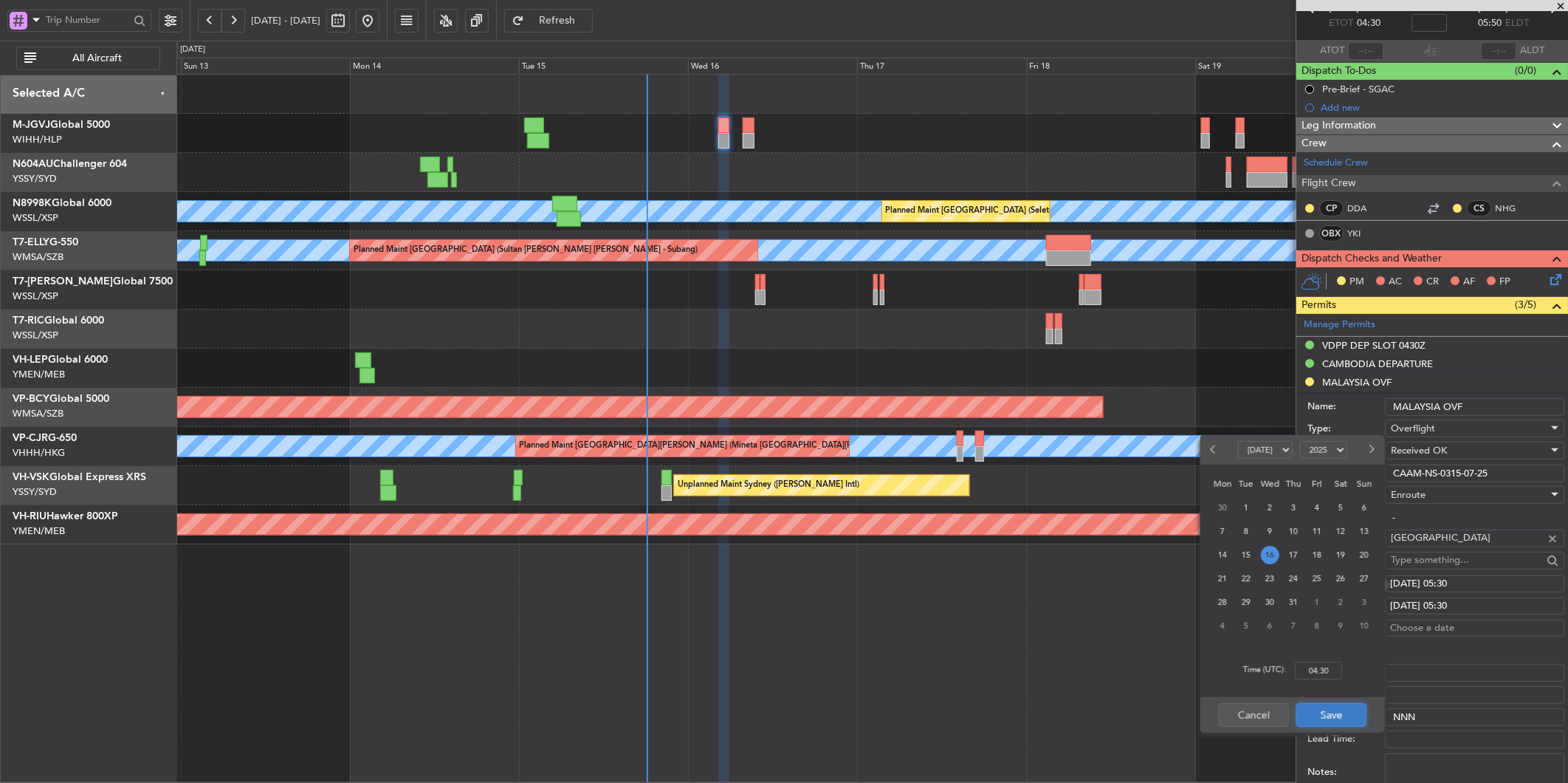 click on "Save" at bounding box center [1331, 715] 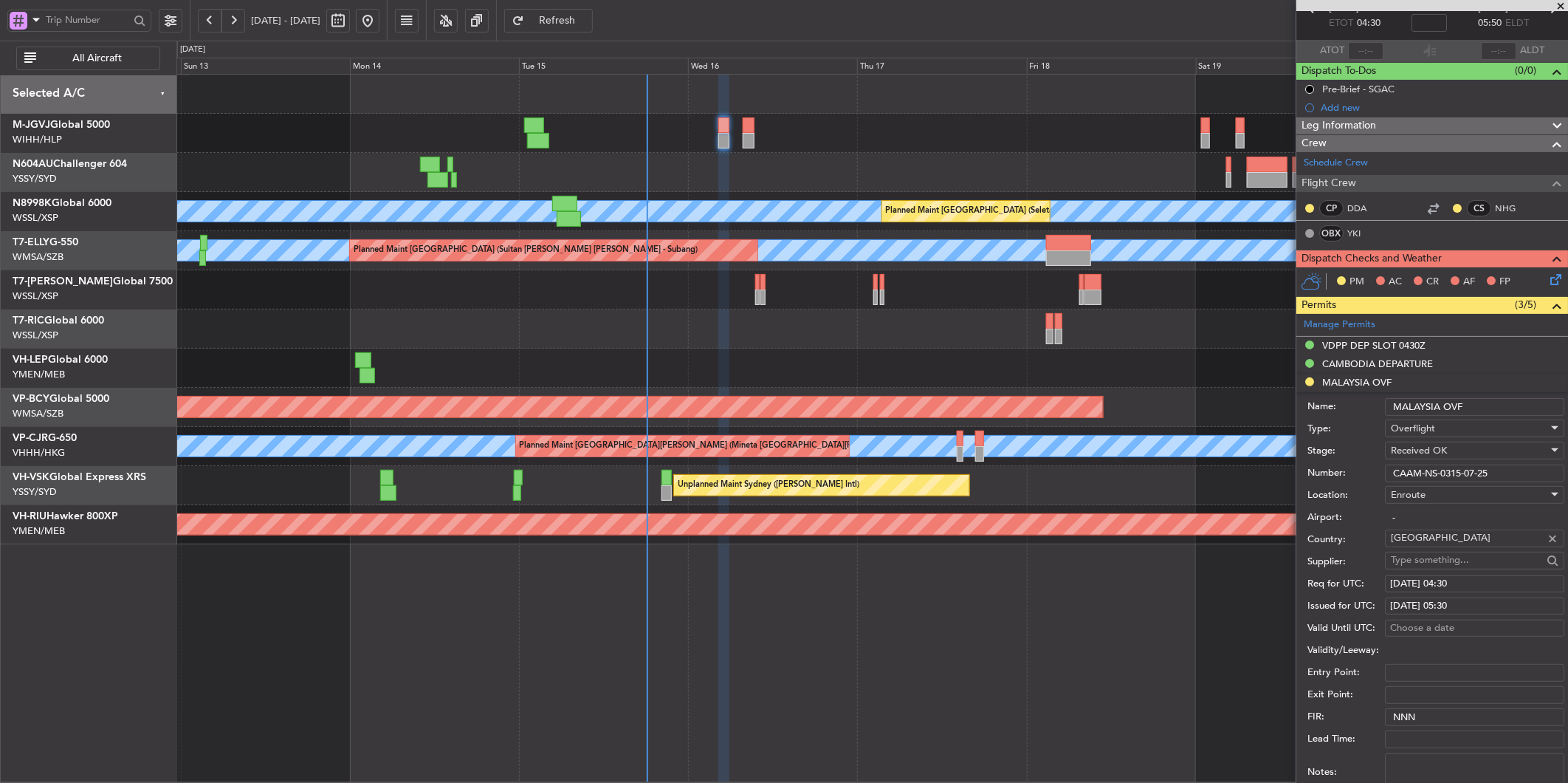 click on "[DATE] 05:30" at bounding box center (1474, 606) 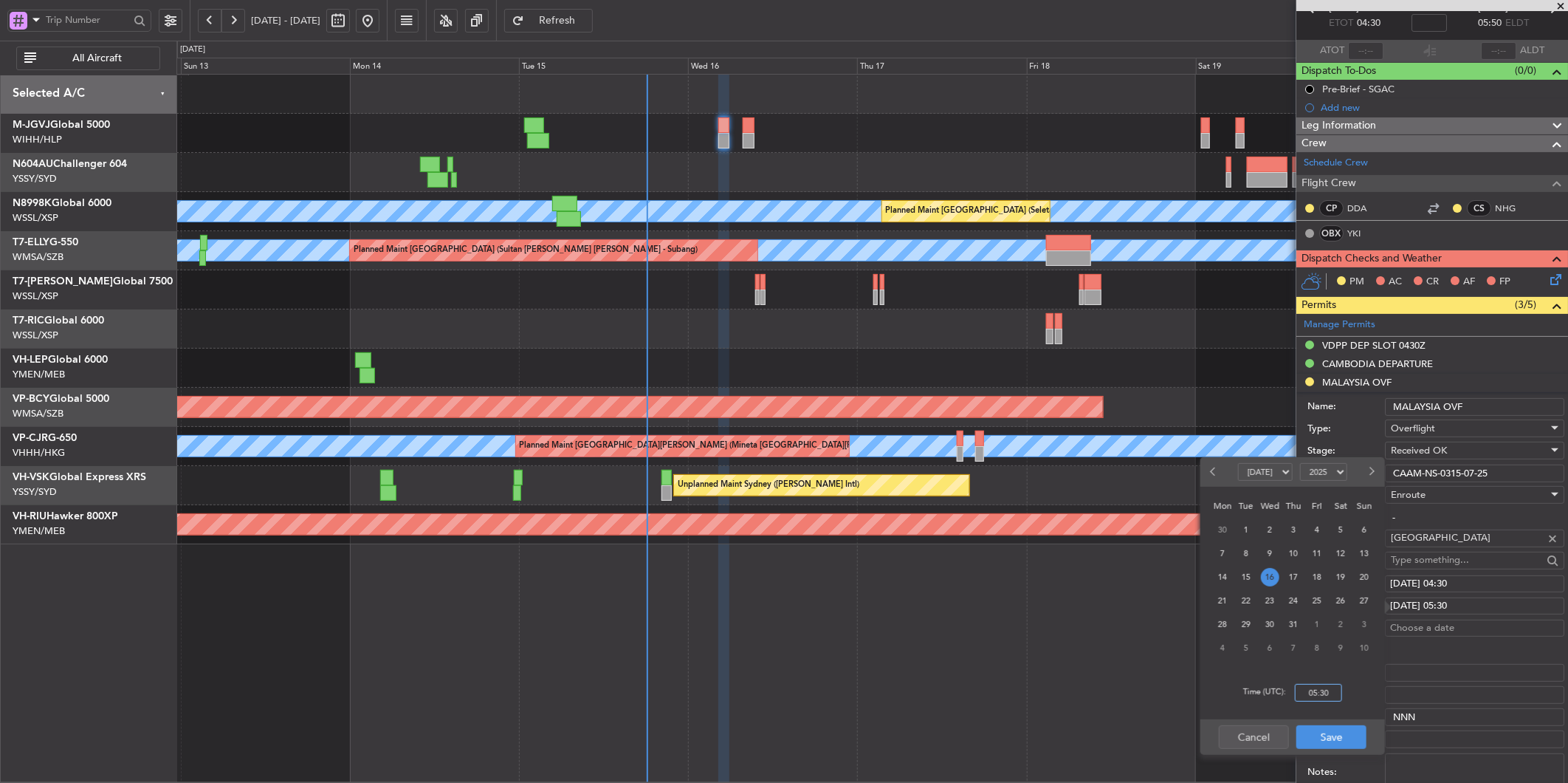 click on "05:30" at bounding box center [1318, 693] 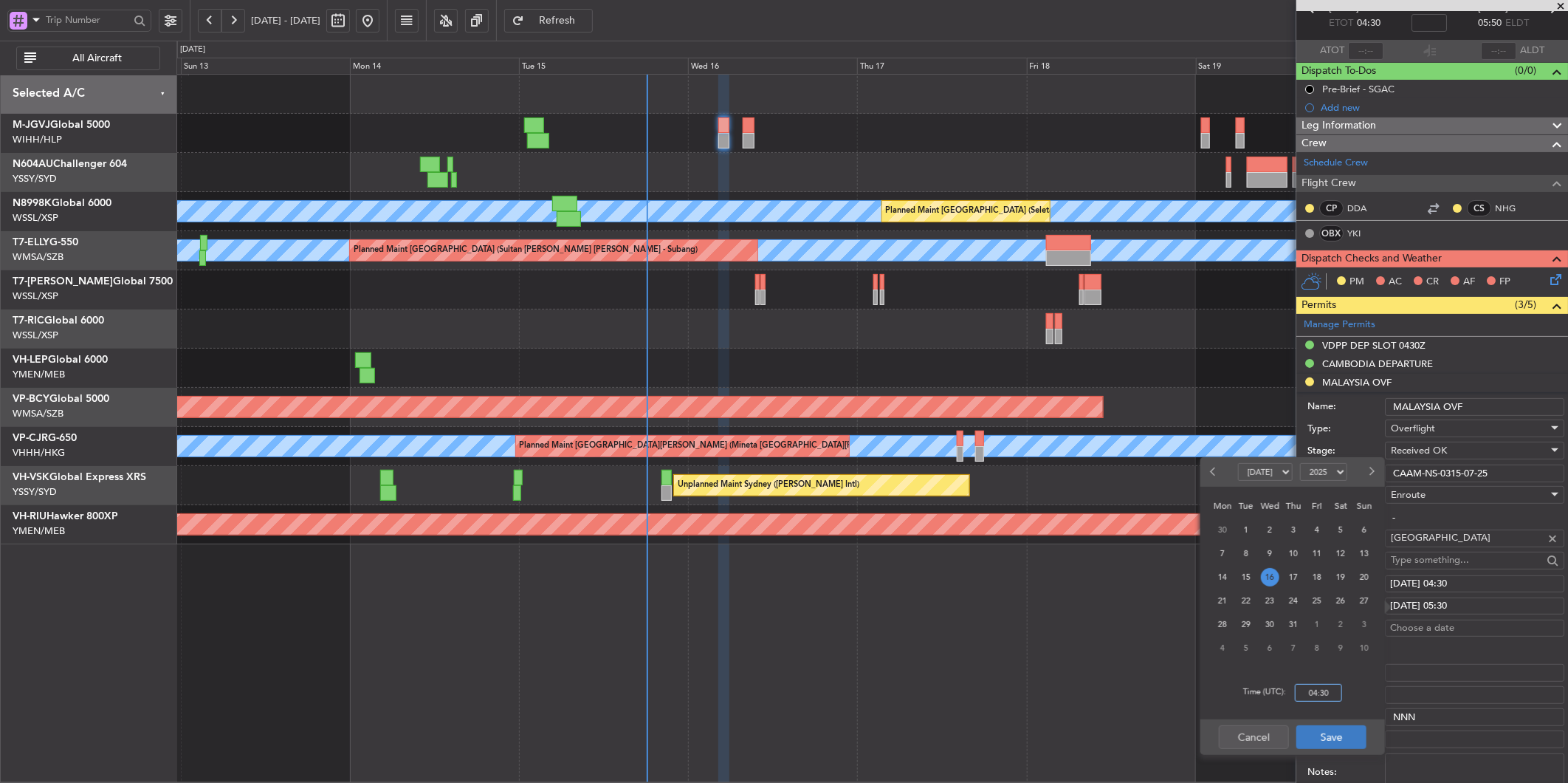 type on "04:30" 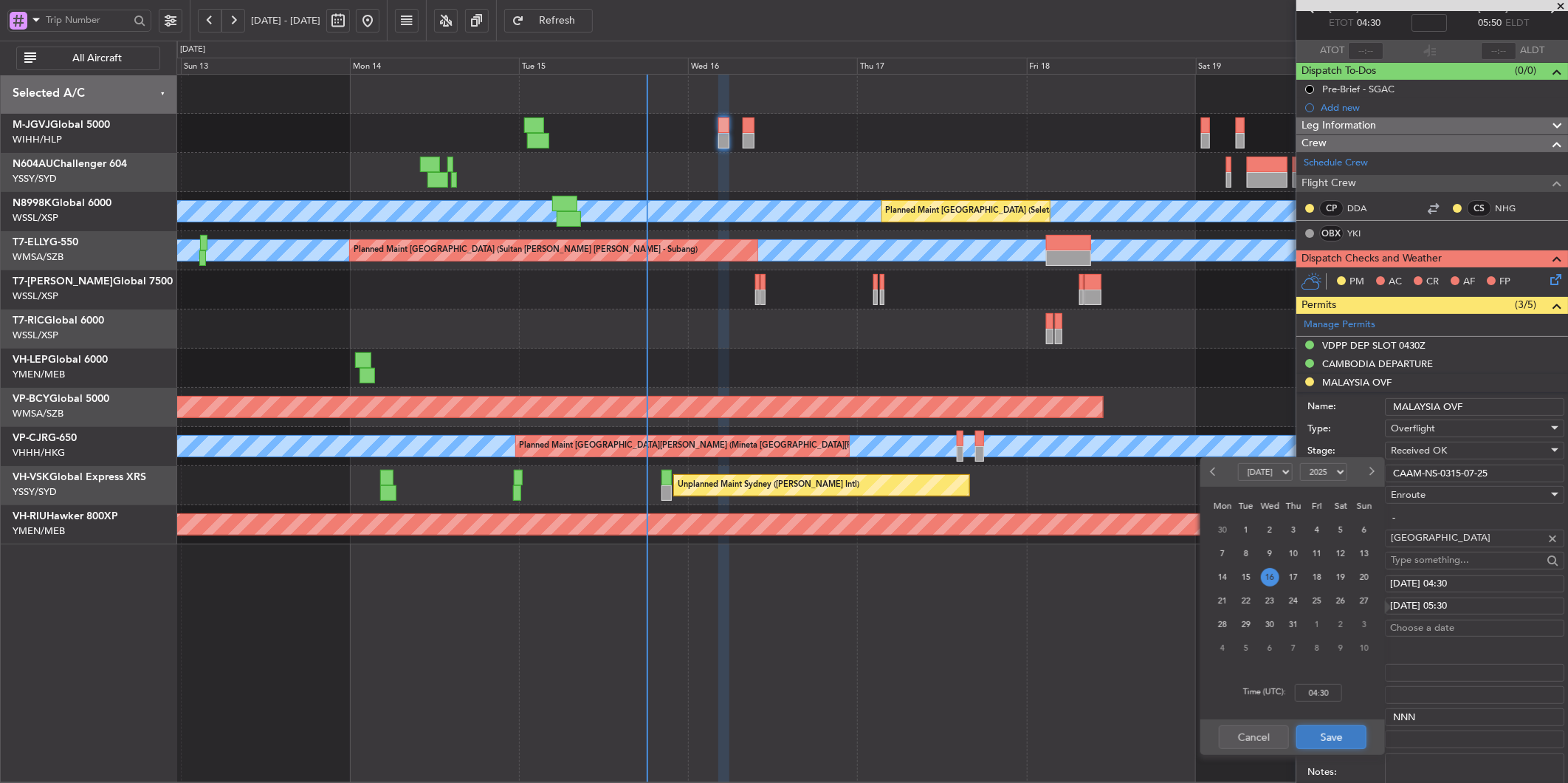 click on "Save" at bounding box center [1331, 737] 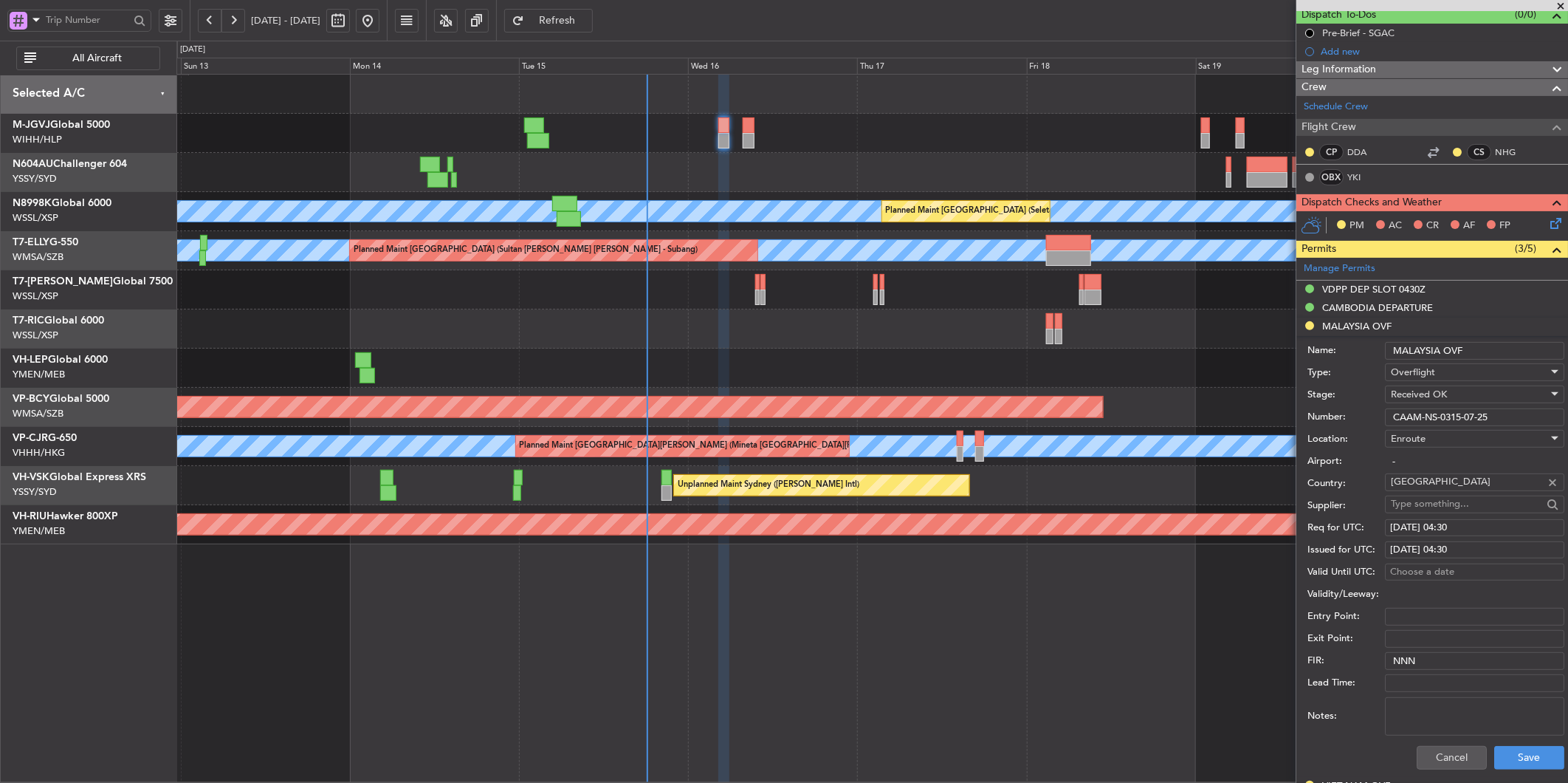 scroll, scrollTop: 164, scrollLeft: 0, axis: vertical 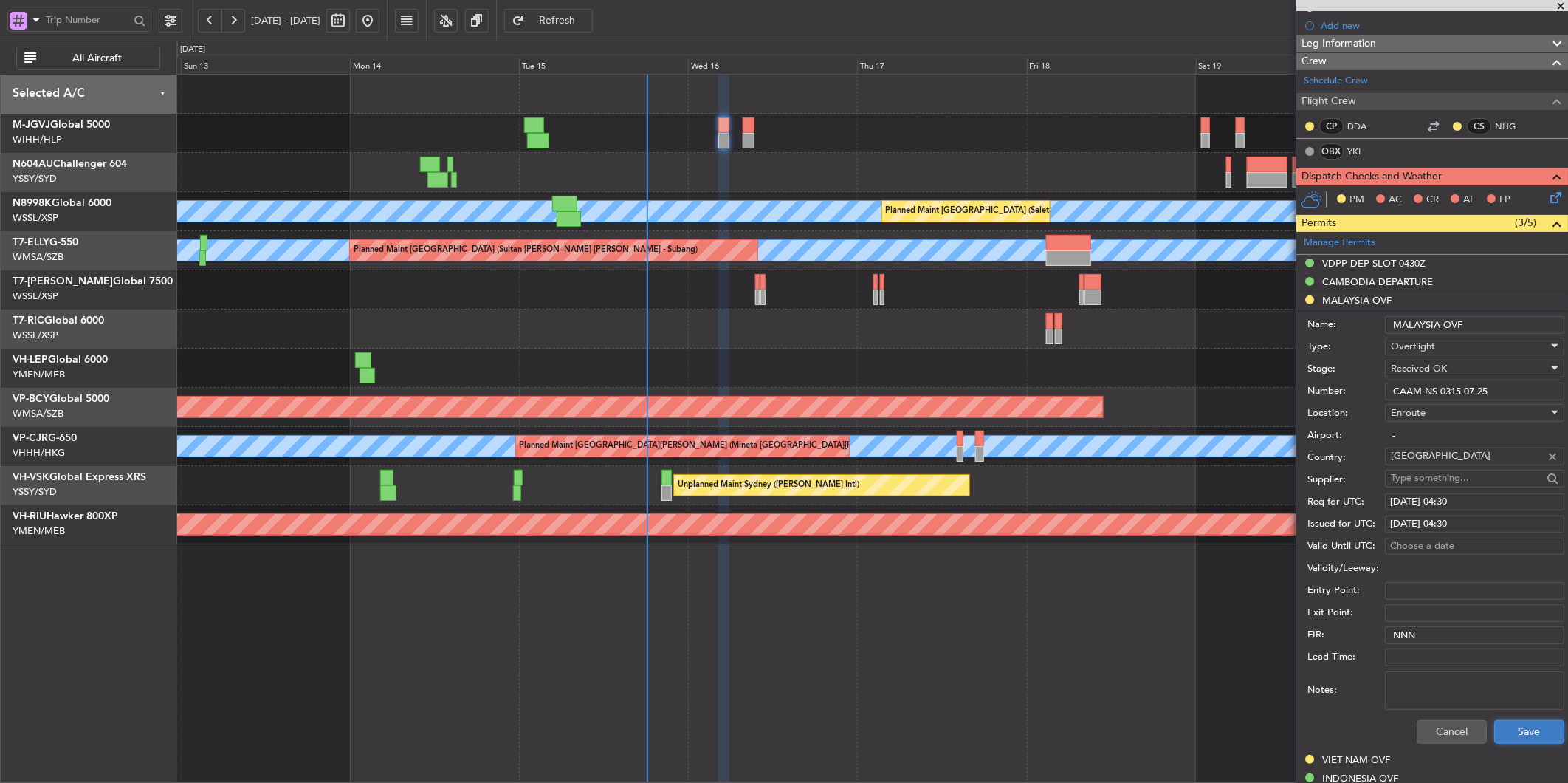 click on "Save" at bounding box center [1529, 732] 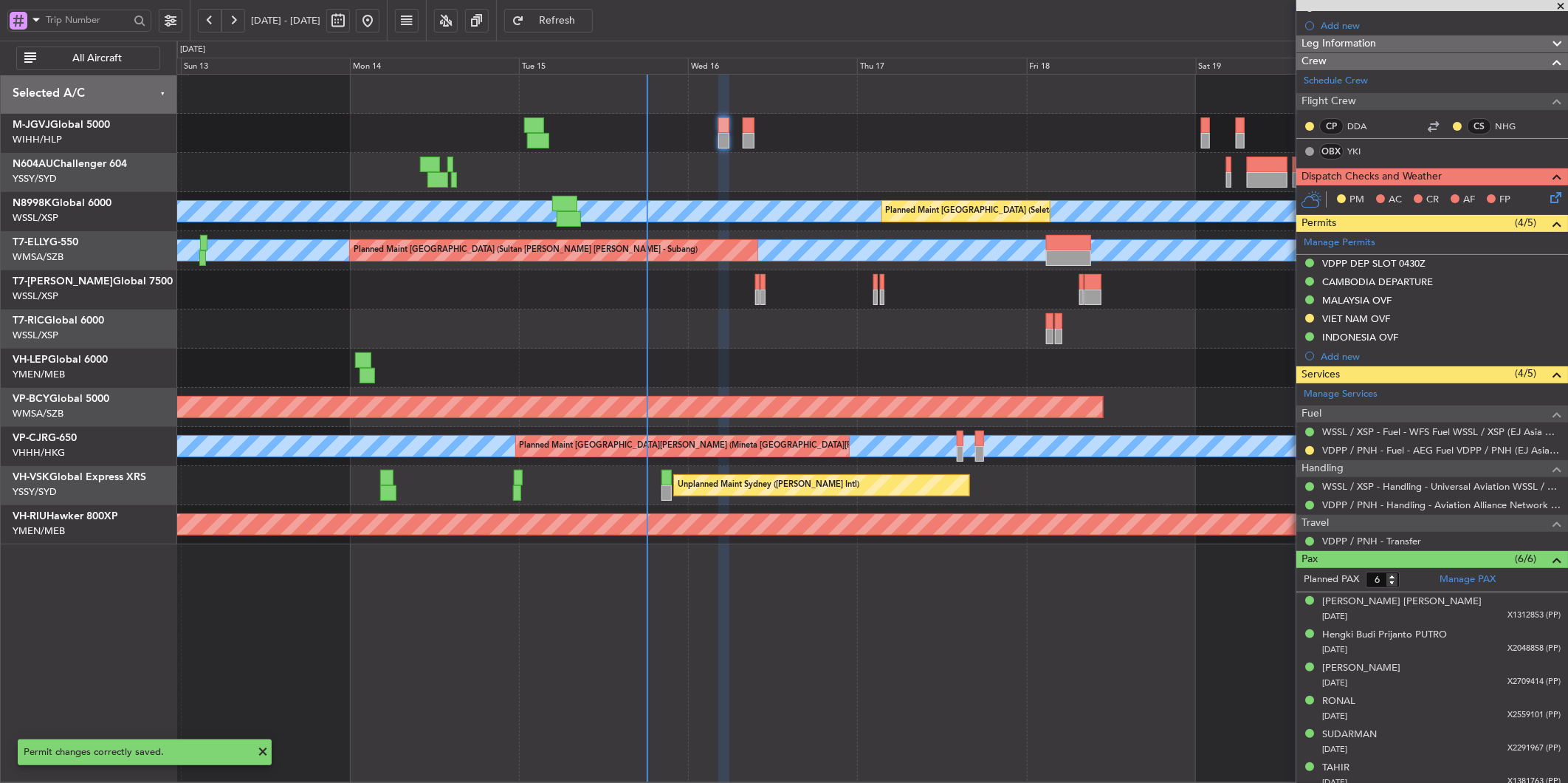 click on "VIET NAM OVF" at bounding box center [1356, 318] 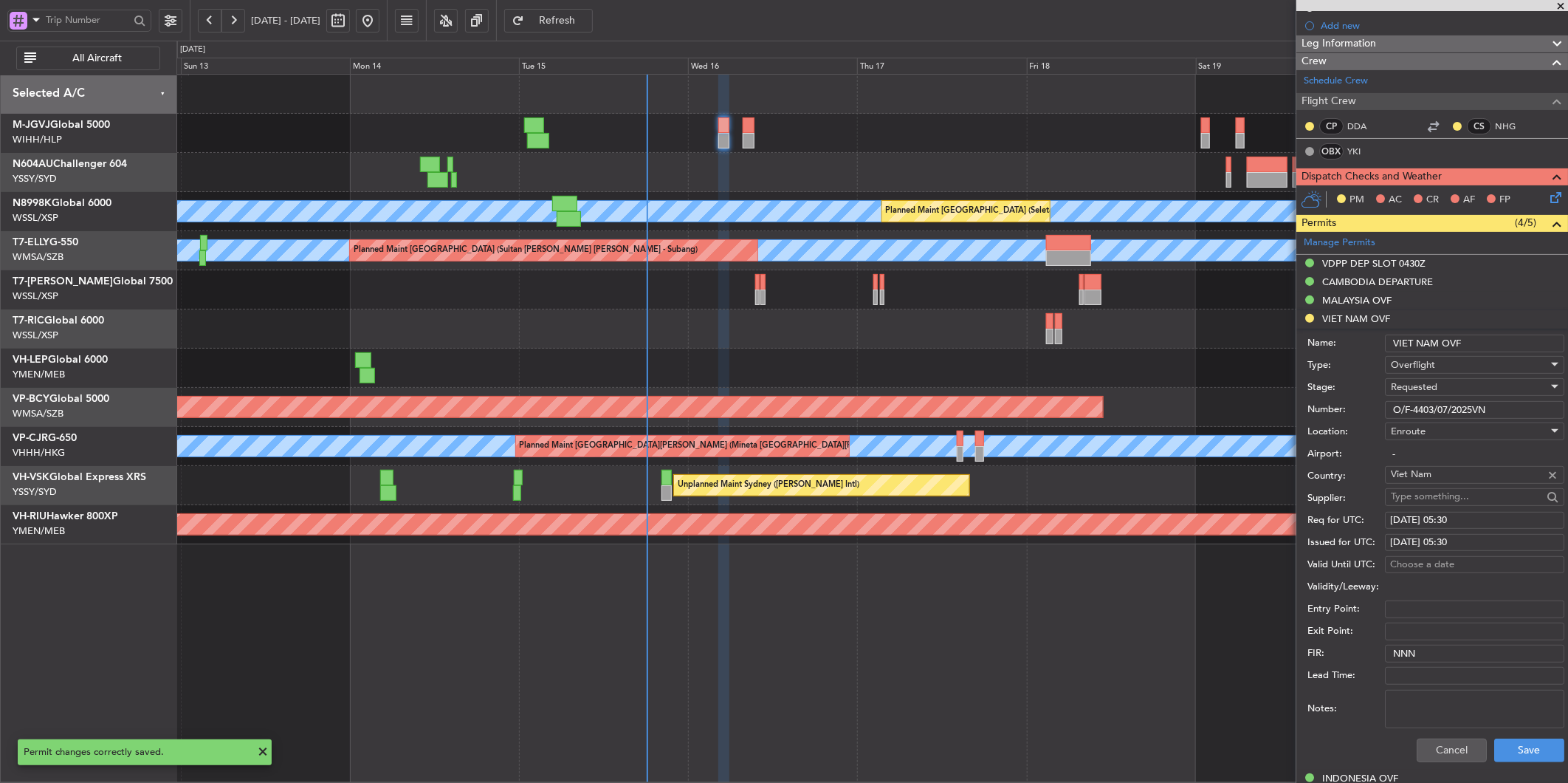 click on "Requested" at bounding box center [1469, 387] 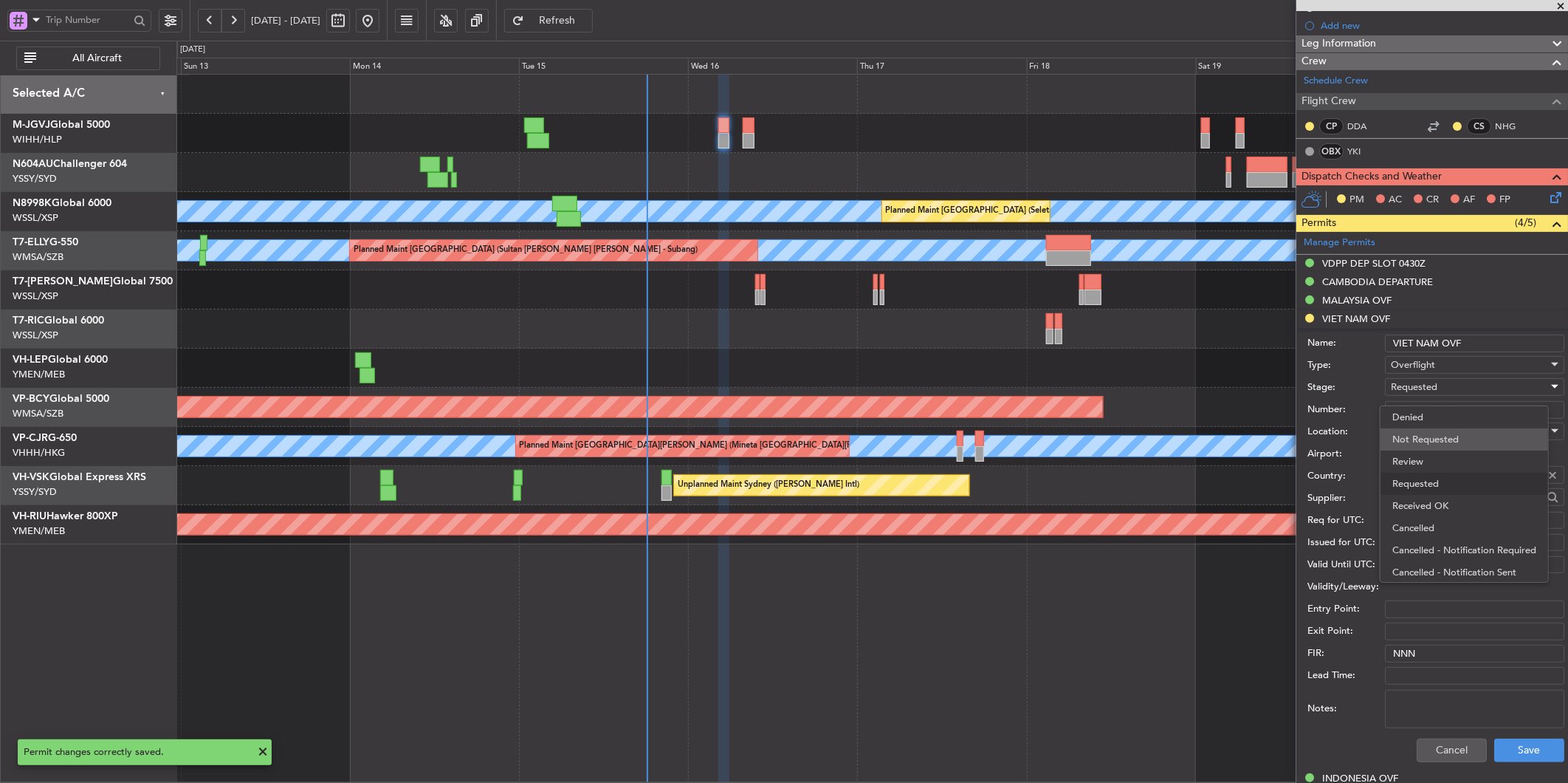 scroll, scrollTop: 6, scrollLeft: 0, axis: vertical 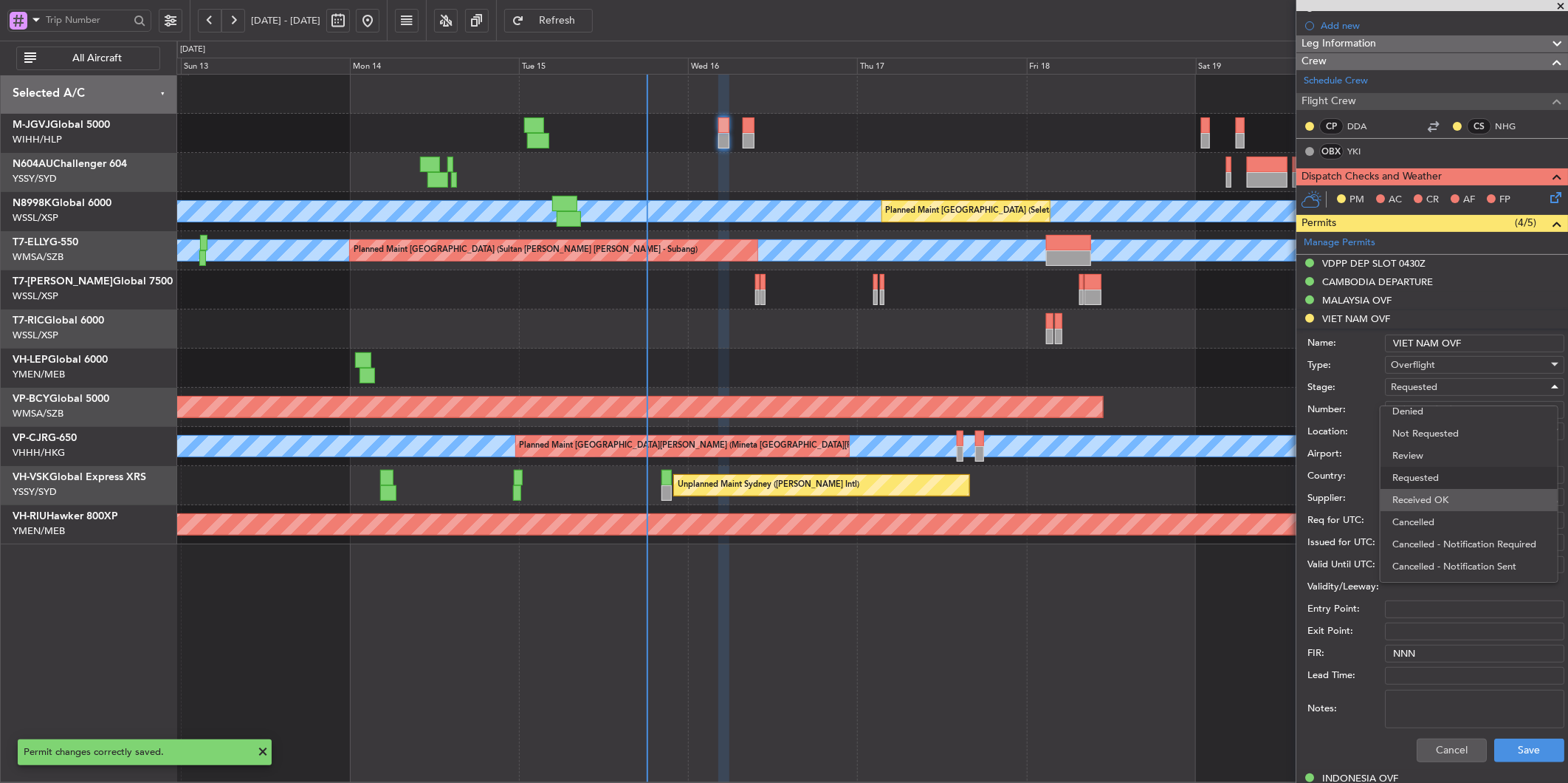 click on "Received OK" at bounding box center [1469, 500] 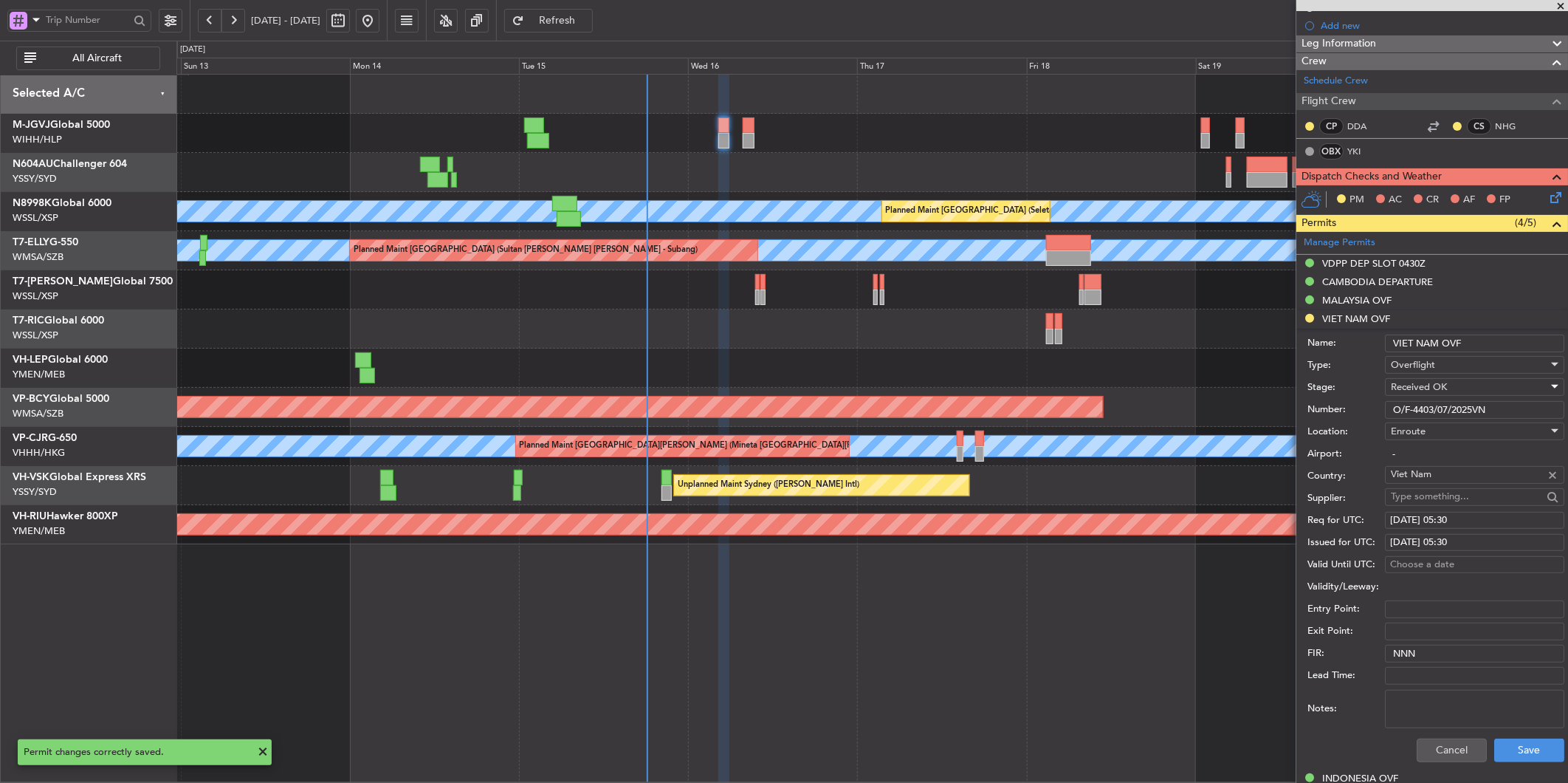 click on "[DATE] 05:30" at bounding box center [1474, 521] 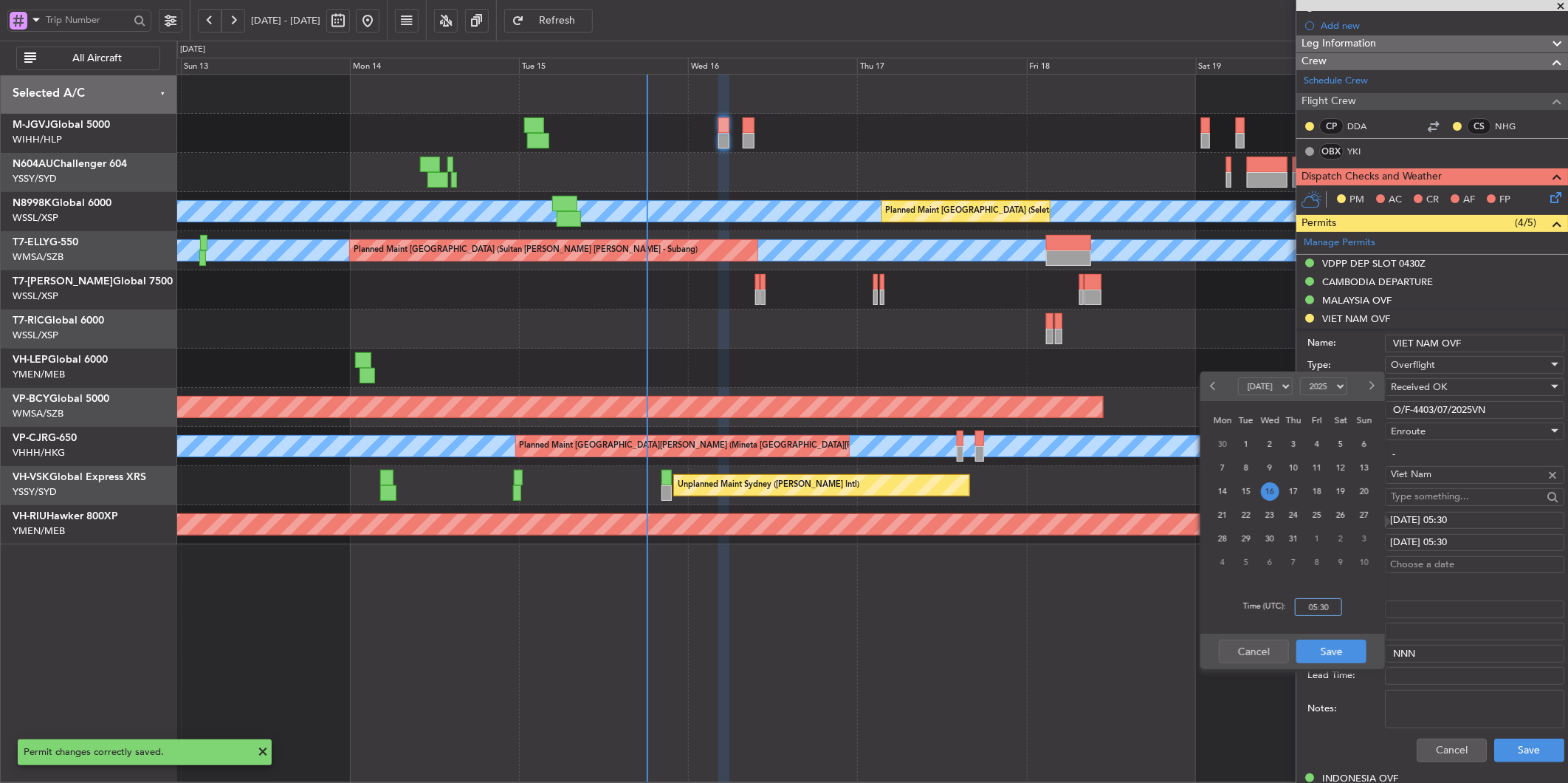click on "05:30" at bounding box center [1318, 607] 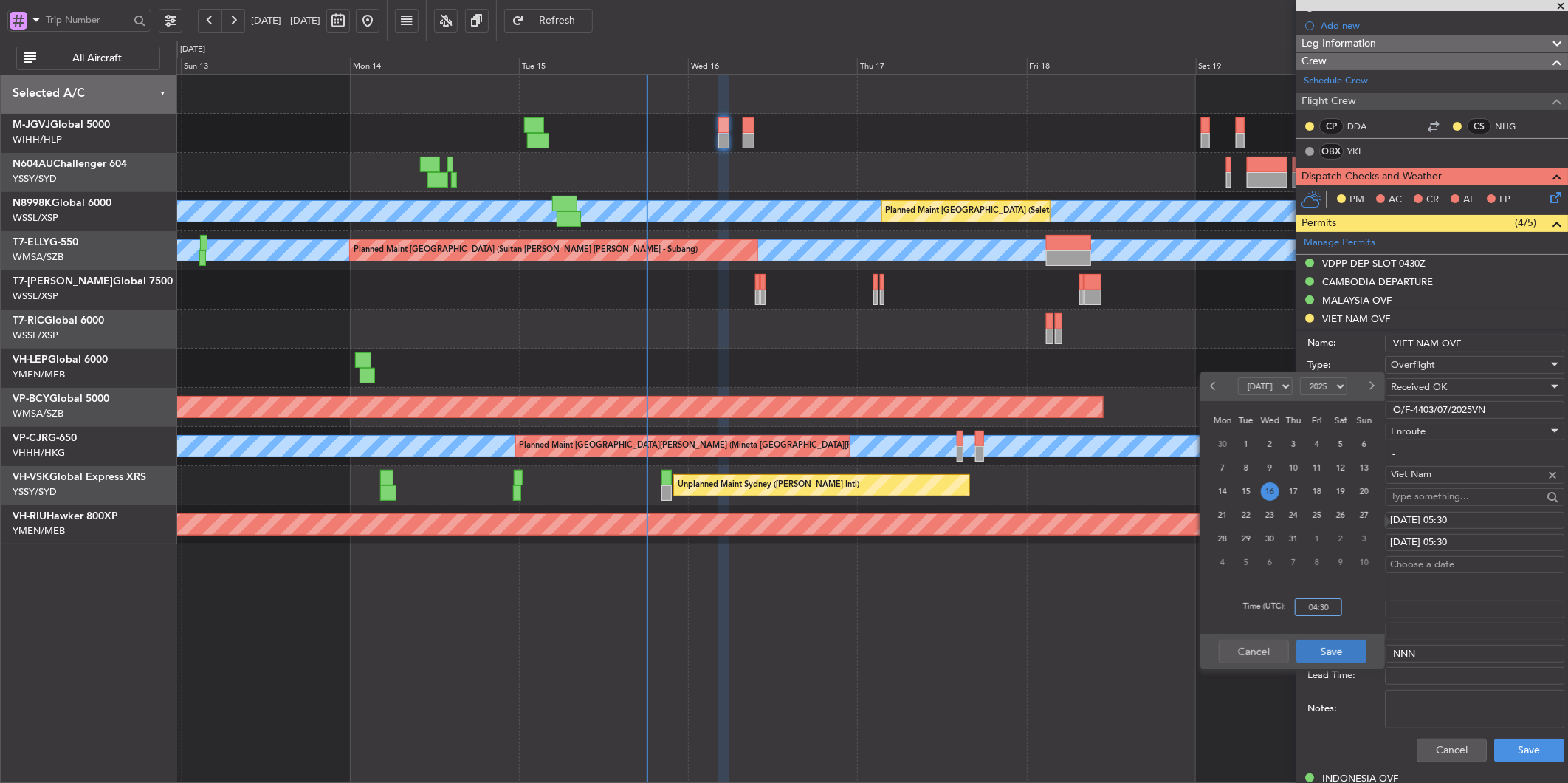 type on "04:30" 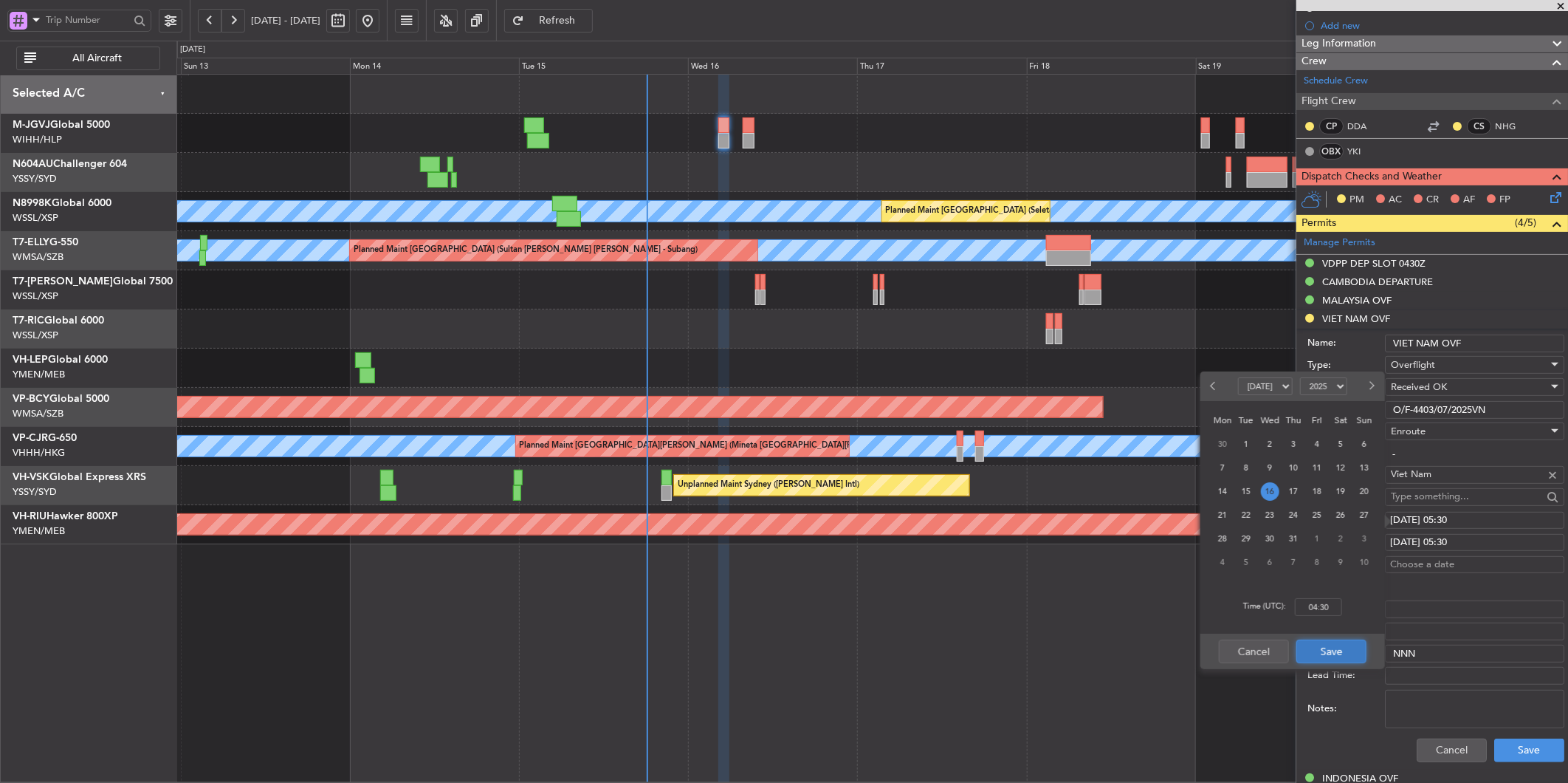 click on "Save" at bounding box center [1331, 652] 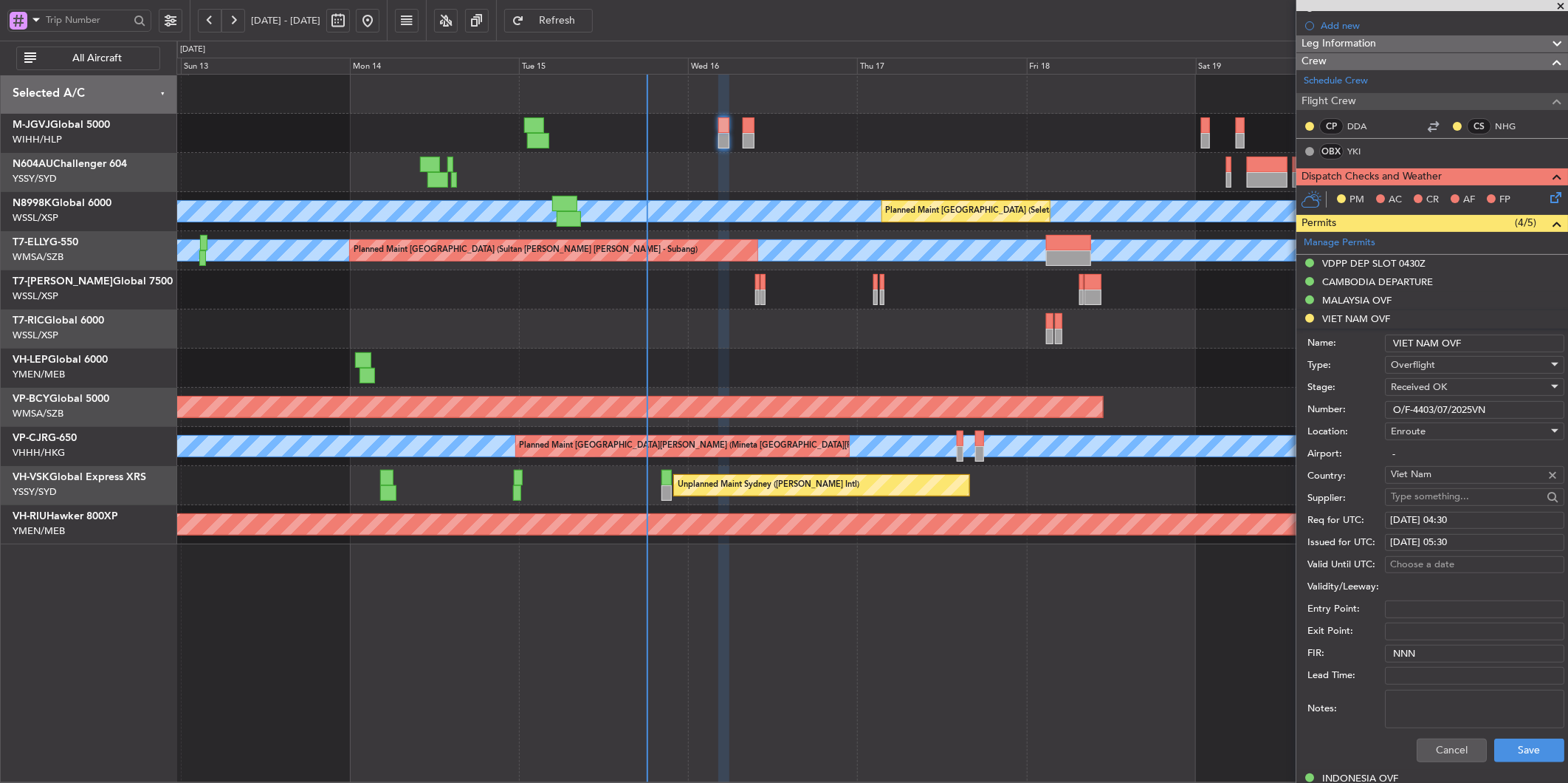 click on "[DATE] 05:30" at bounding box center (1474, 543) 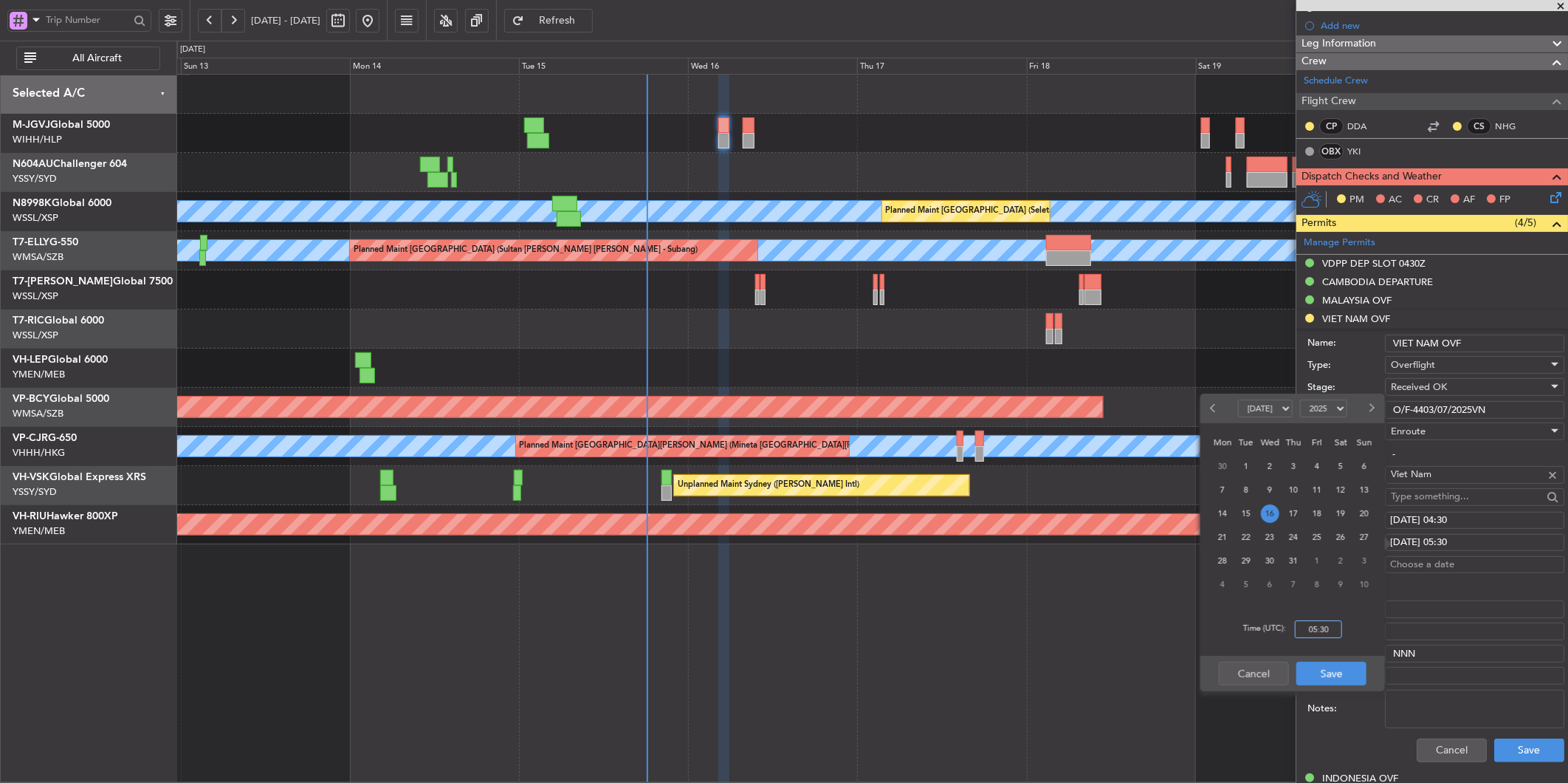 click on "05:30" at bounding box center (1318, 629) 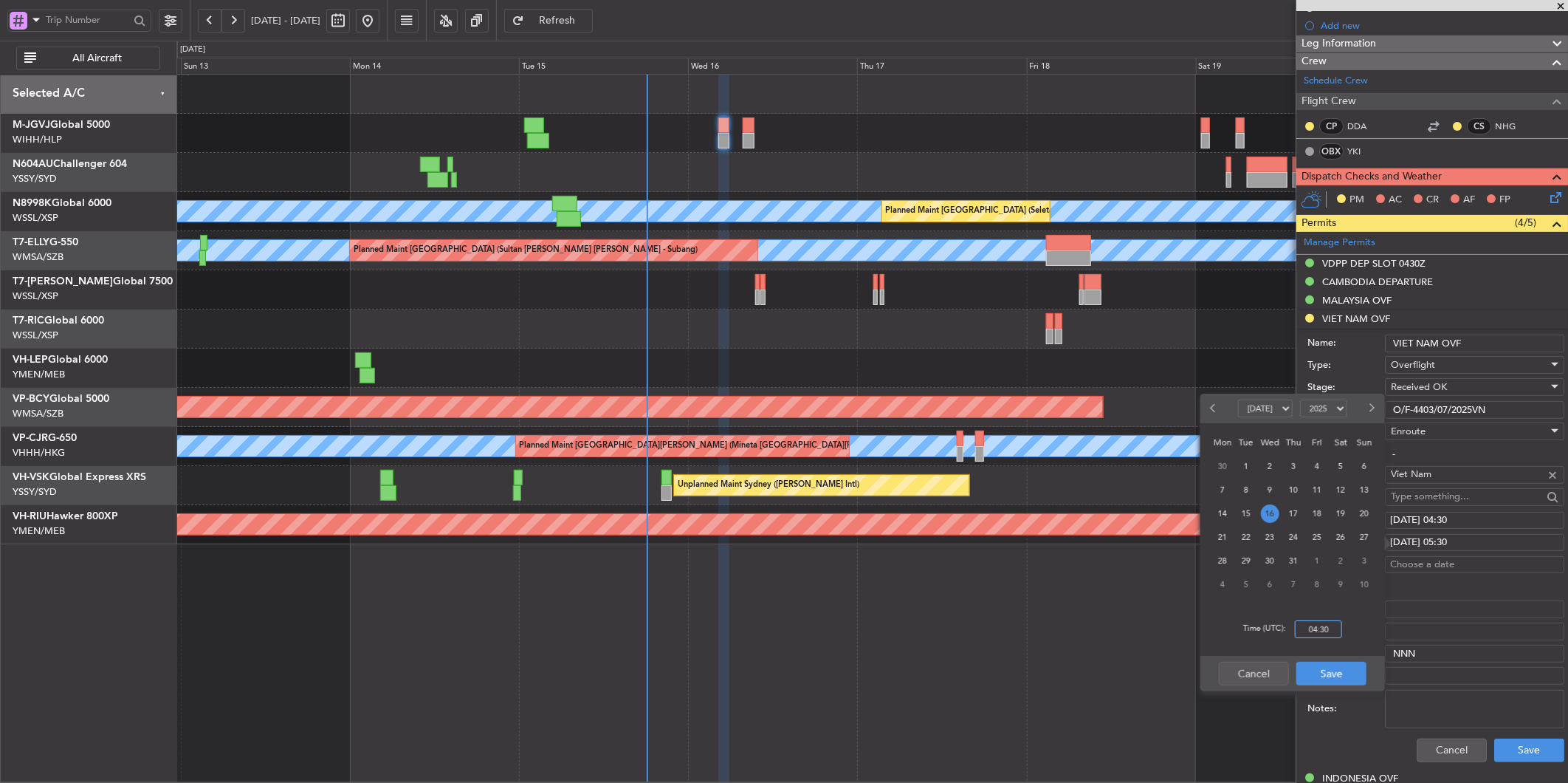 type on "04:30" 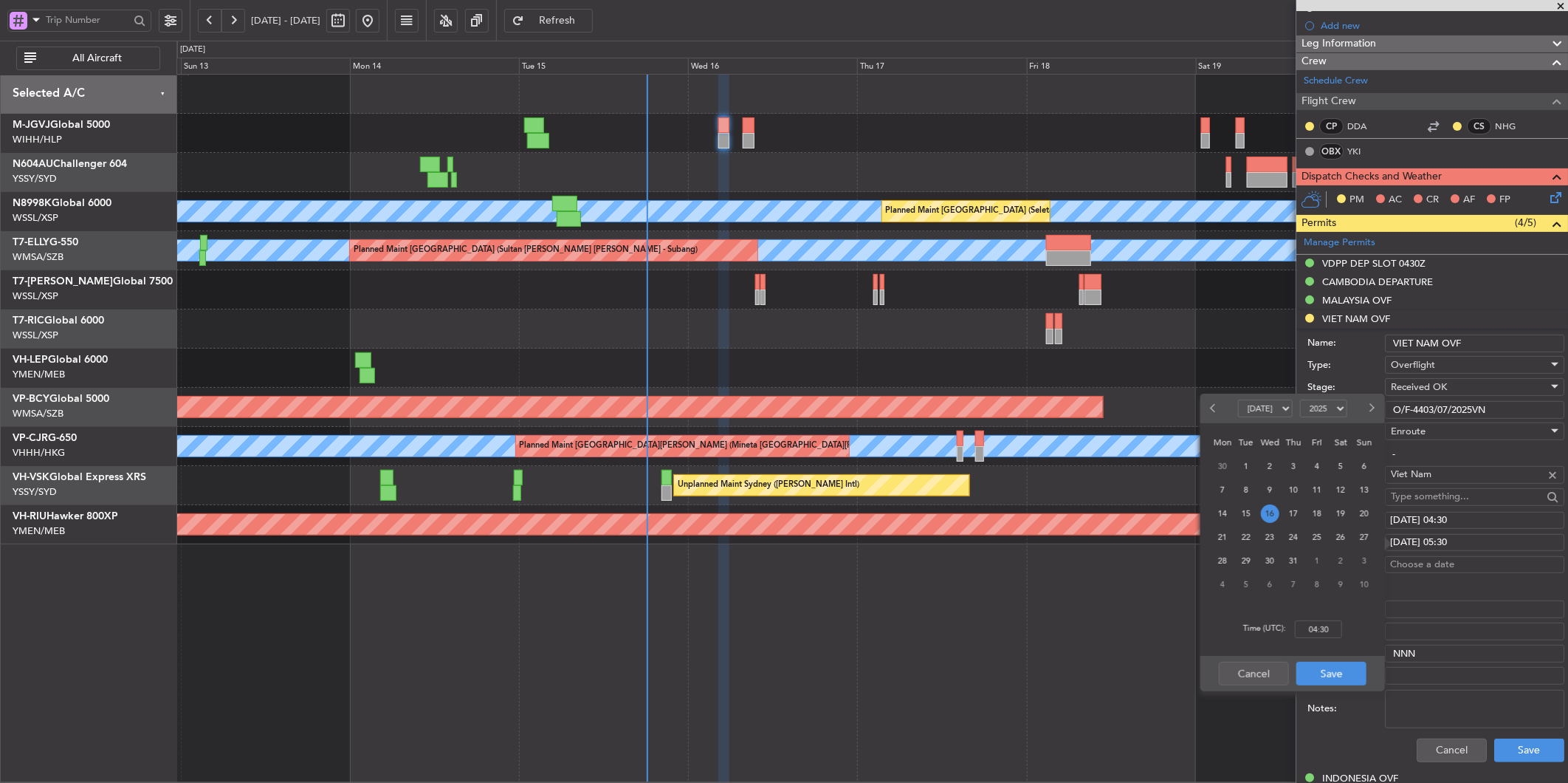 click on "Cancel Save" at bounding box center (1293, 674) 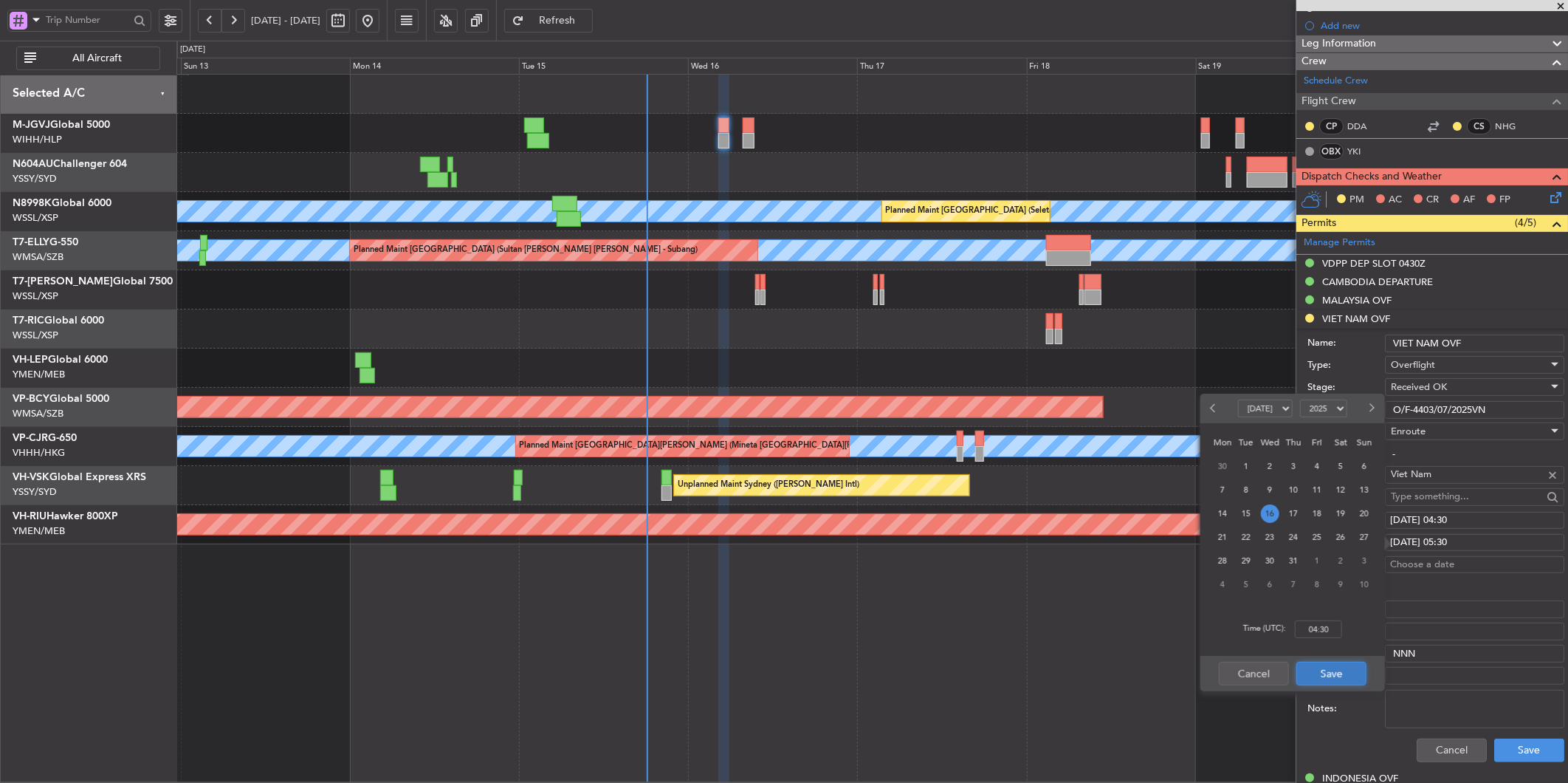 click on "Save" at bounding box center [1331, 674] 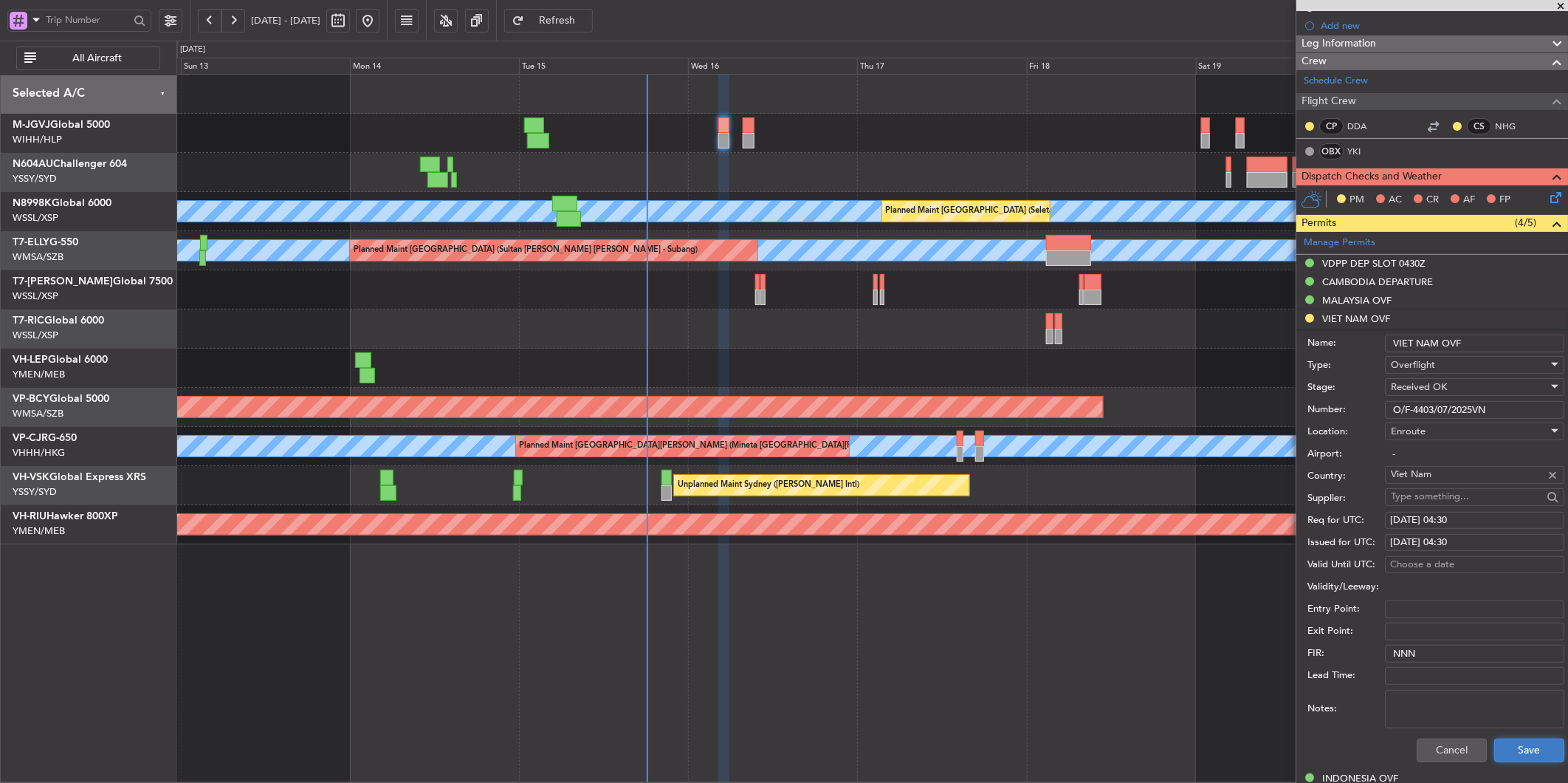 click on "Save" at bounding box center (1529, 750) 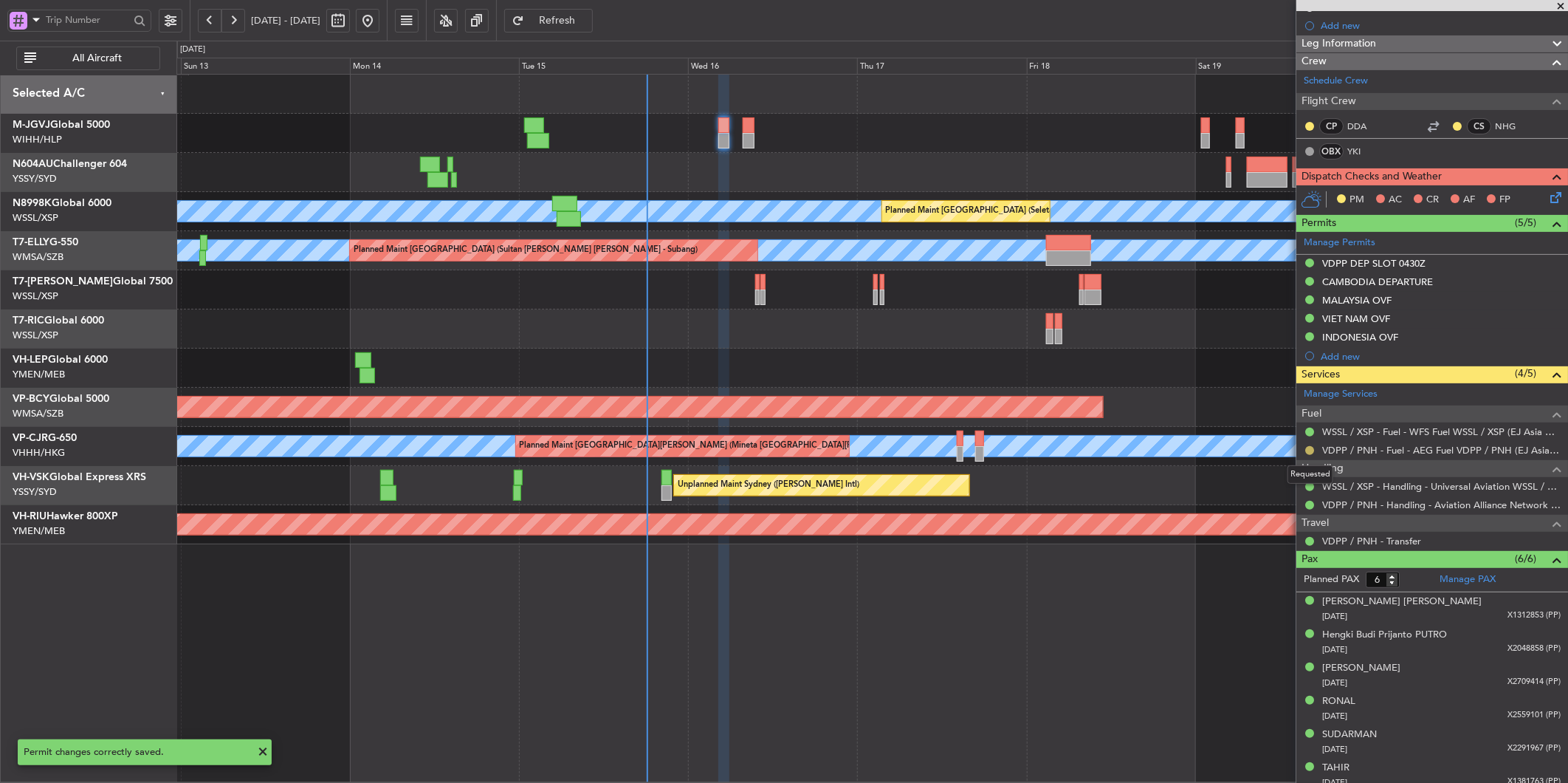 click at bounding box center (1310, 451) 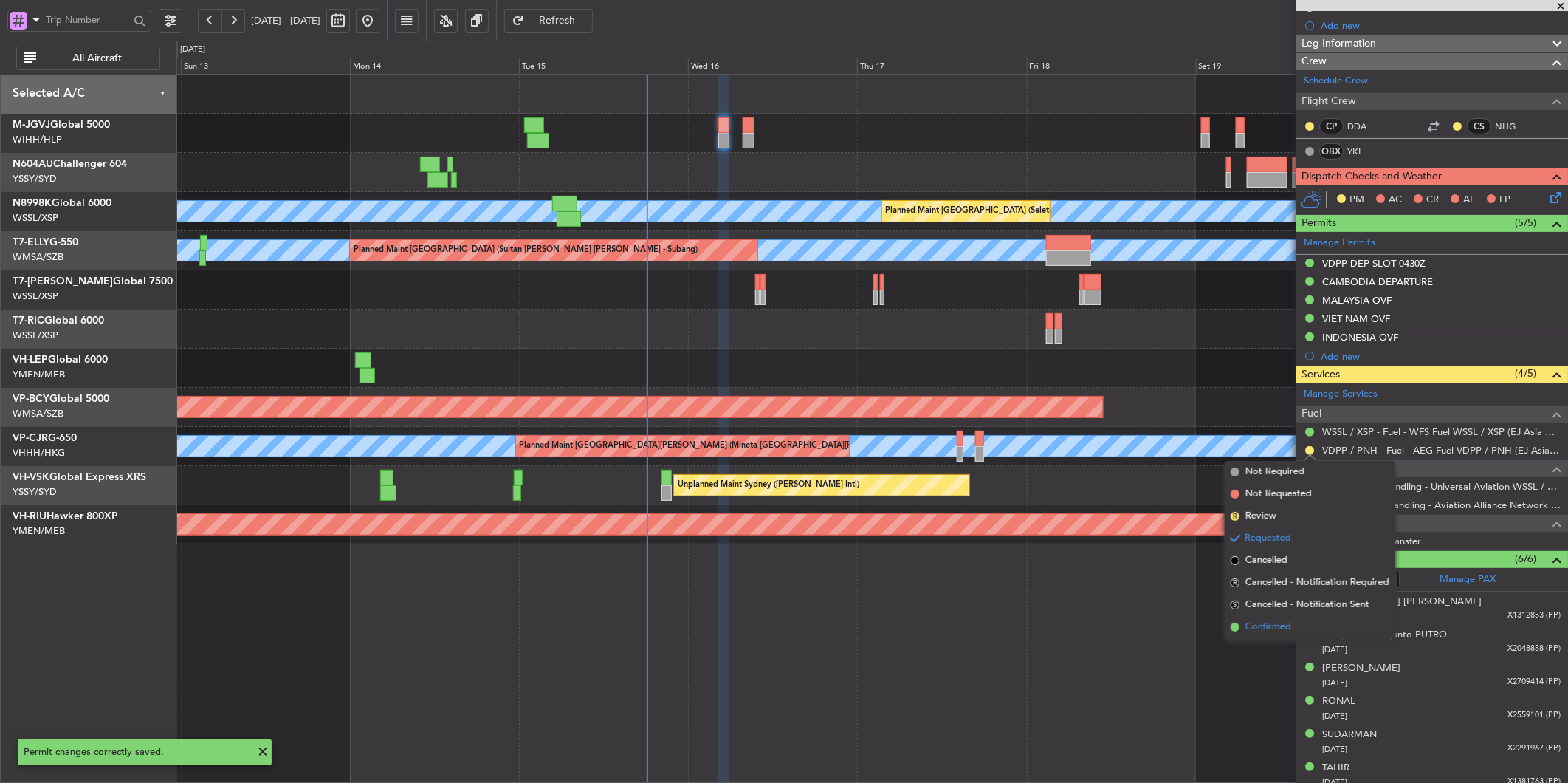 click on "Confirmed" at bounding box center (1268, 627) 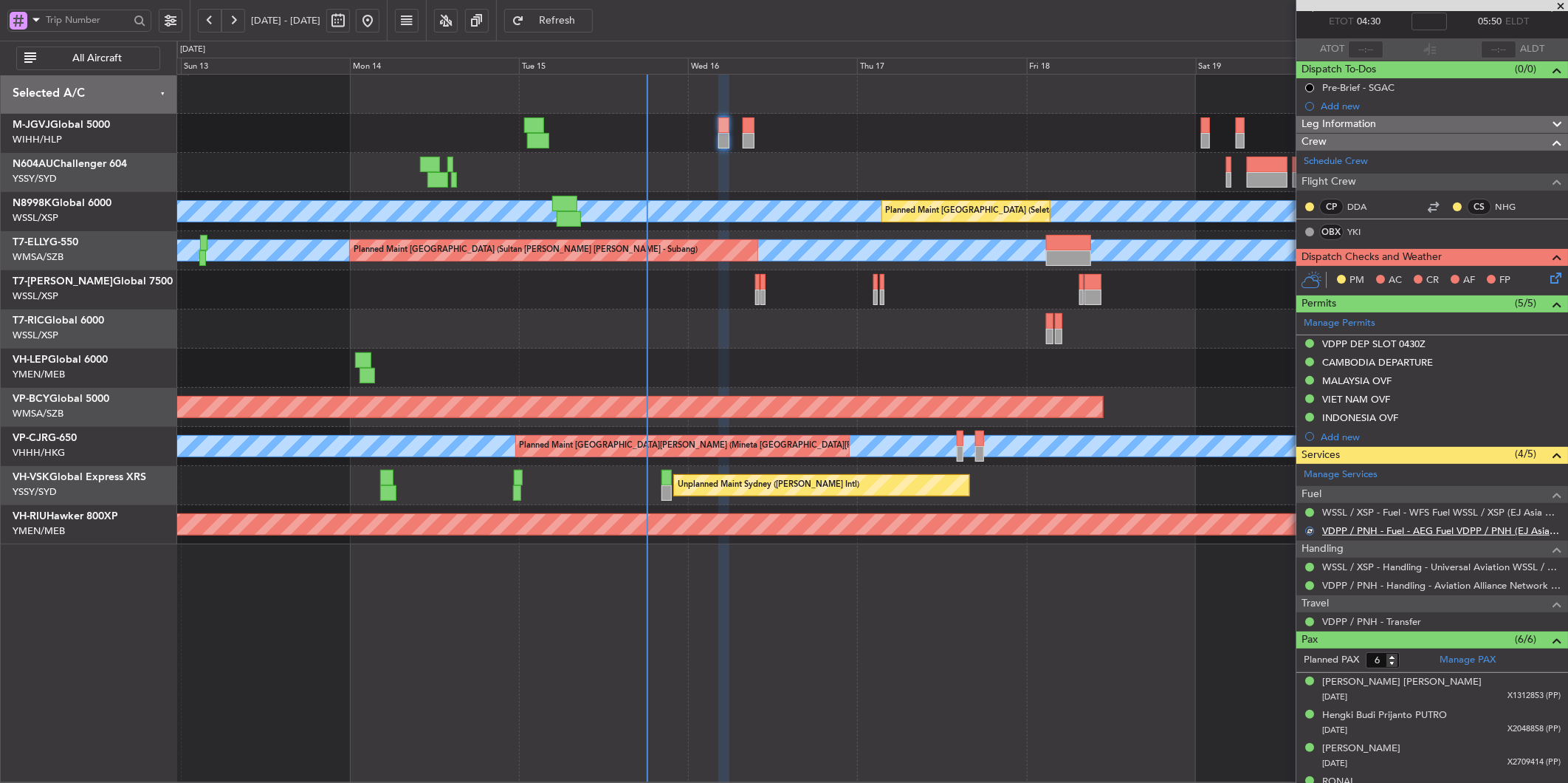 scroll, scrollTop: 9, scrollLeft: 0, axis: vertical 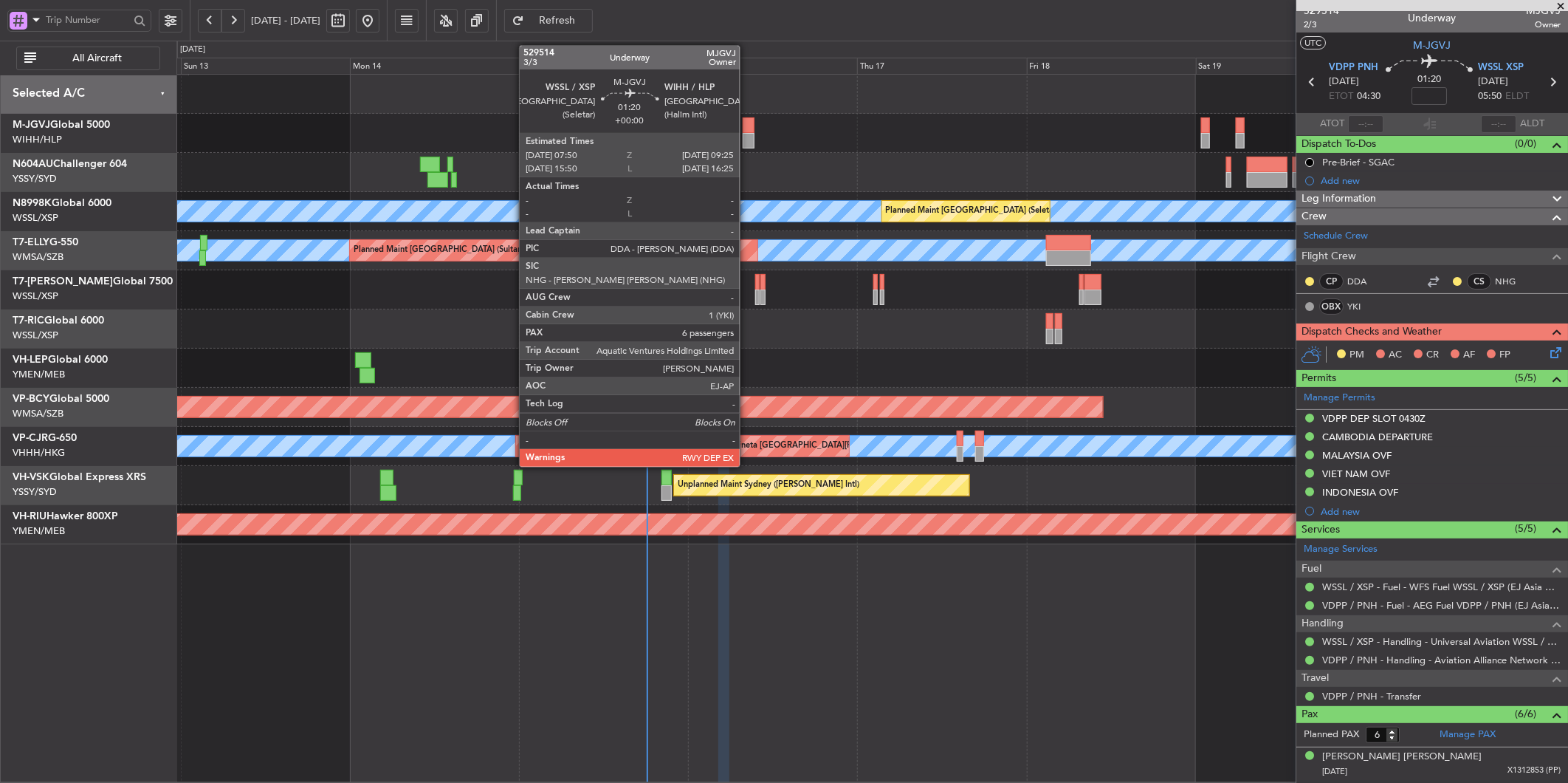 click 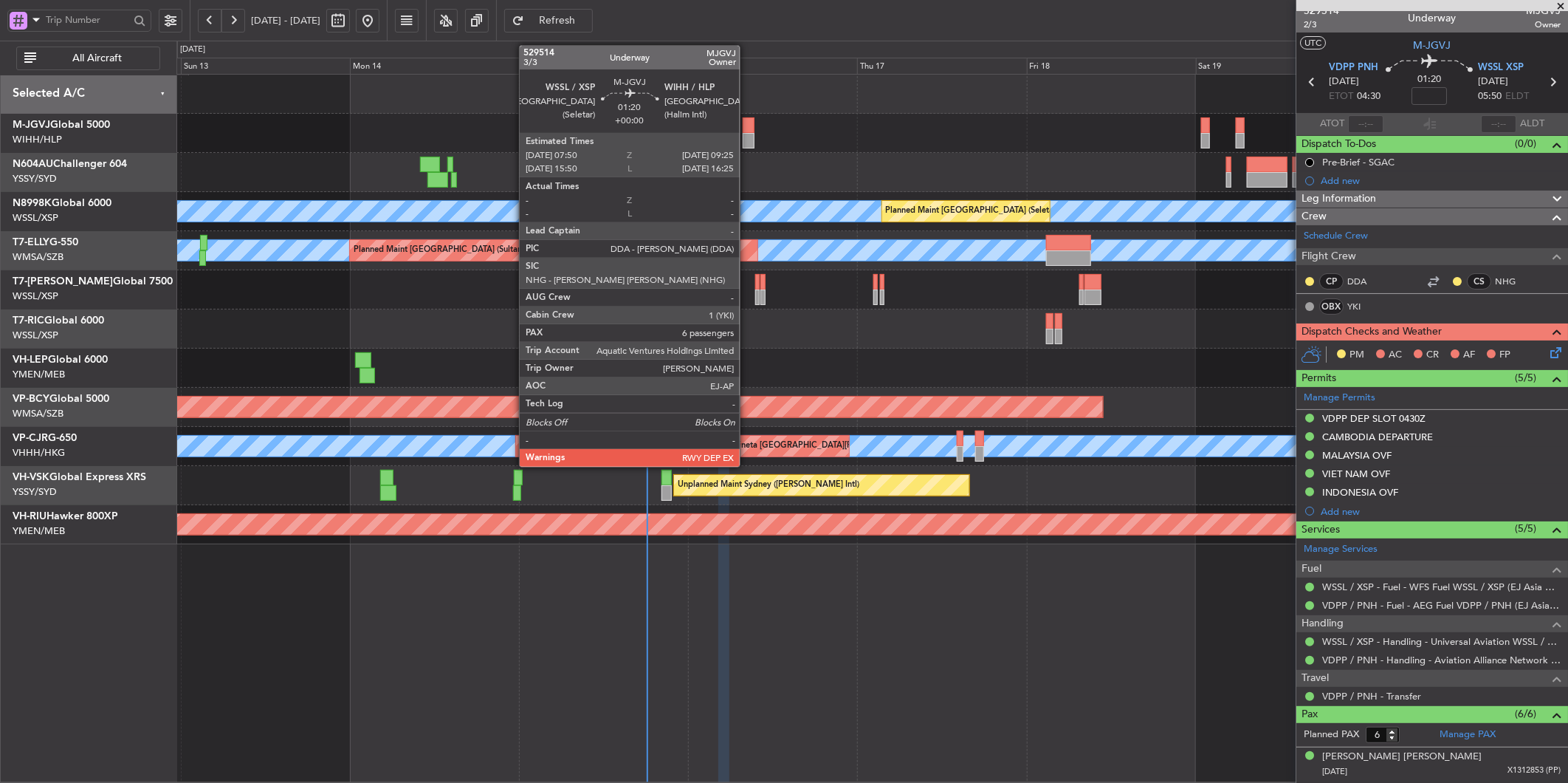 click 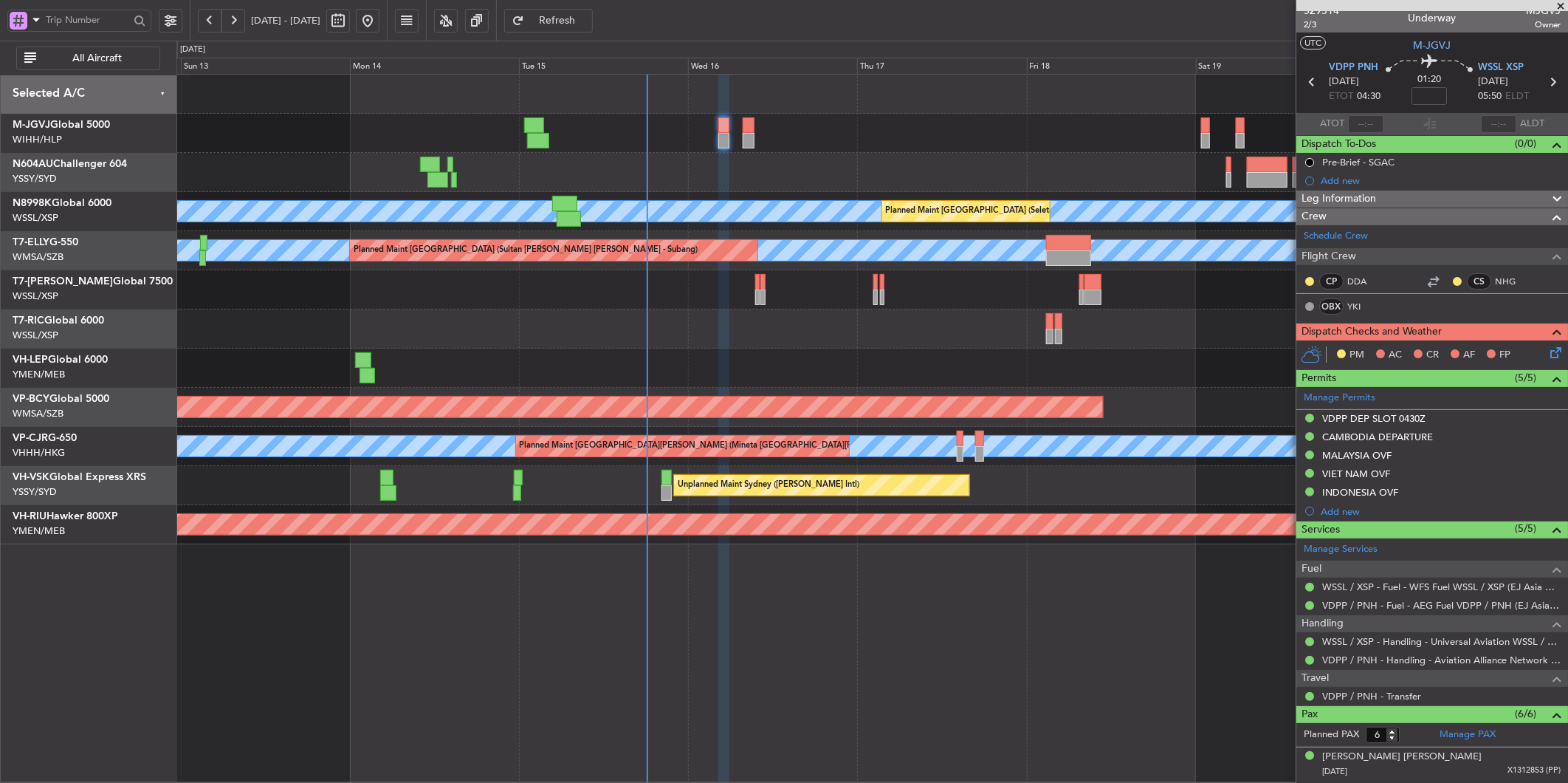 type on "[PERSON_NAME] (HHAFI)" 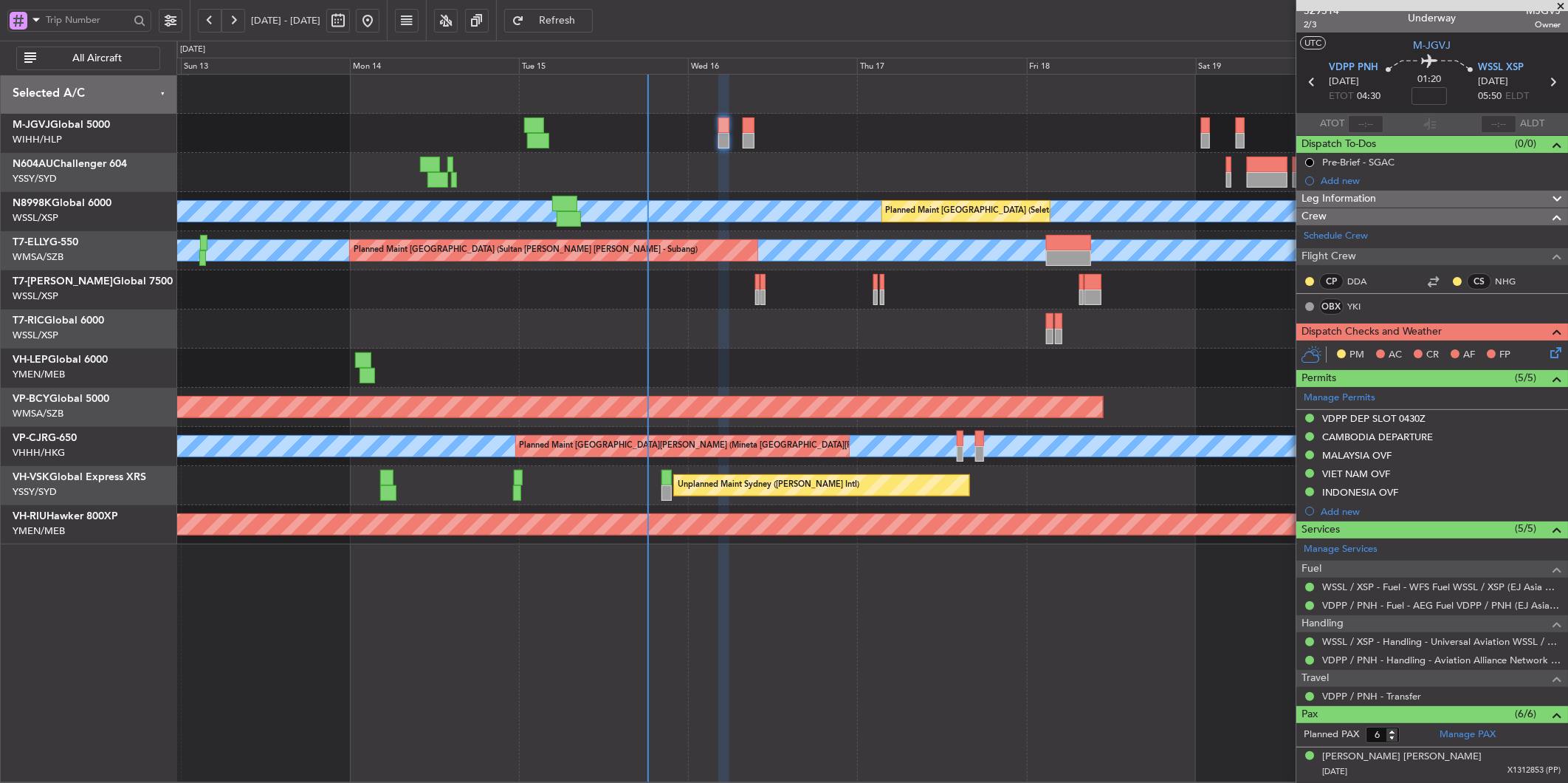 type on "[PERSON_NAME] (HHAFI)" 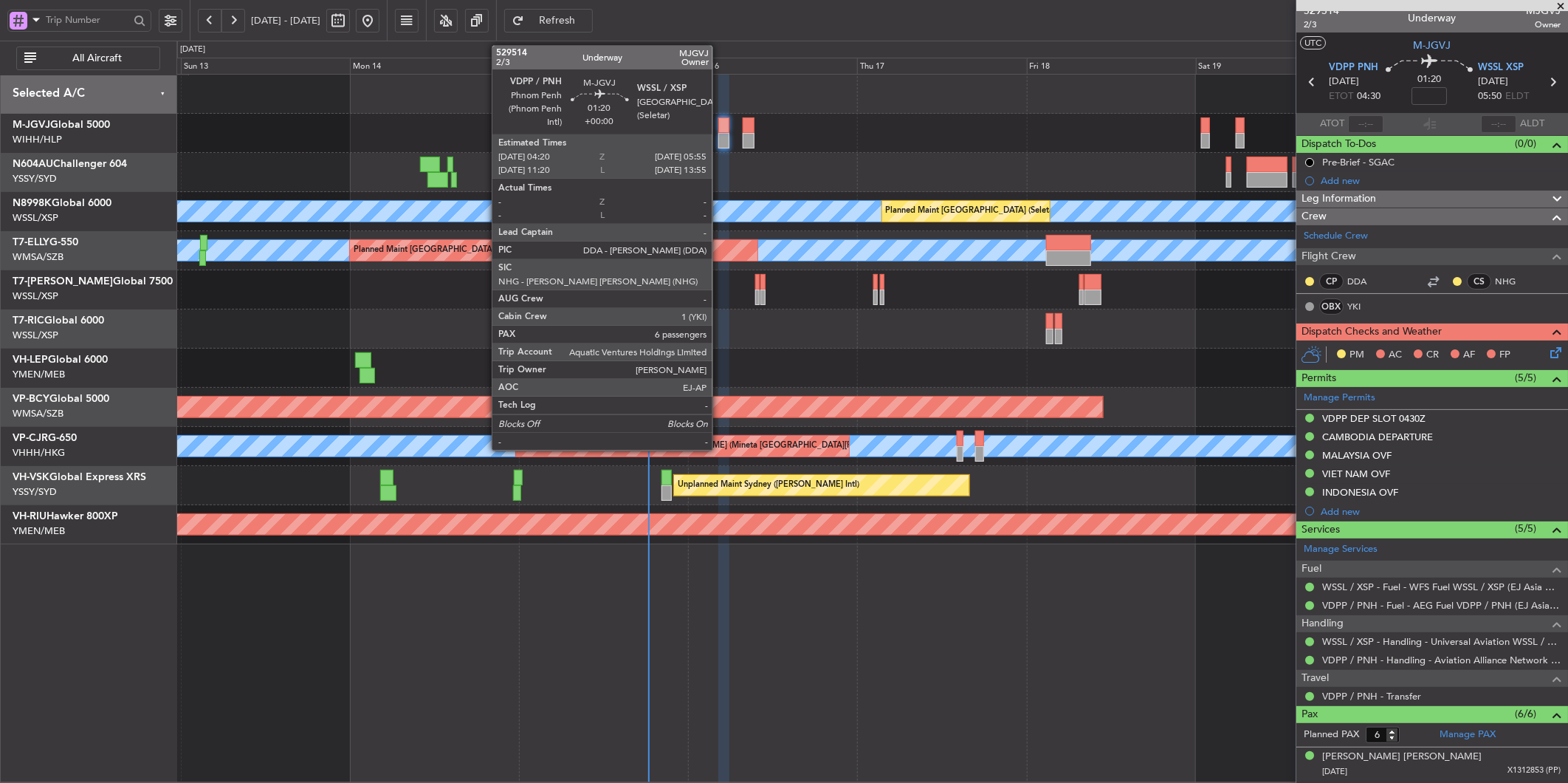 click 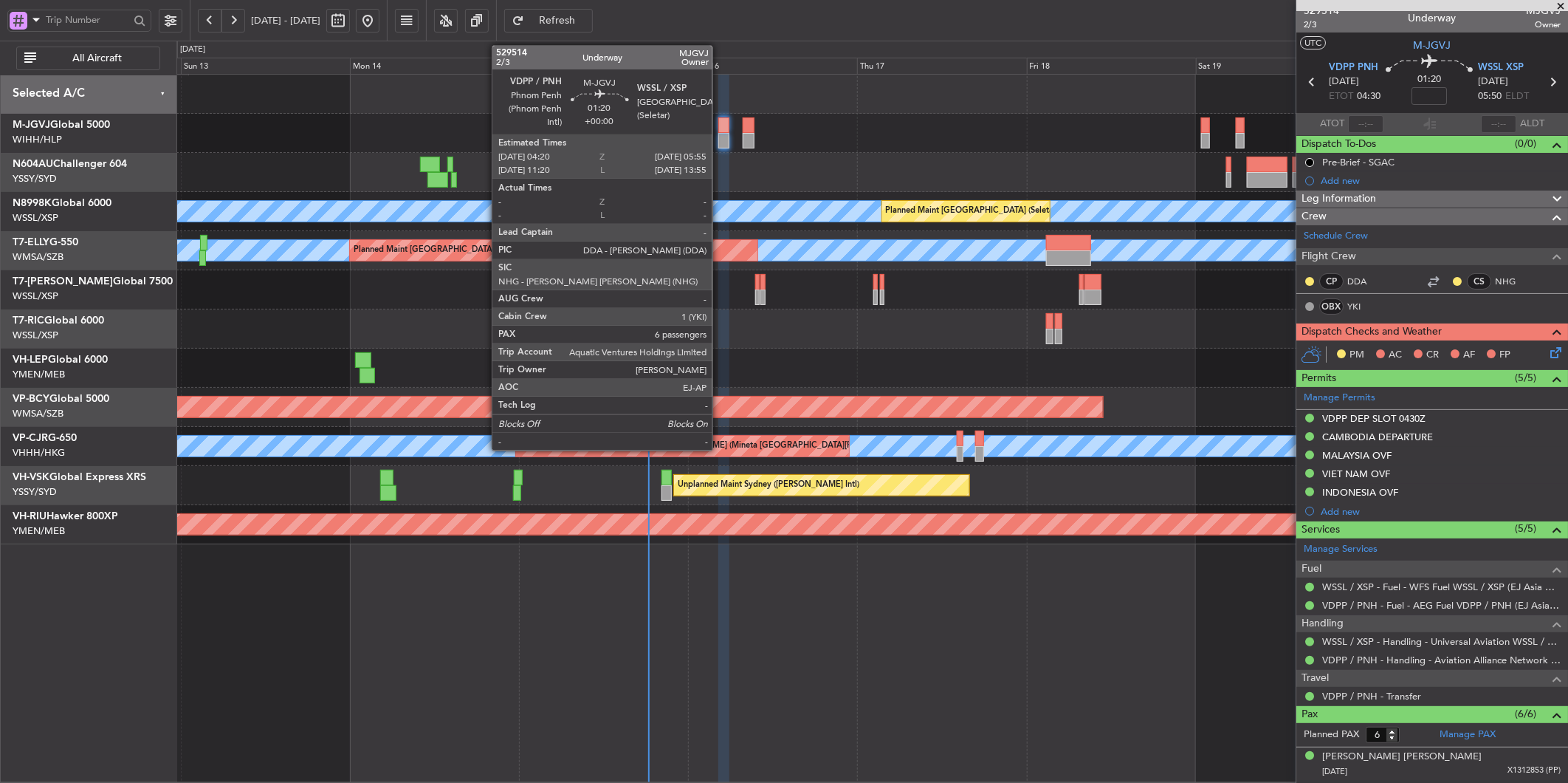 click 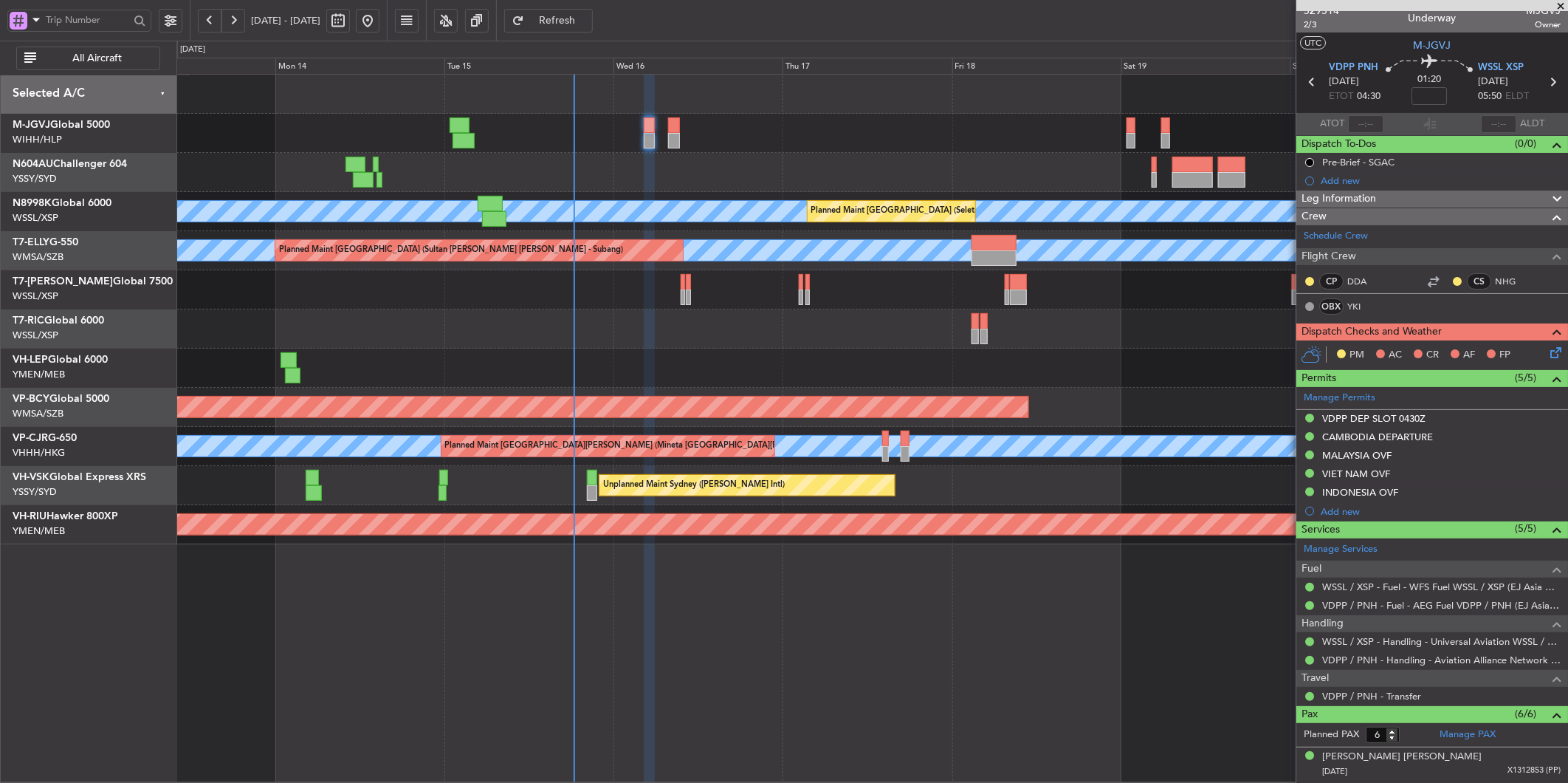 click 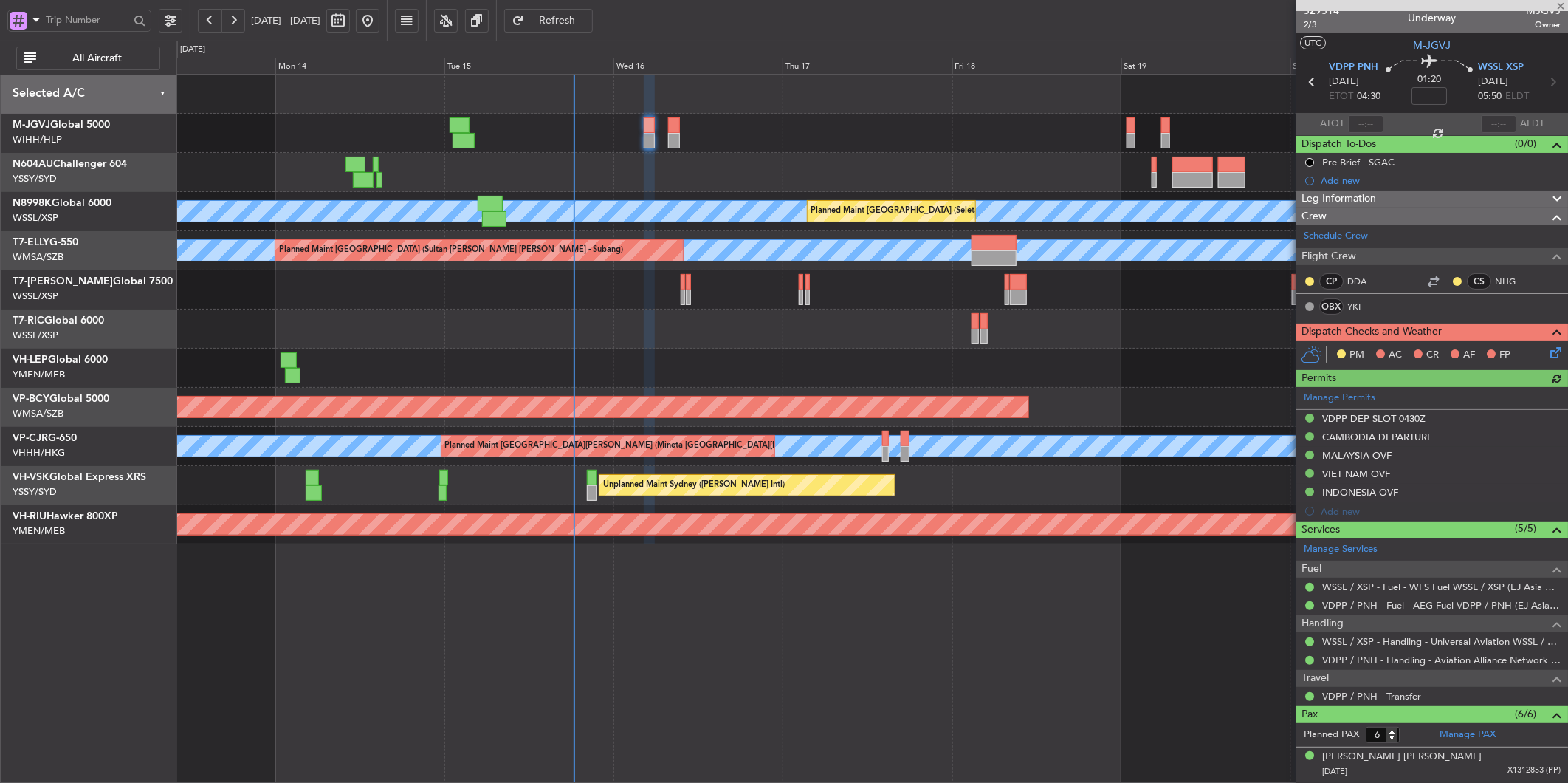 type on "[PERSON_NAME] (HHAFI)" 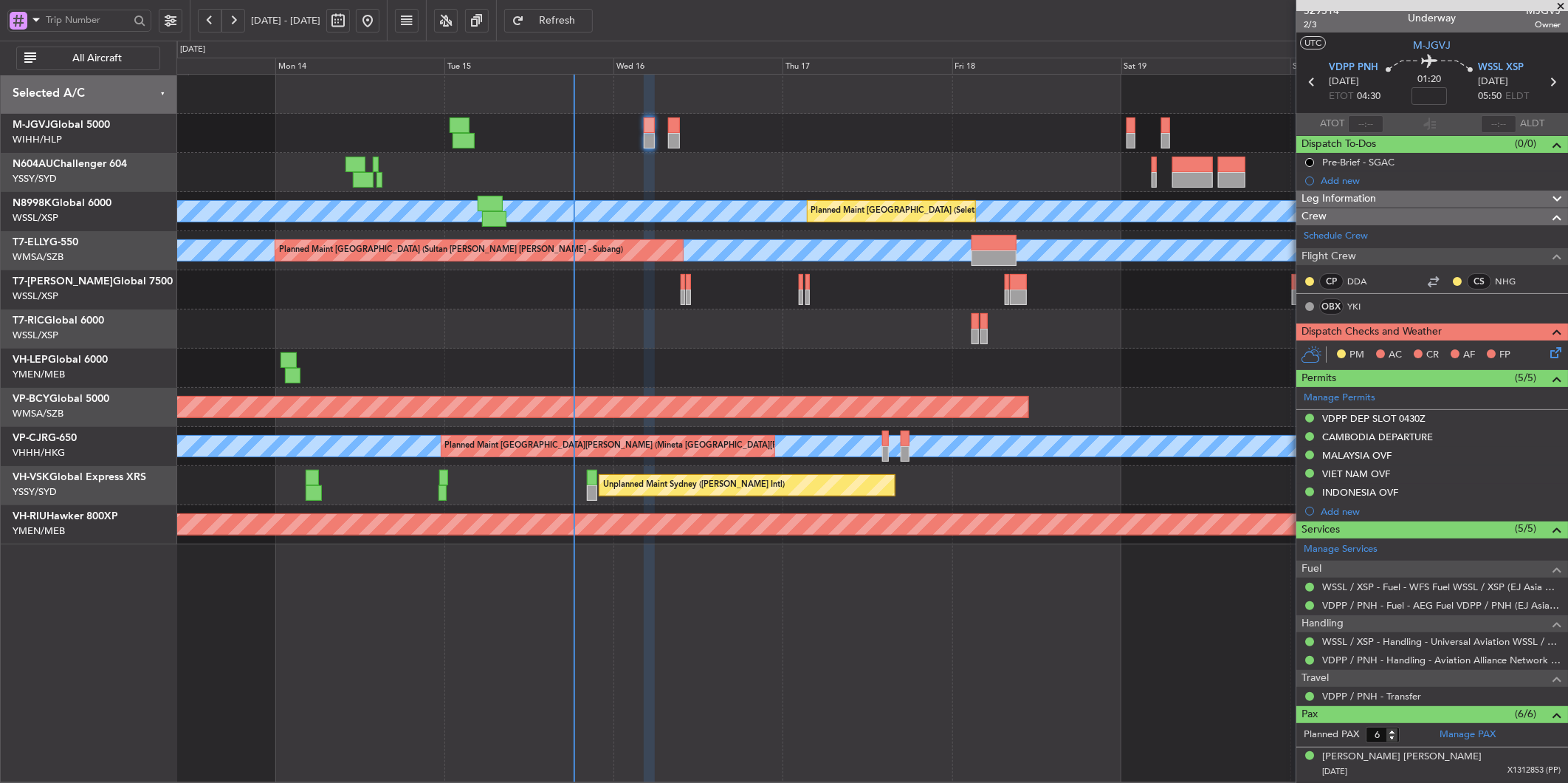 click 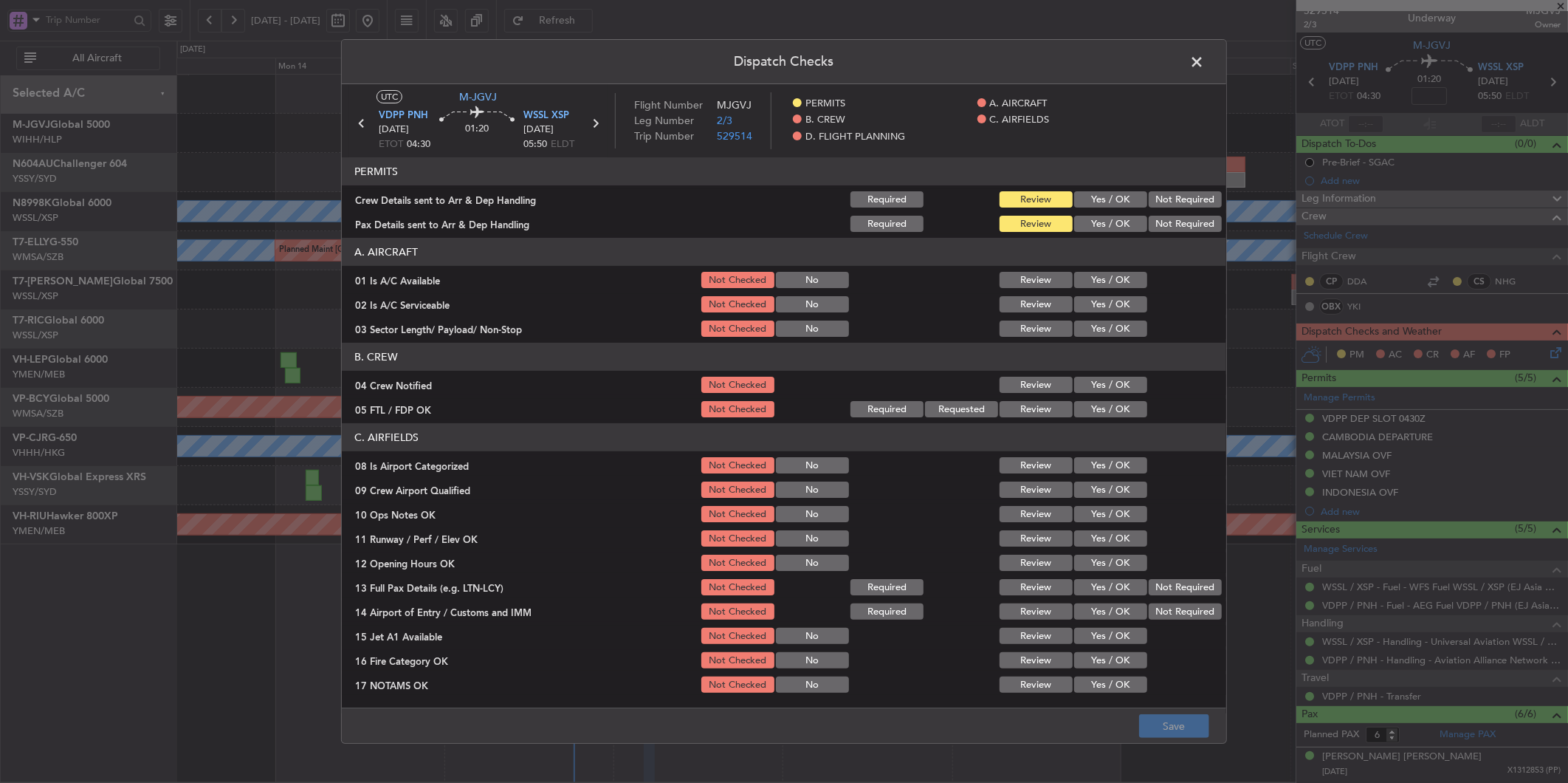 click on "Yes / OK" 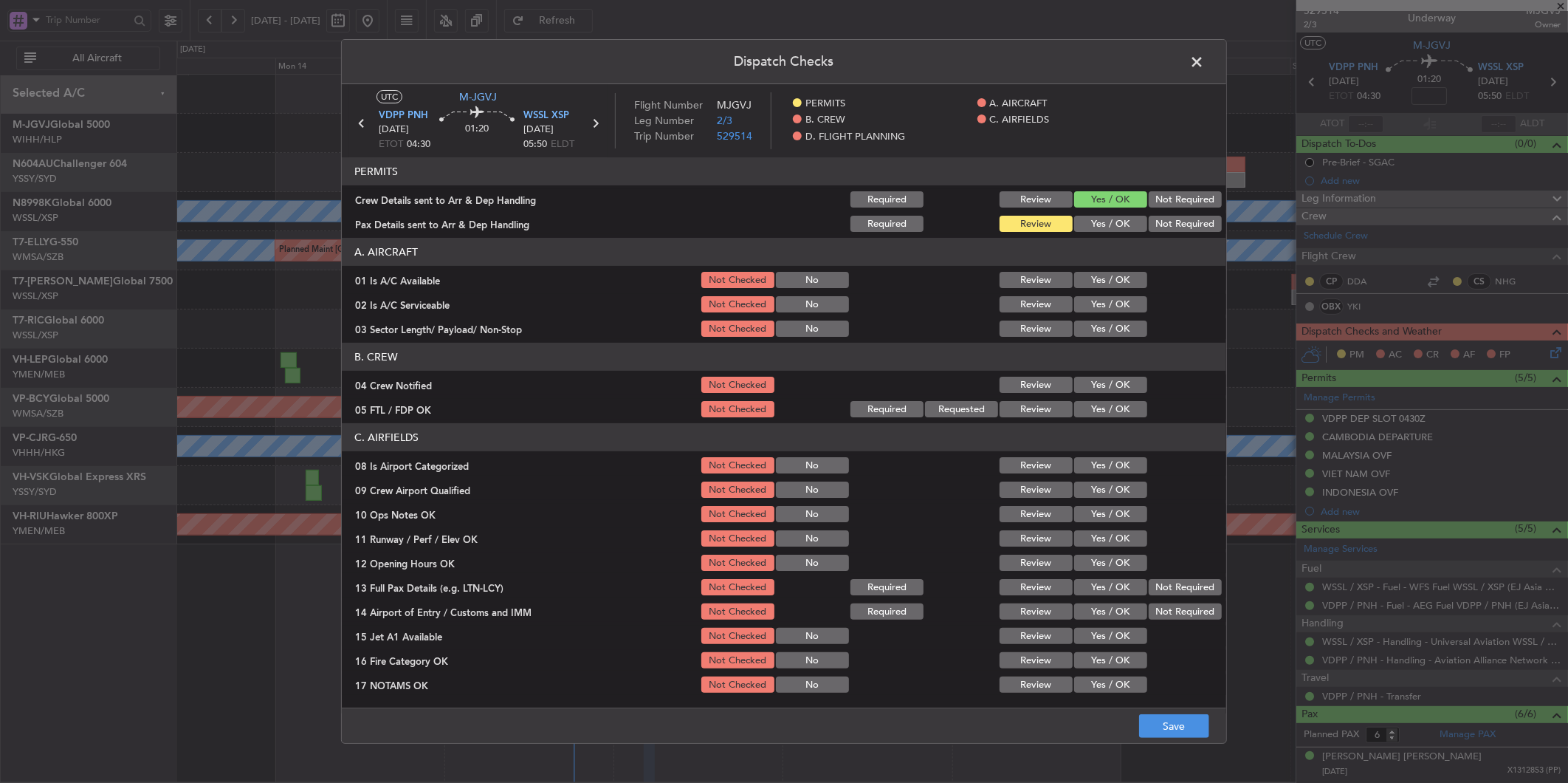 click on "Yes / OK" 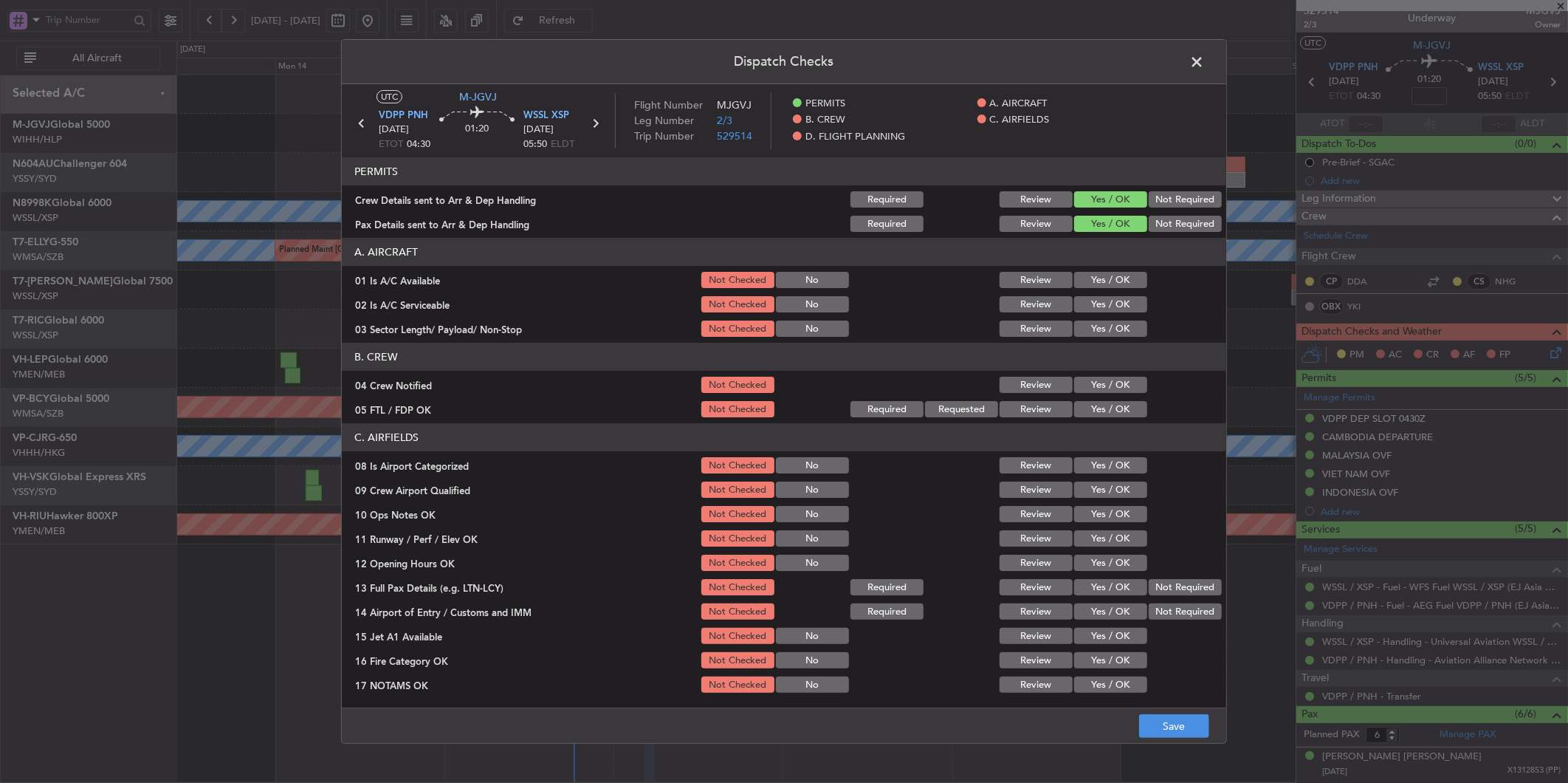 click on "Yes / OK" 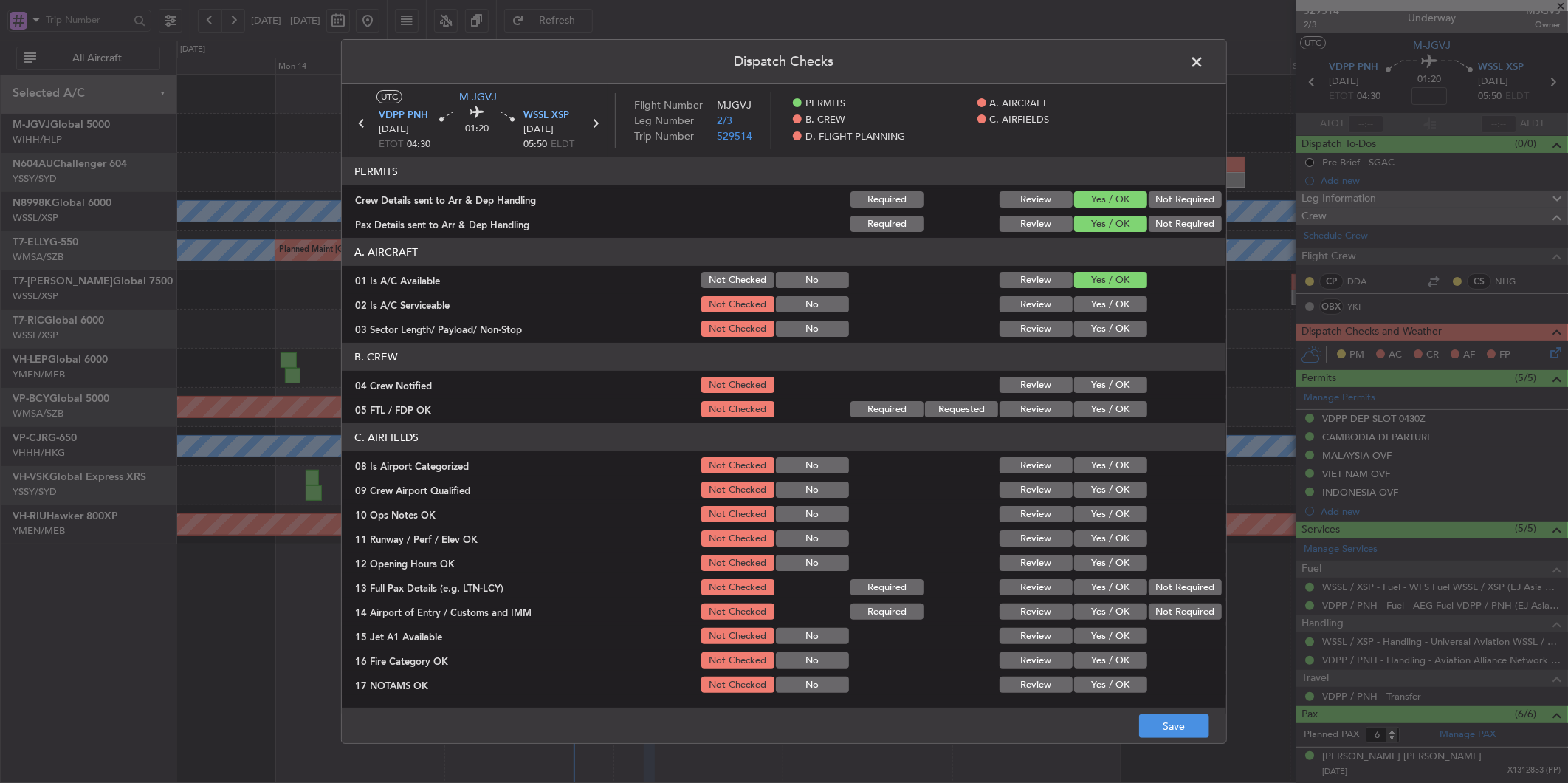 click on "Yes / OK" 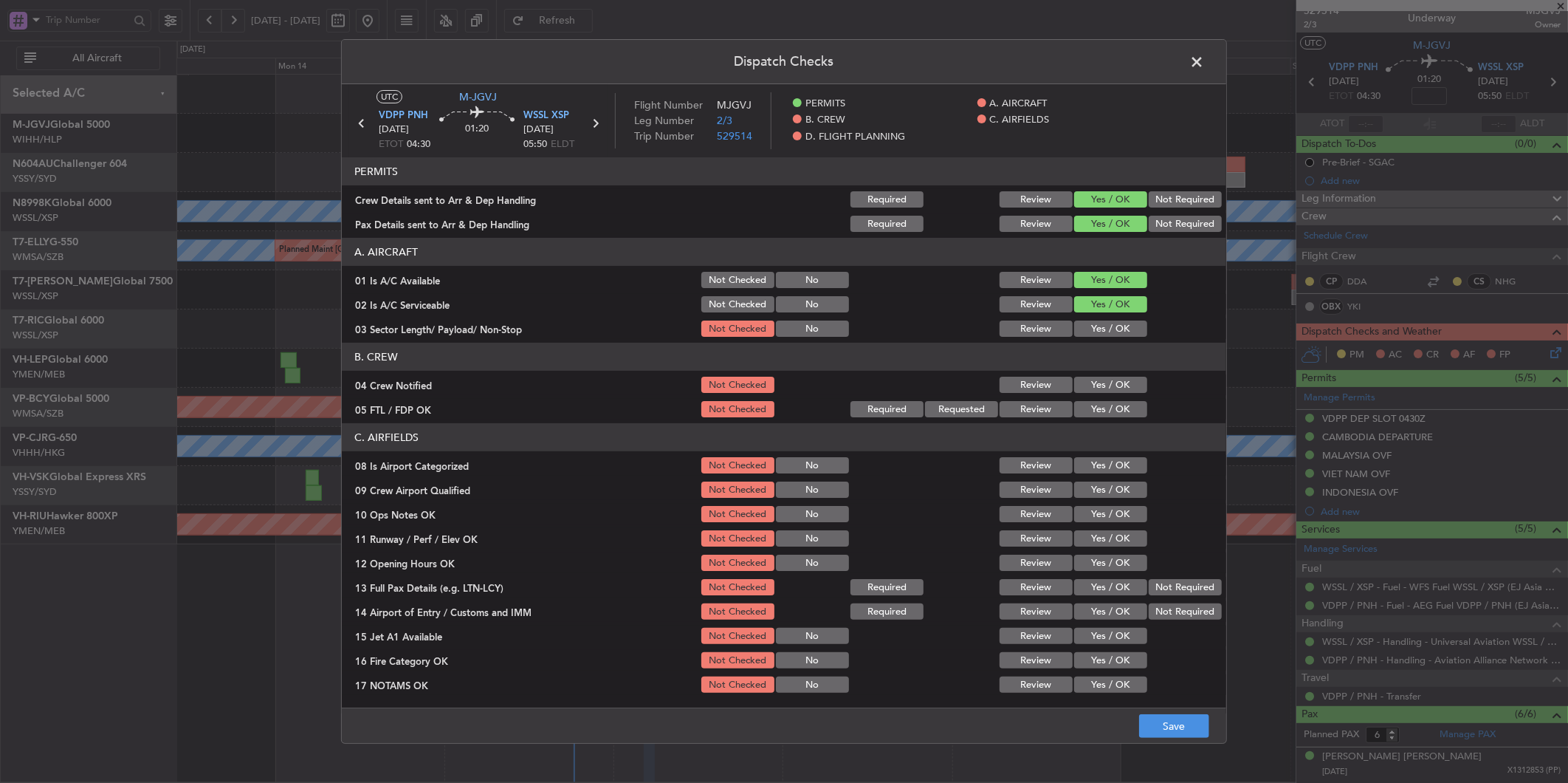 click on "Yes / OK" 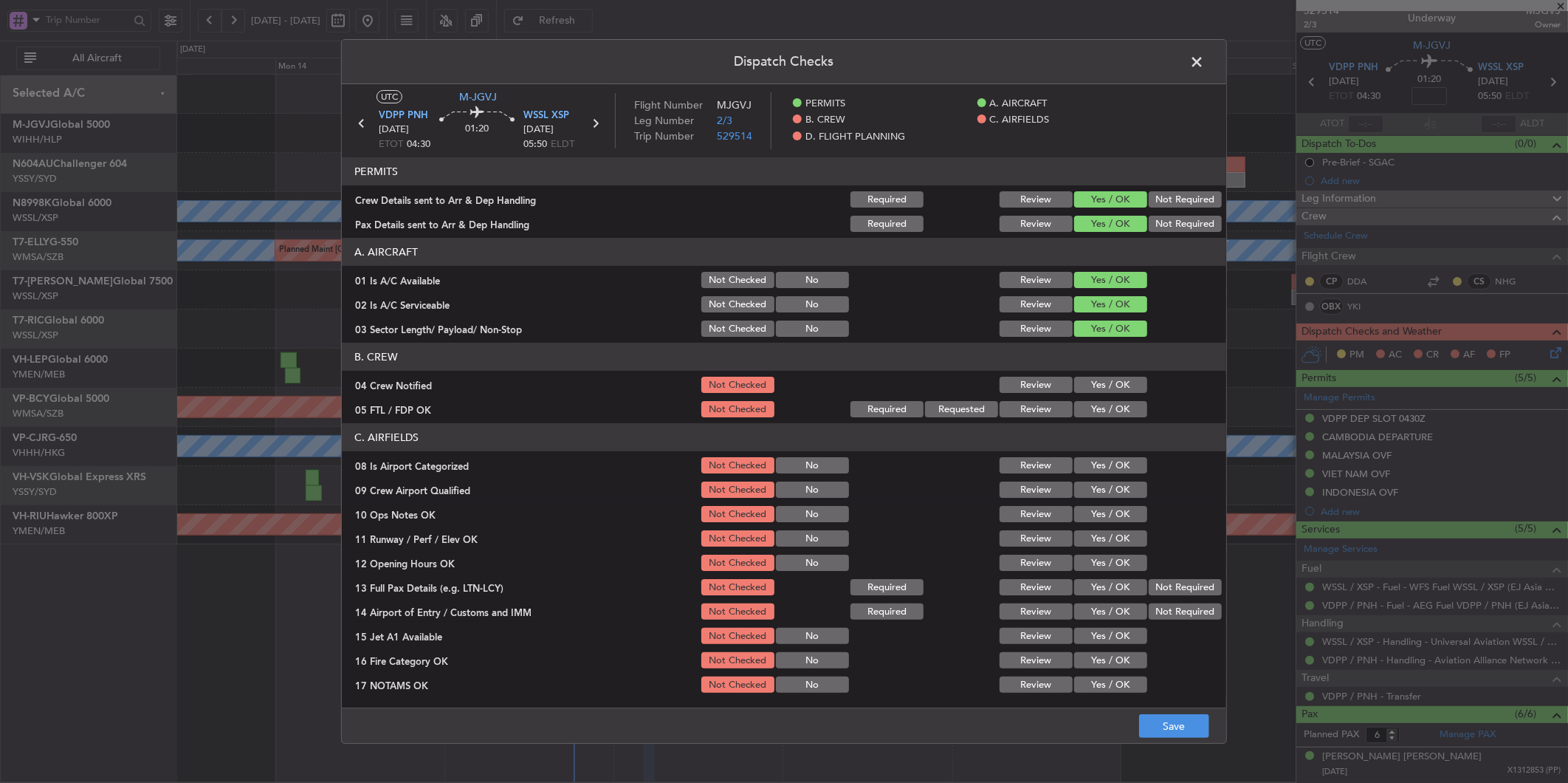 click on "Yes / OK" 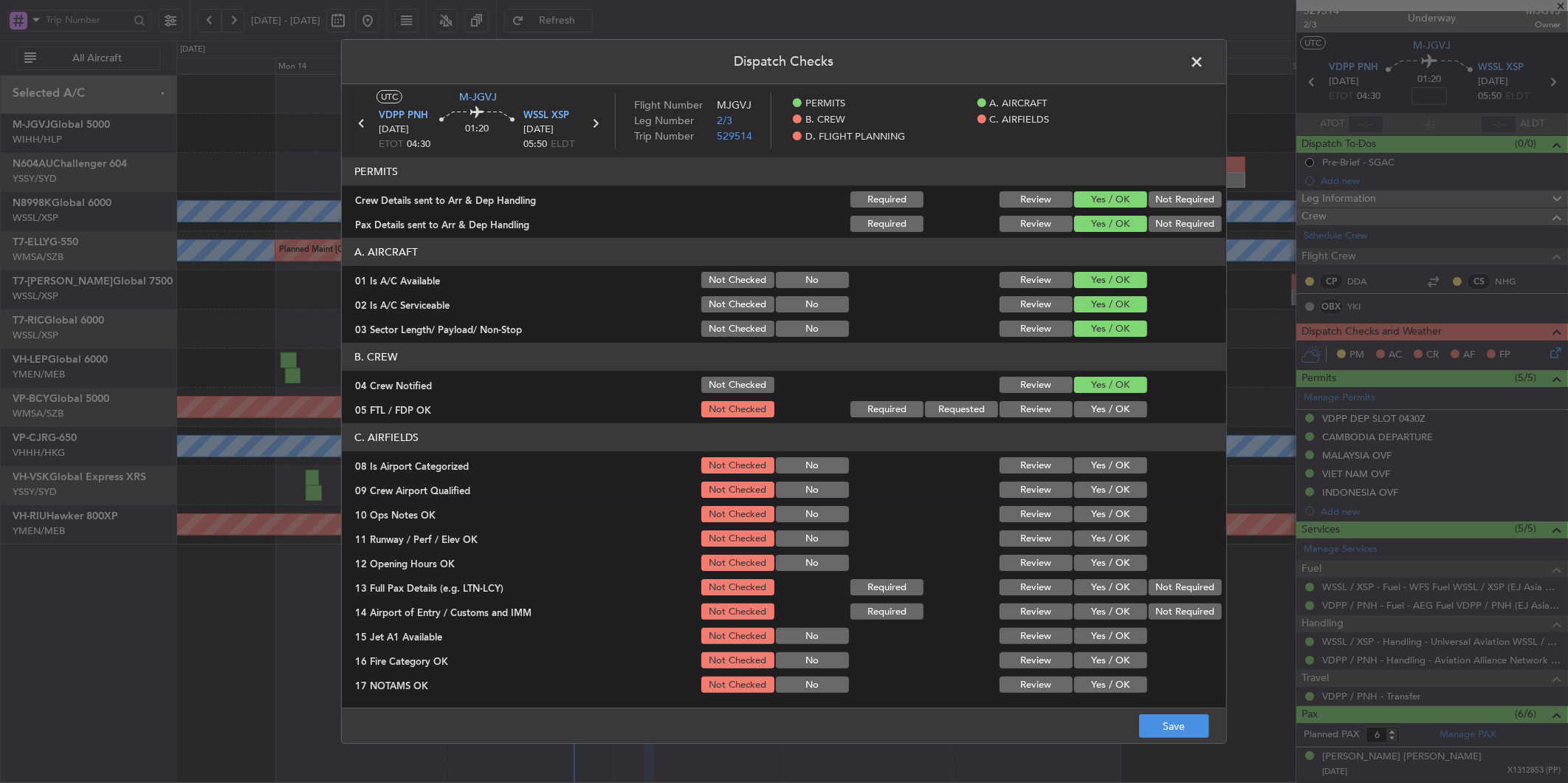 click on "Yes / OK" 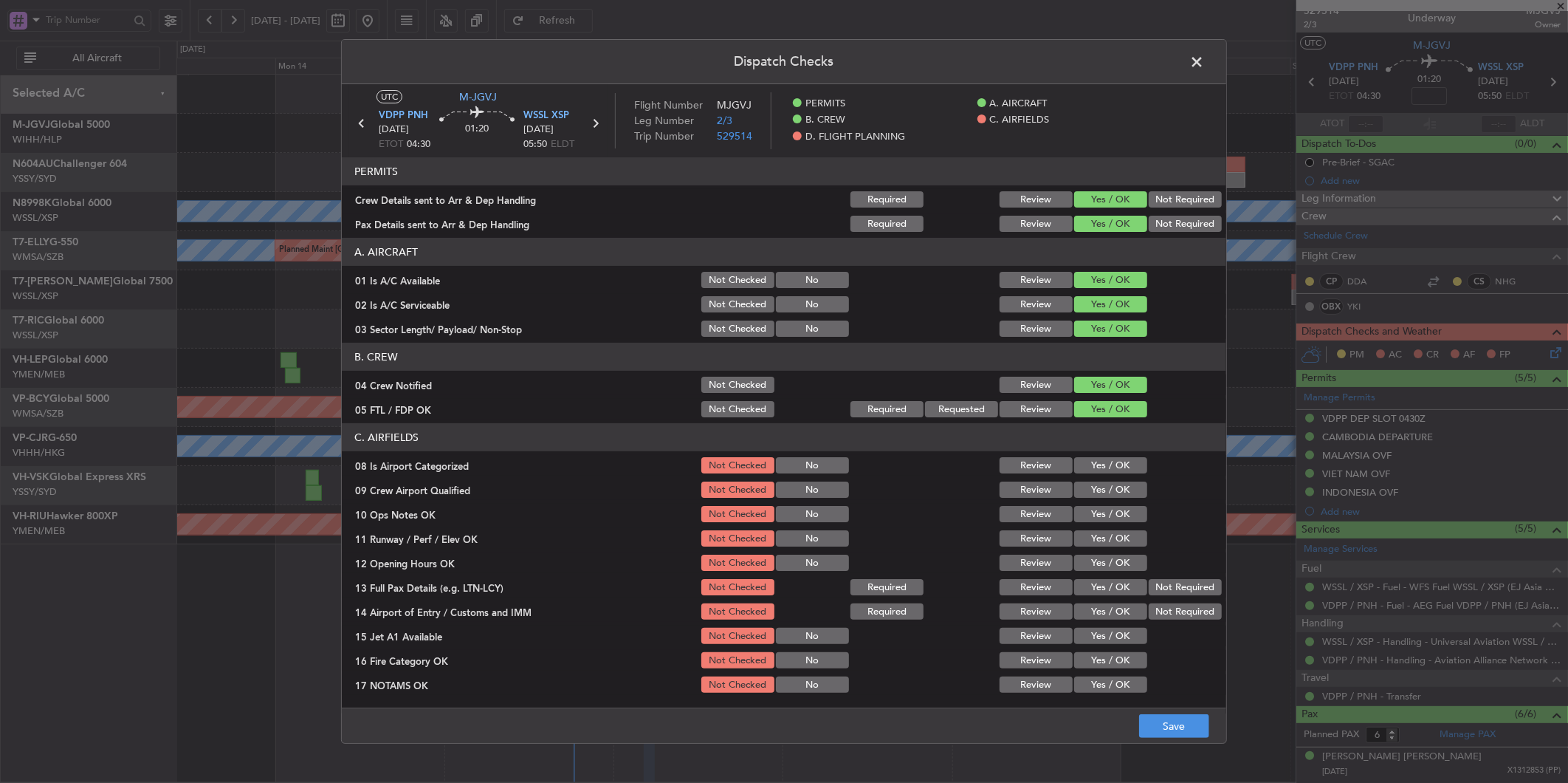 click on "Yes / OK" 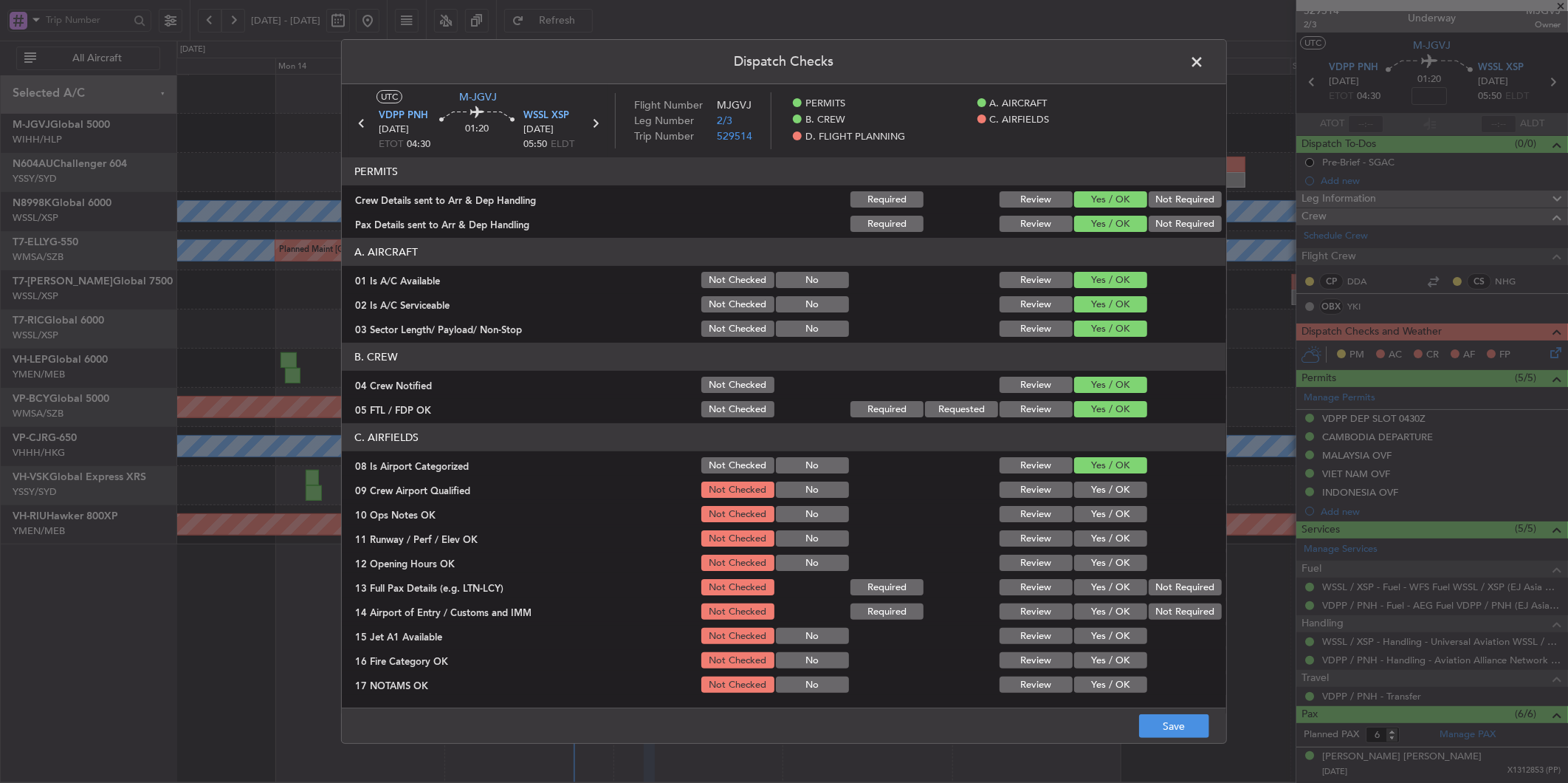click on "Yes / OK" 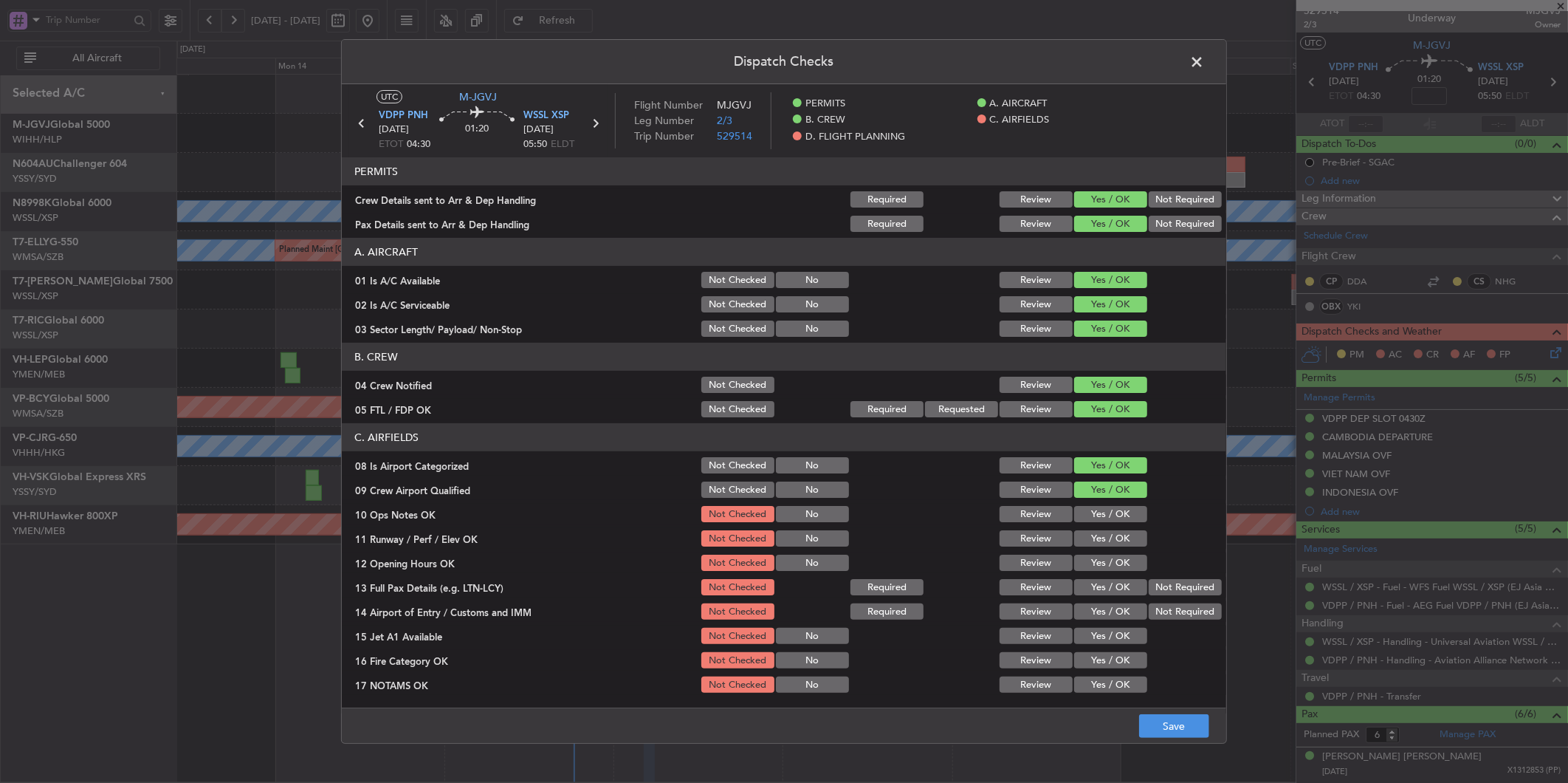 click on "Yes / OK" 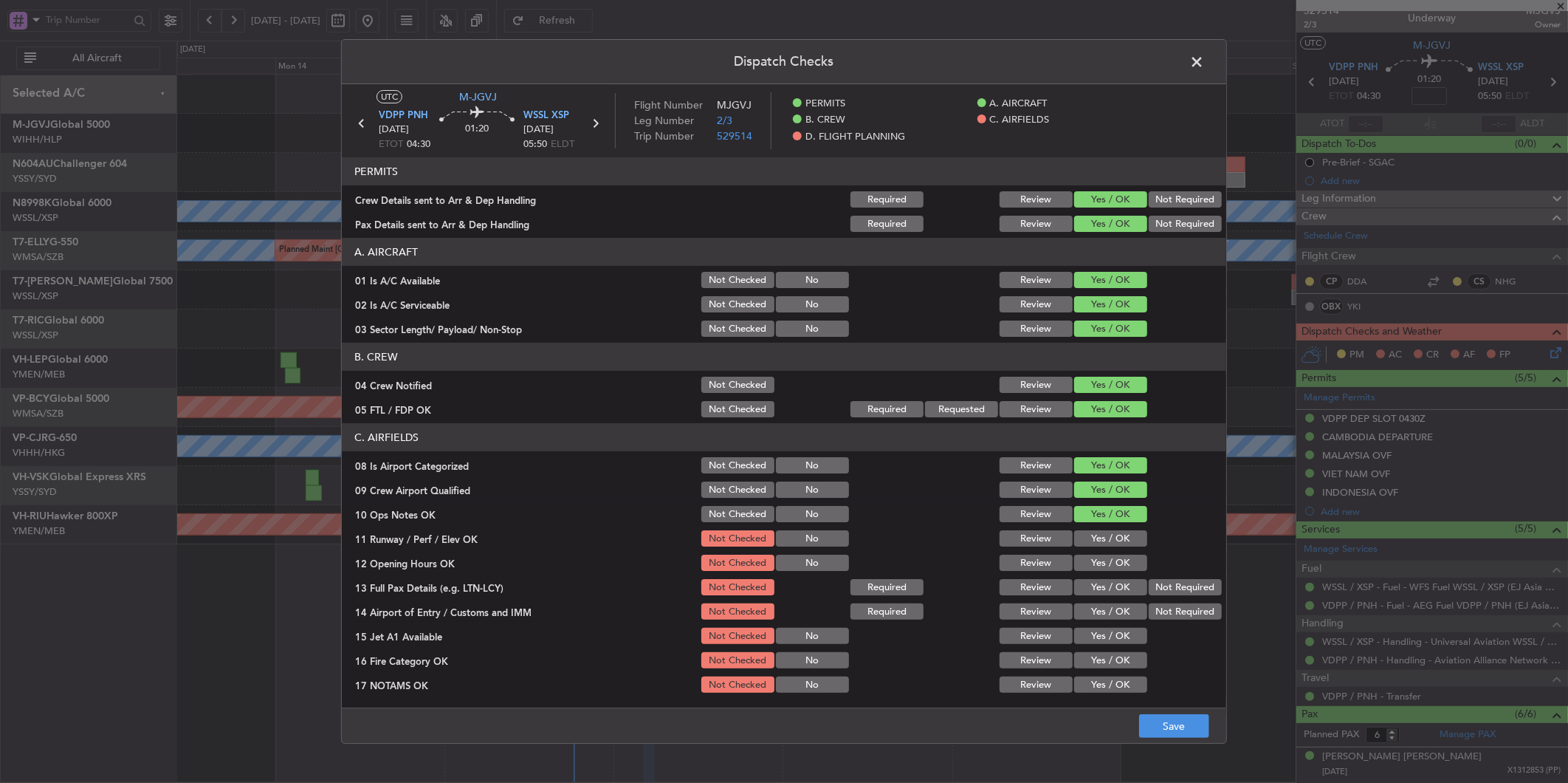 click on "Yes / OK" 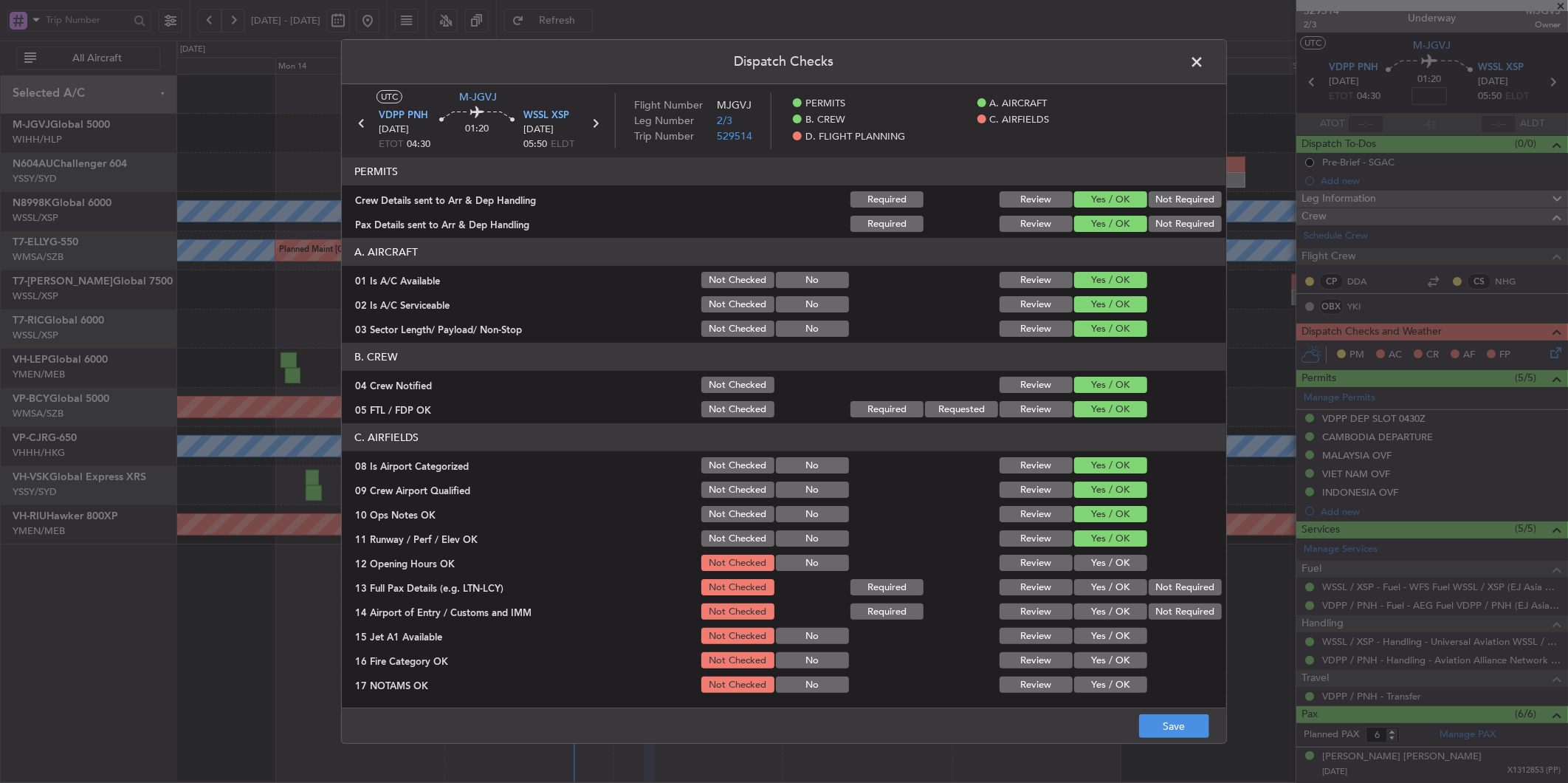 click on "Yes / OK" 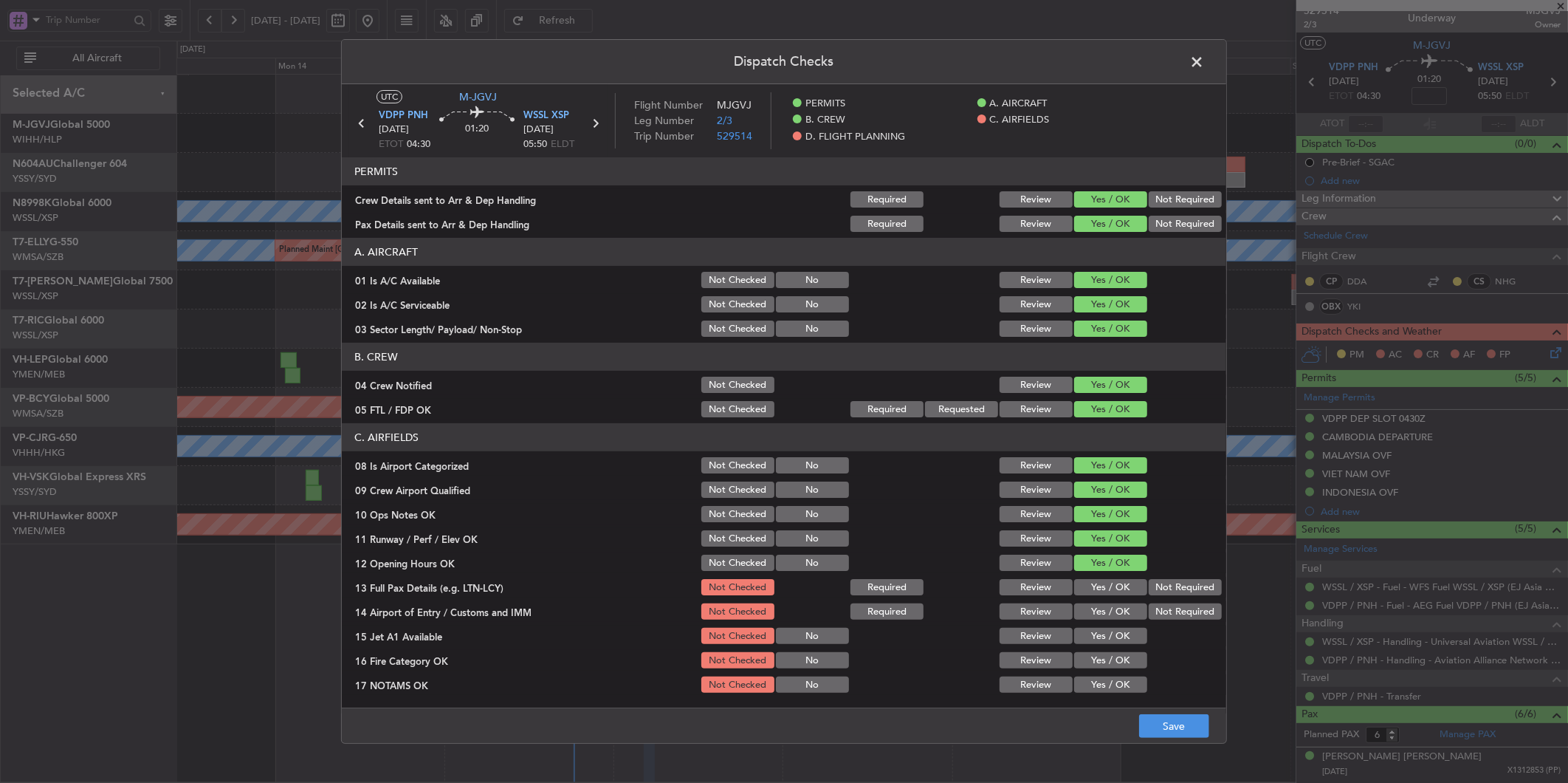 click on "Yes / OK" 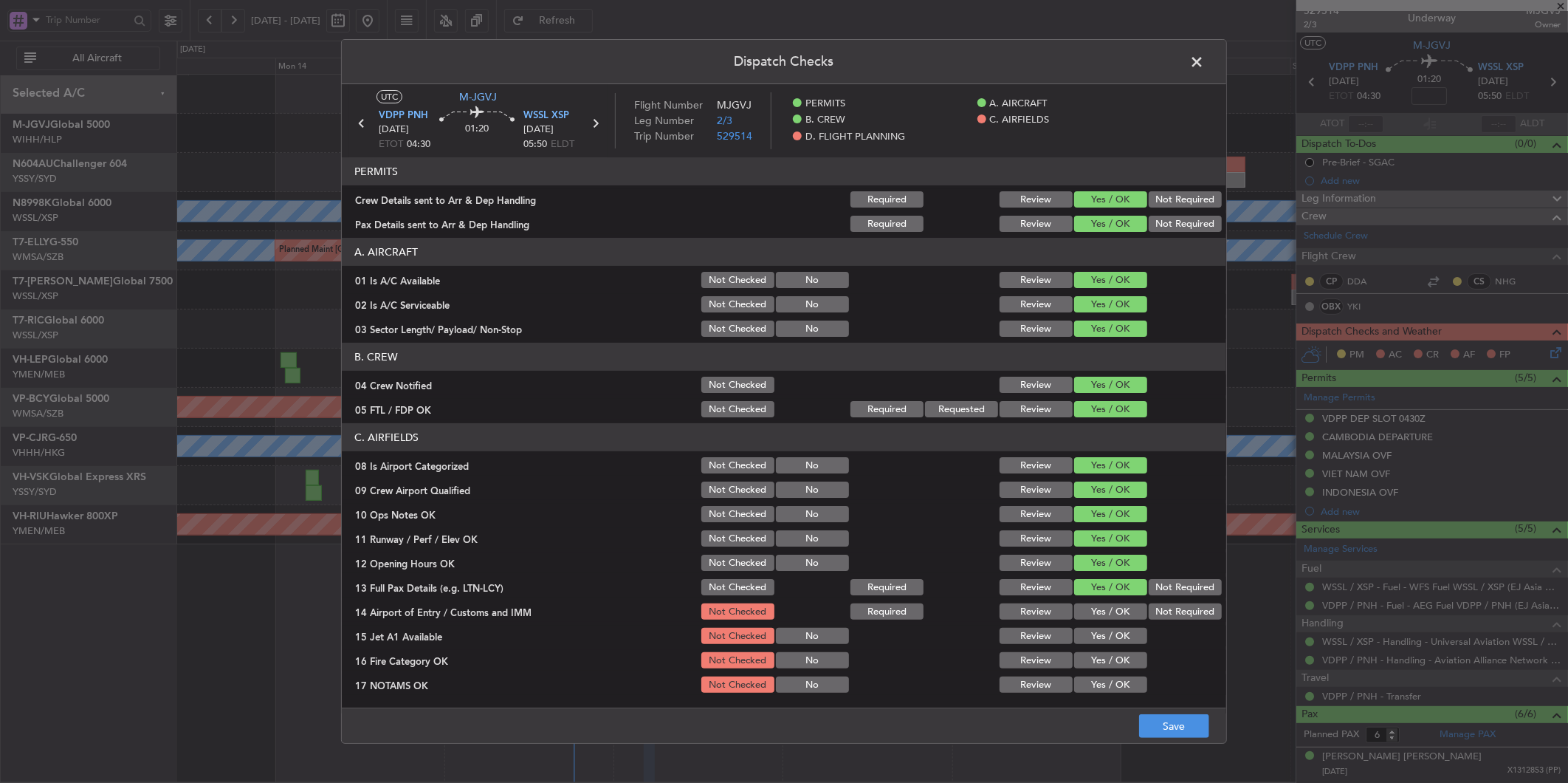 click on "Yes / OK" 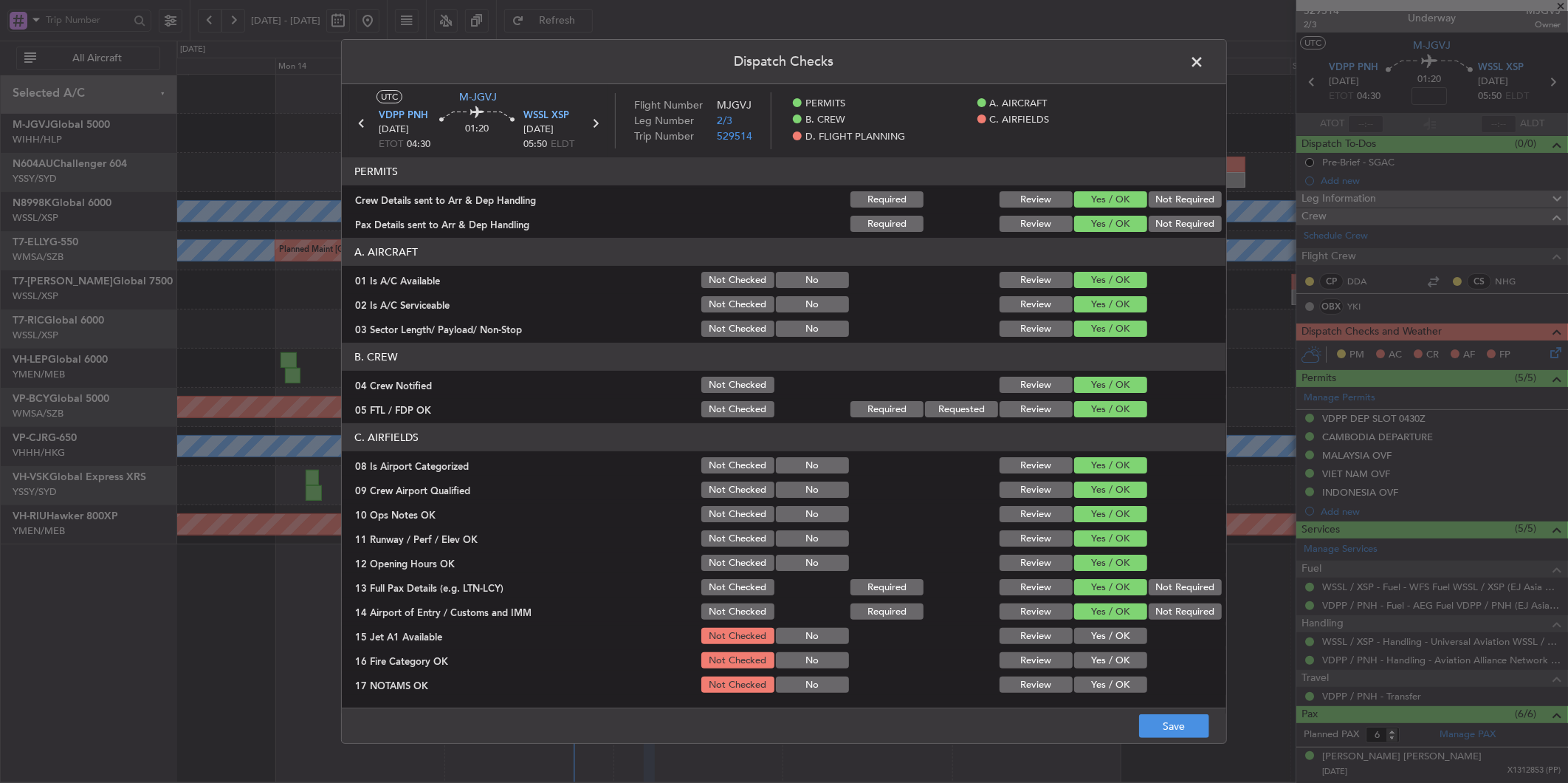 scroll, scrollTop: 246, scrollLeft: 0, axis: vertical 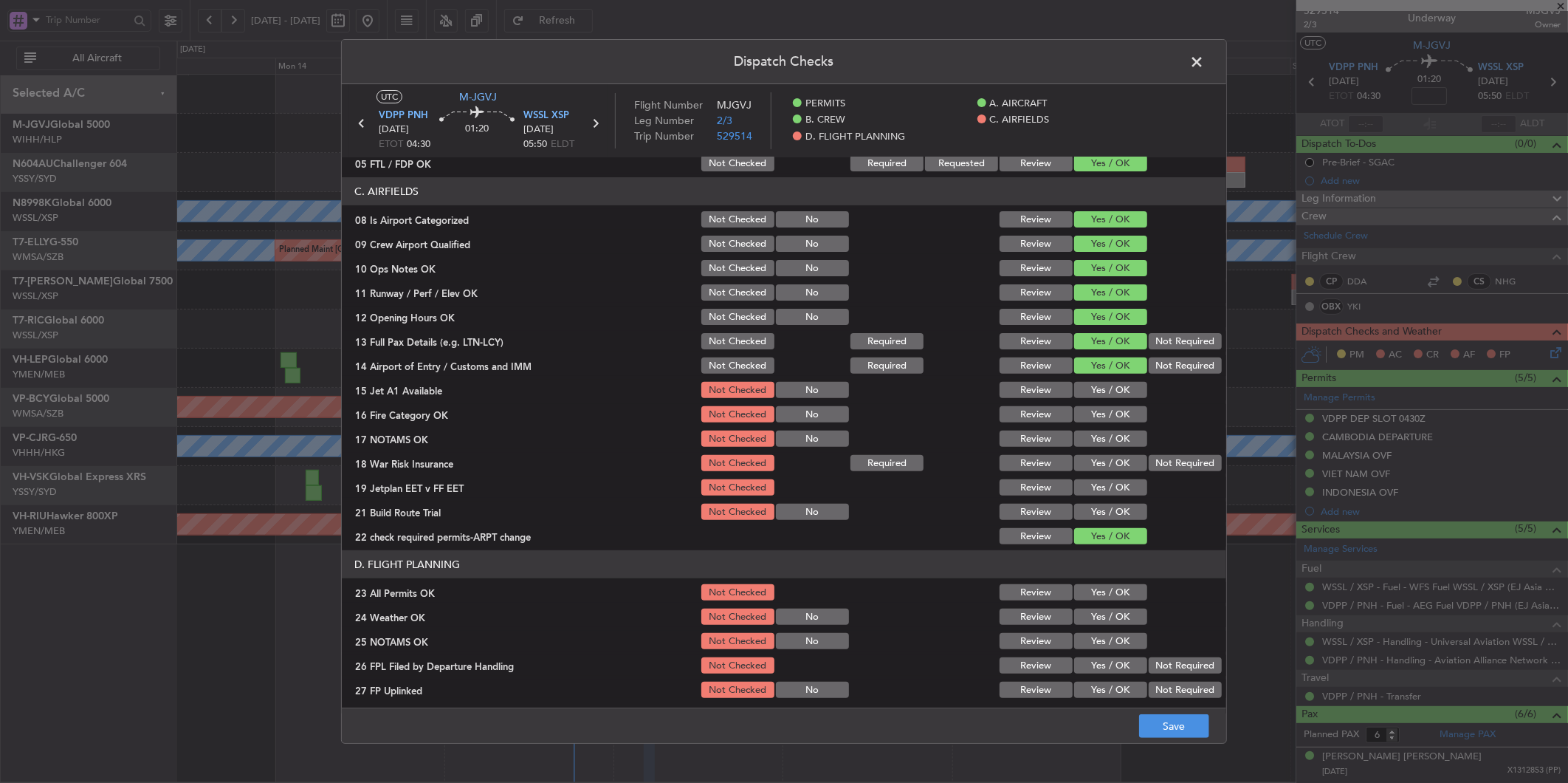 click on "Yes / OK" 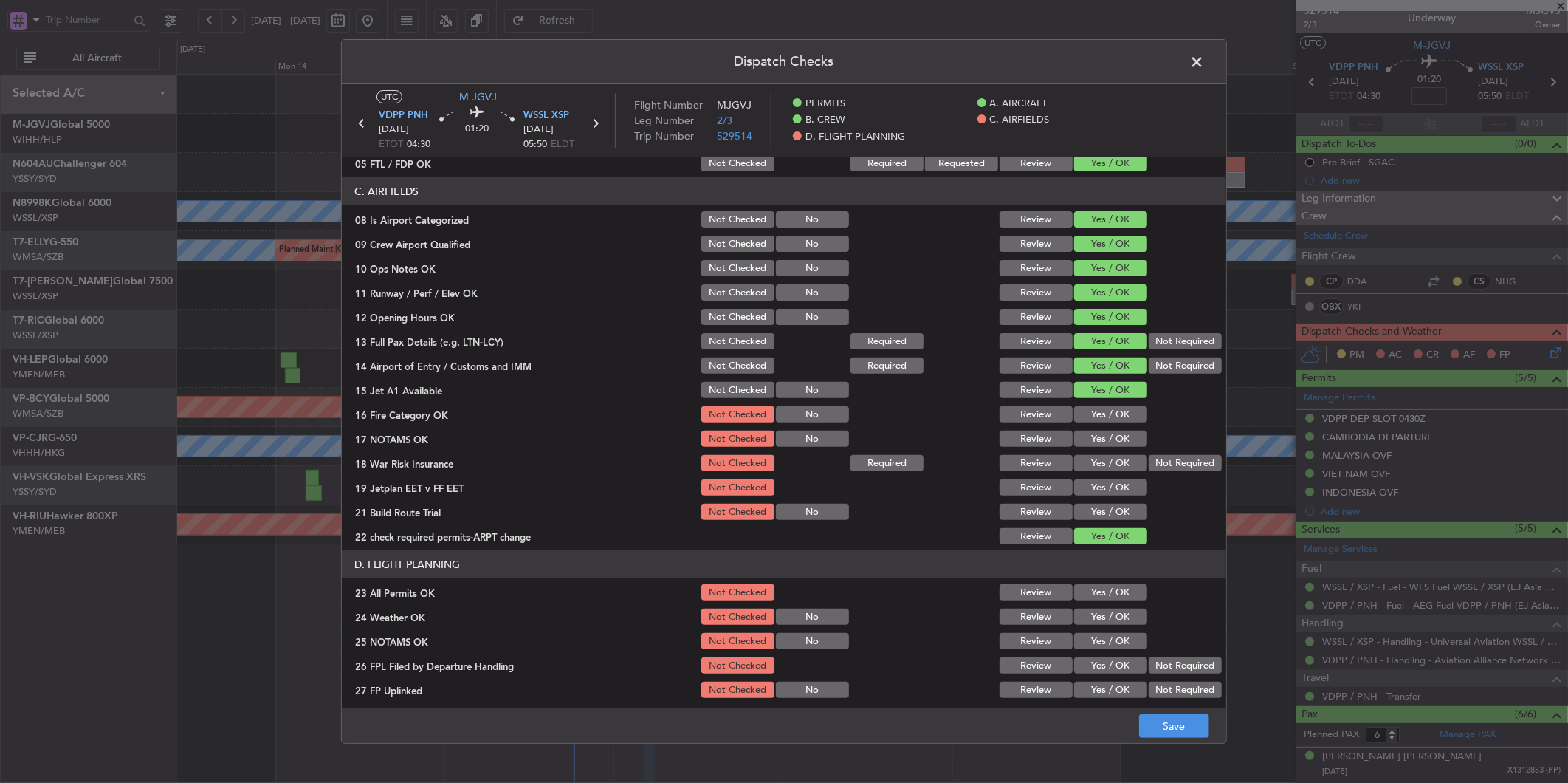 click on "Yes / OK" 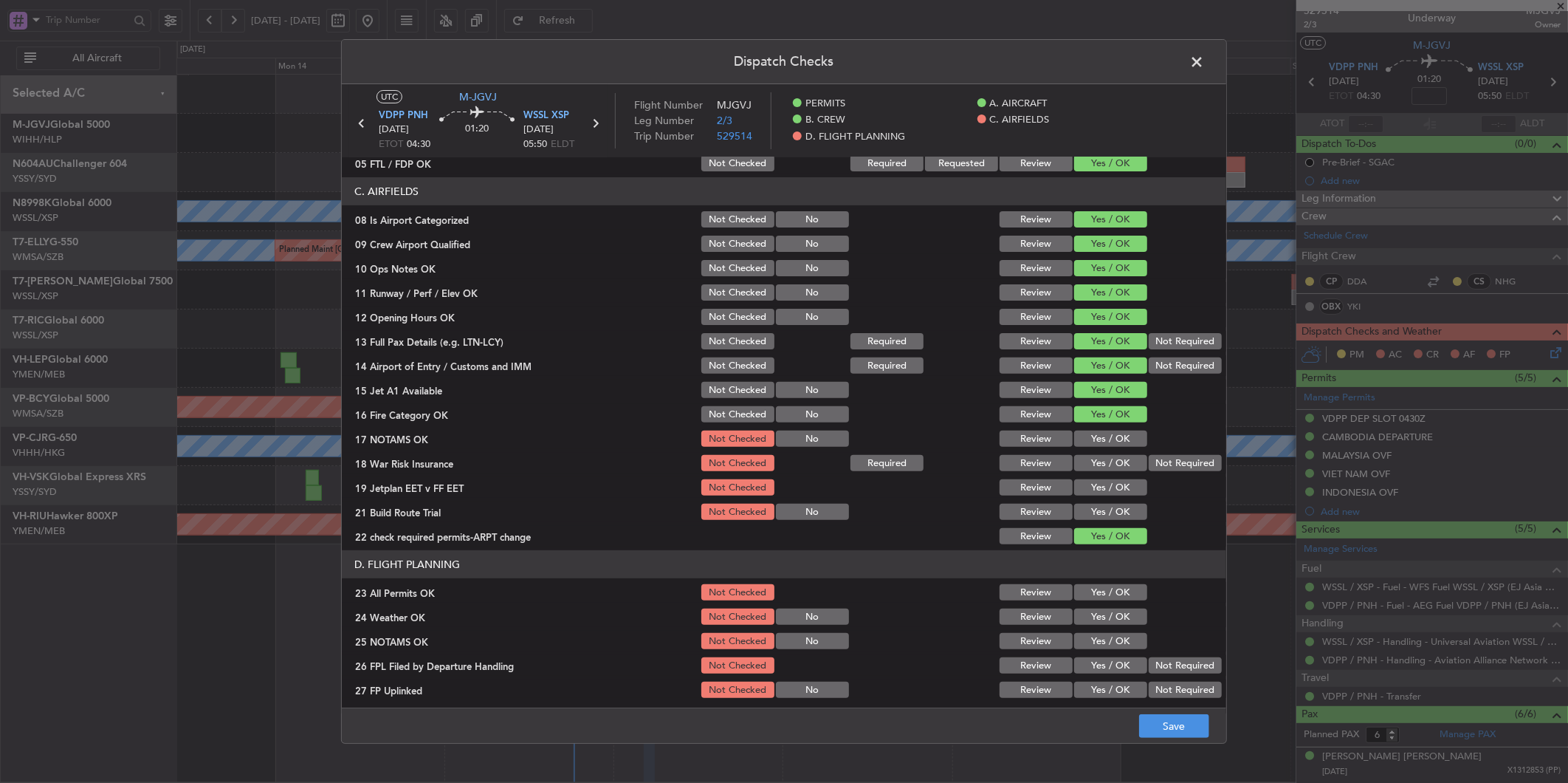 click on "Yes / OK" 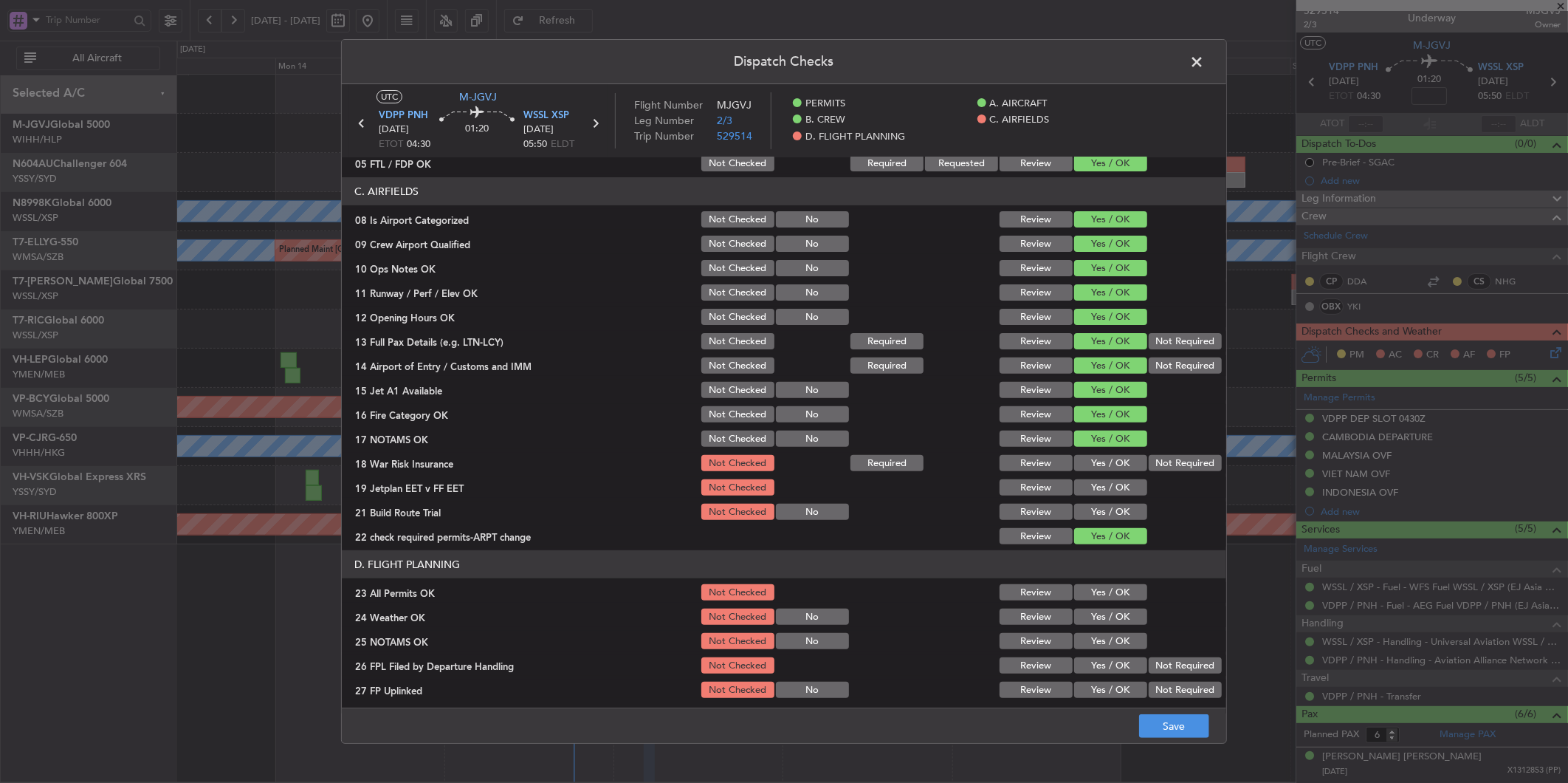 click on "Not Required" 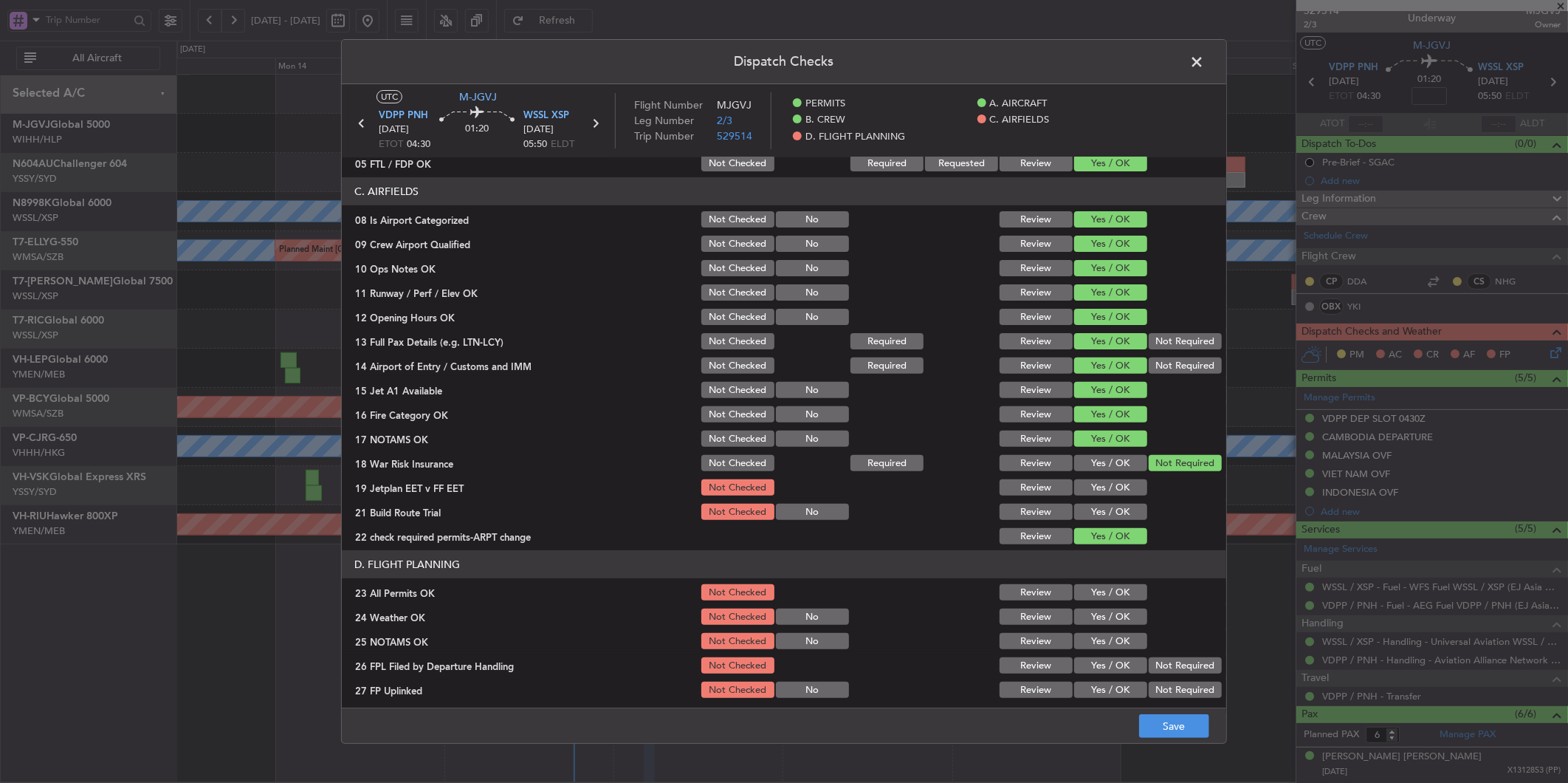 click on "C. AIRFIELDS   08 Is Airport Categorized  Not Checked No Review Yes / OK  09 Crew Airport Qualified  Not Checked No Review Yes / OK  10 Ops Notes OK  Not Checked No Review Yes / OK  11 Runway / Perf / Elev OK  Not Checked No Review Yes / OK  12 Opening Hours OK  Not Checked No Review Yes / OK  13 Full Pax Details (e.g. LTN-LCY)  Not Checked Required Review Yes / OK Not Required  14 Airport of Entry / Customs and IMM  Not Checked Required Review Yes / OK Not Required  15 Jet A1 Available  Not Checked No Review Yes / OK  16 Fire Category OK  Not Checked No Review Yes / OK  17 NOTAMS OK  Not Checked No Review Yes / OK  18 War Risk Insurance  Not Checked Required Review Yes / OK Not Required  19 Jetplan EET v FF EET  Not Checked Review Yes / OK  21 Build Route Trial  Not Checked No Review Yes / OK  22 check required permits-ARPT change  Review Yes / OK" 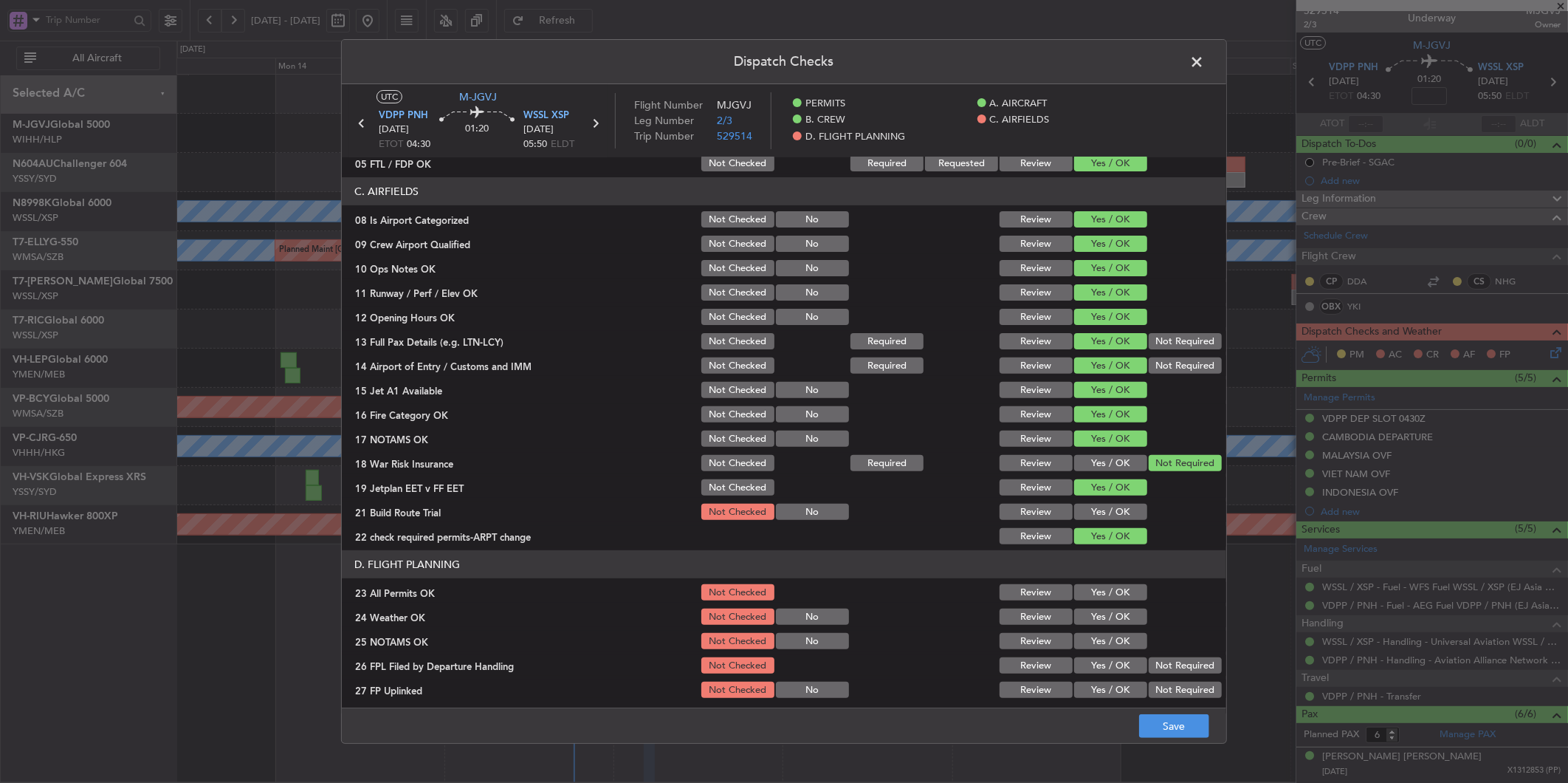 click on "Yes / OK" 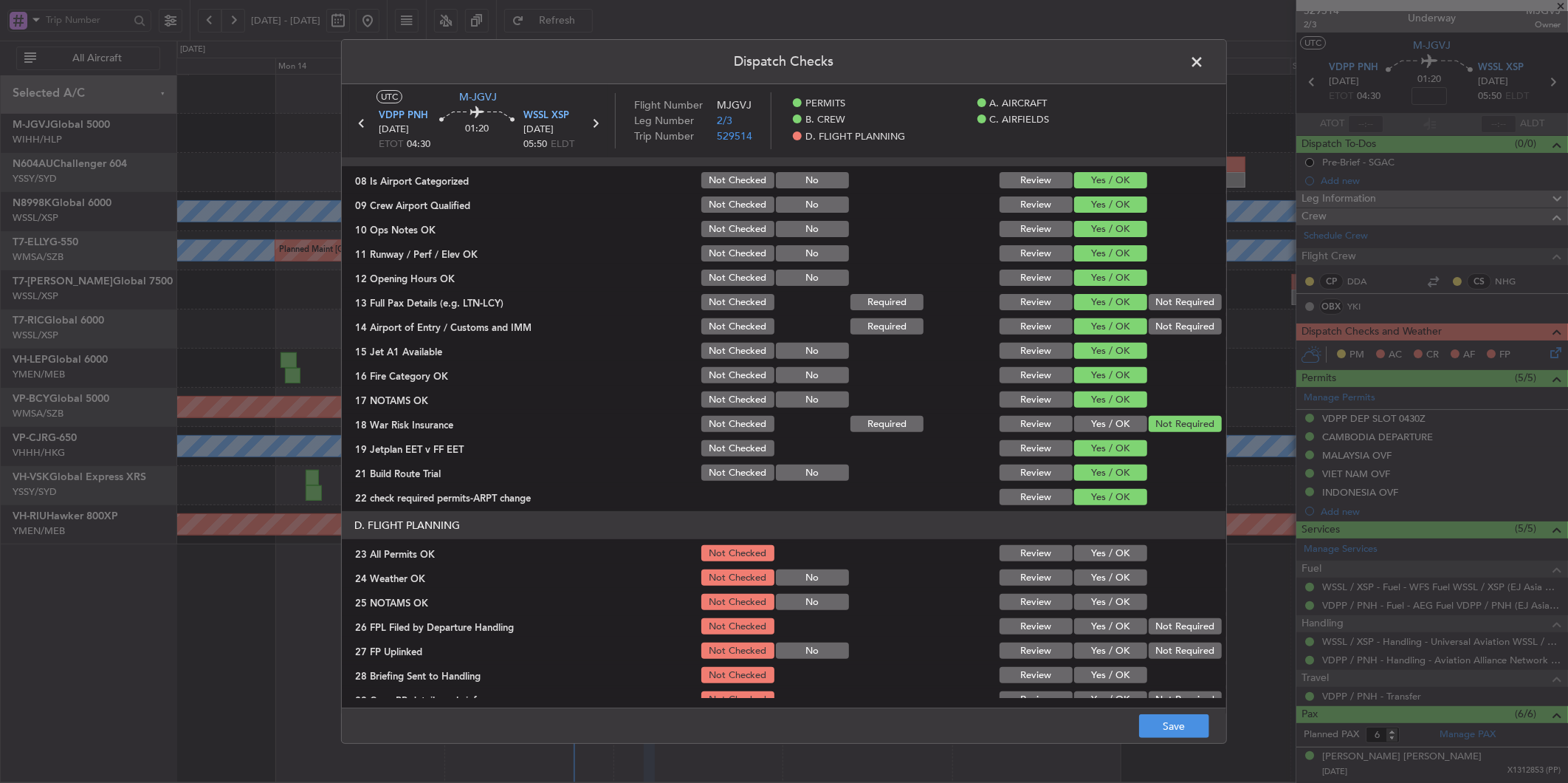 scroll, scrollTop: 324, scrollLeft: 0, axis: vertical 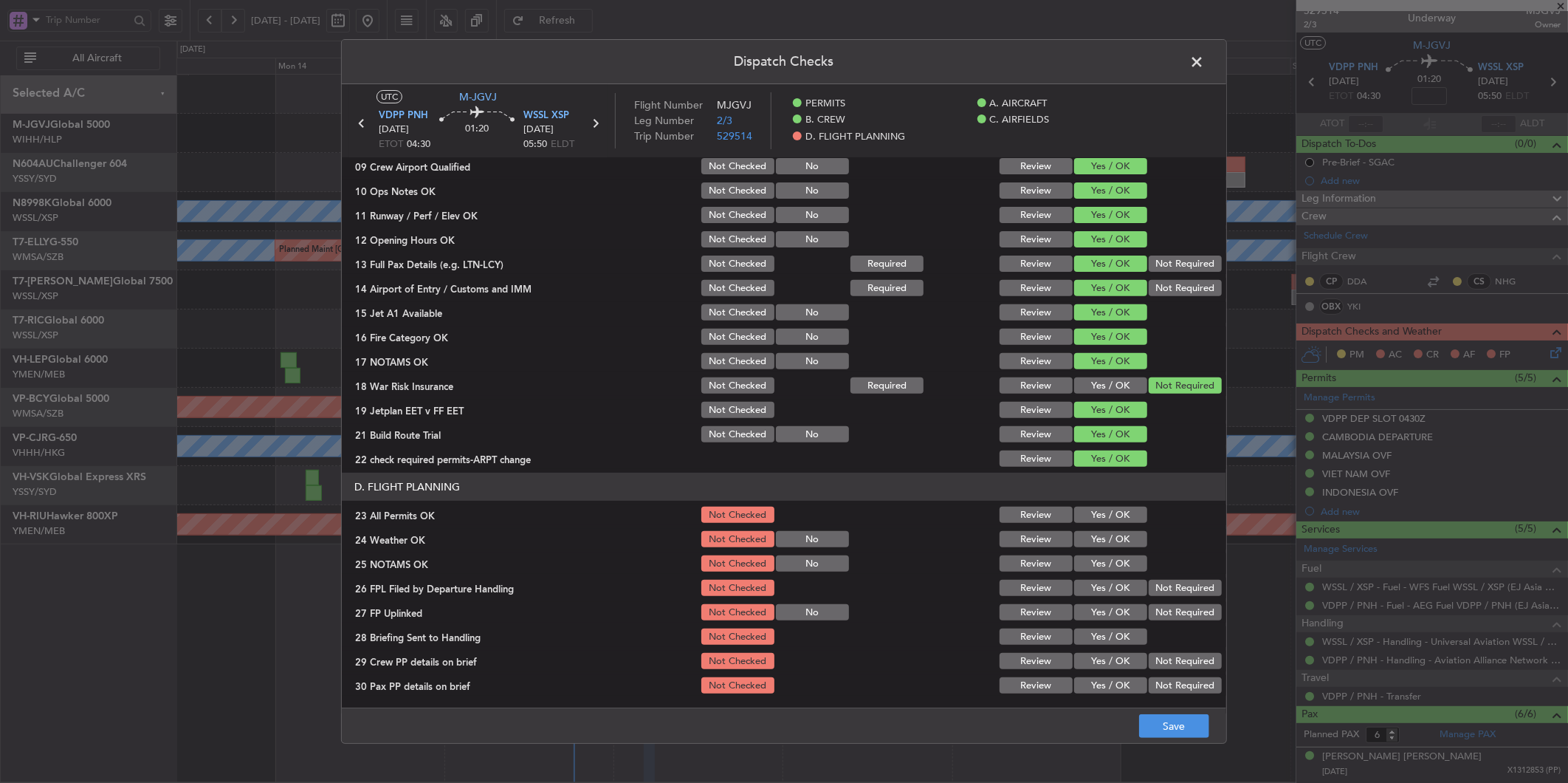 click on "Yes / OK" 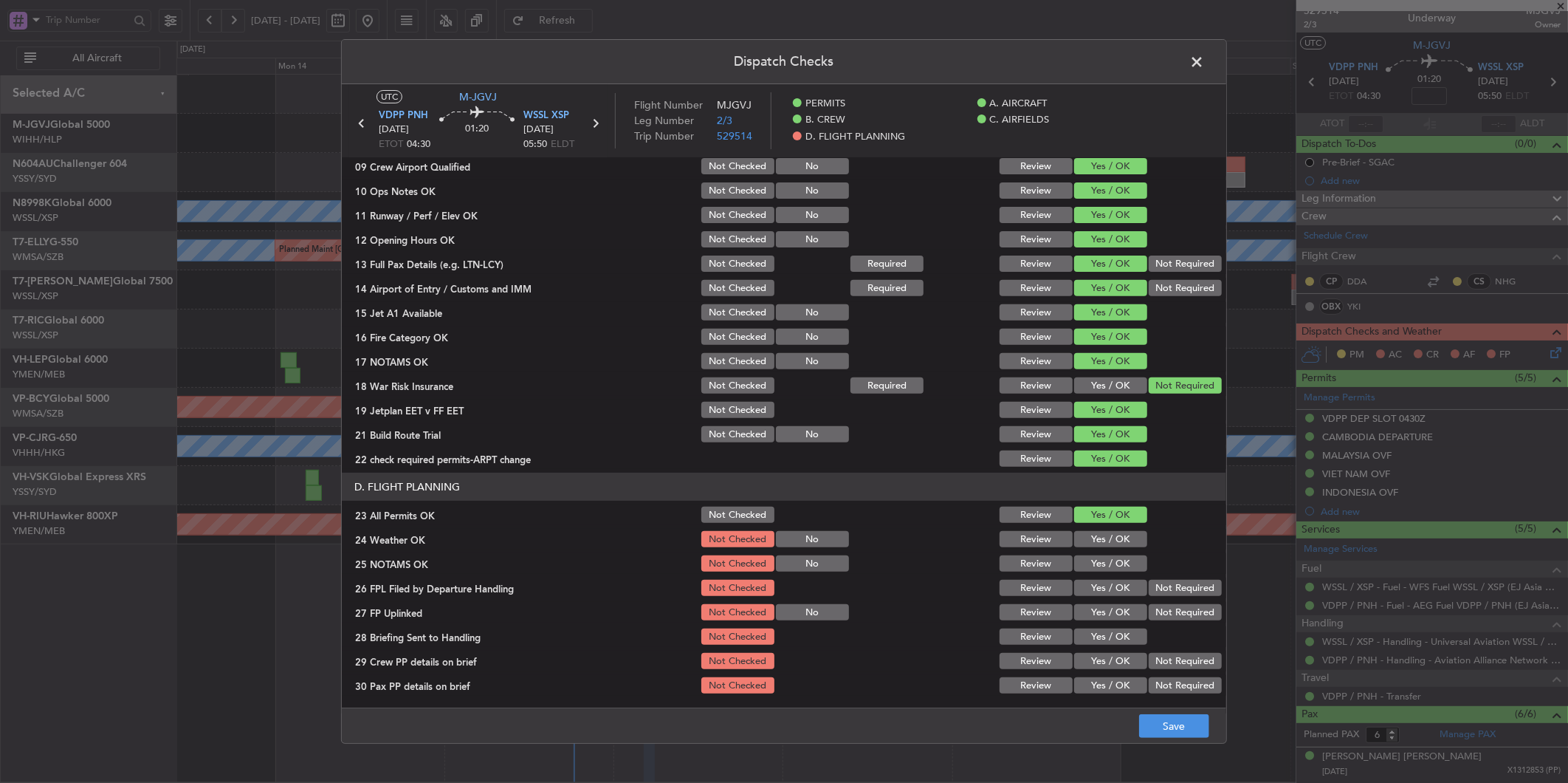 click on "Yes / OK" 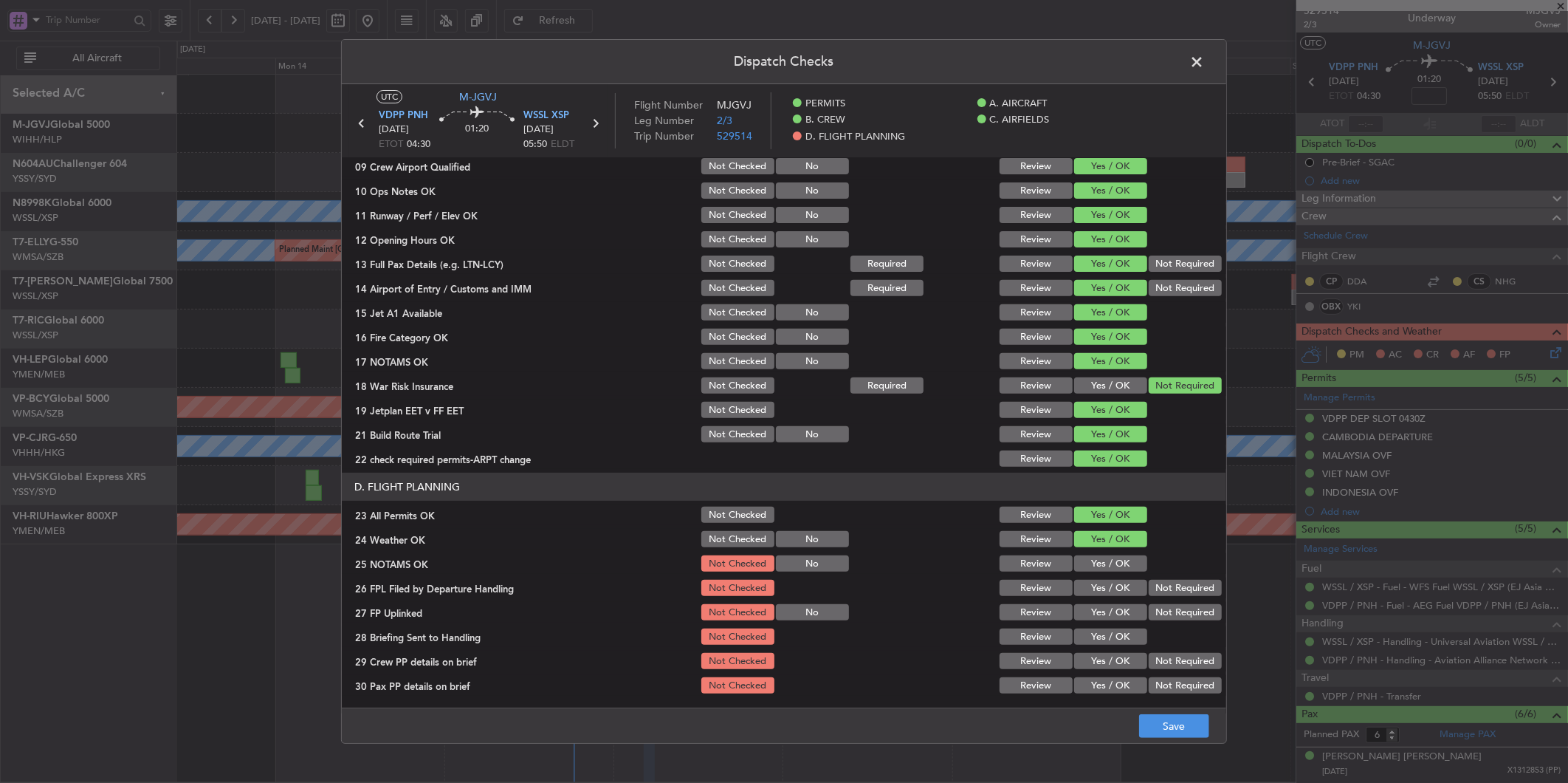 click on "Yes / OK" 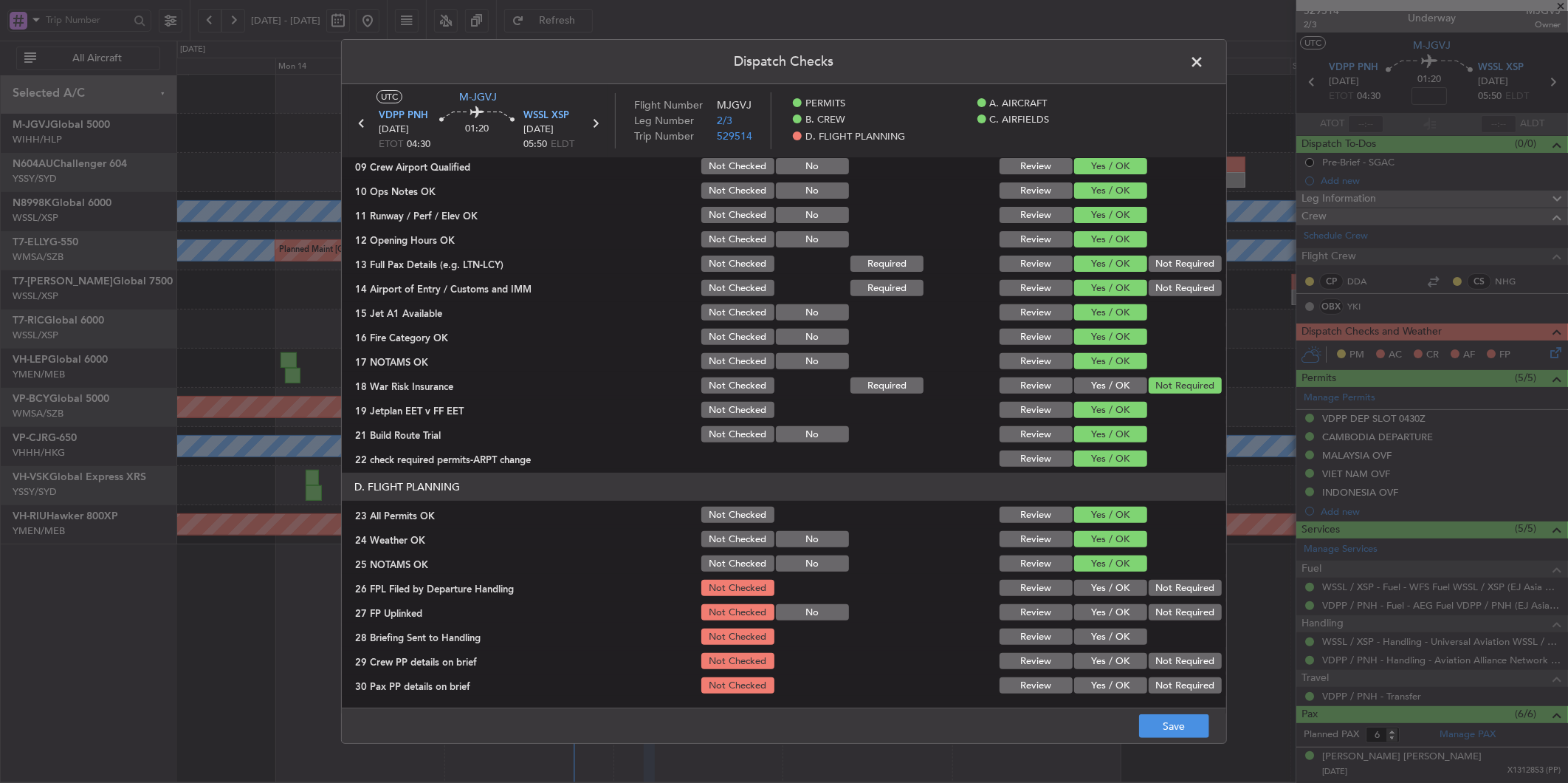 click on "Yes / OK" 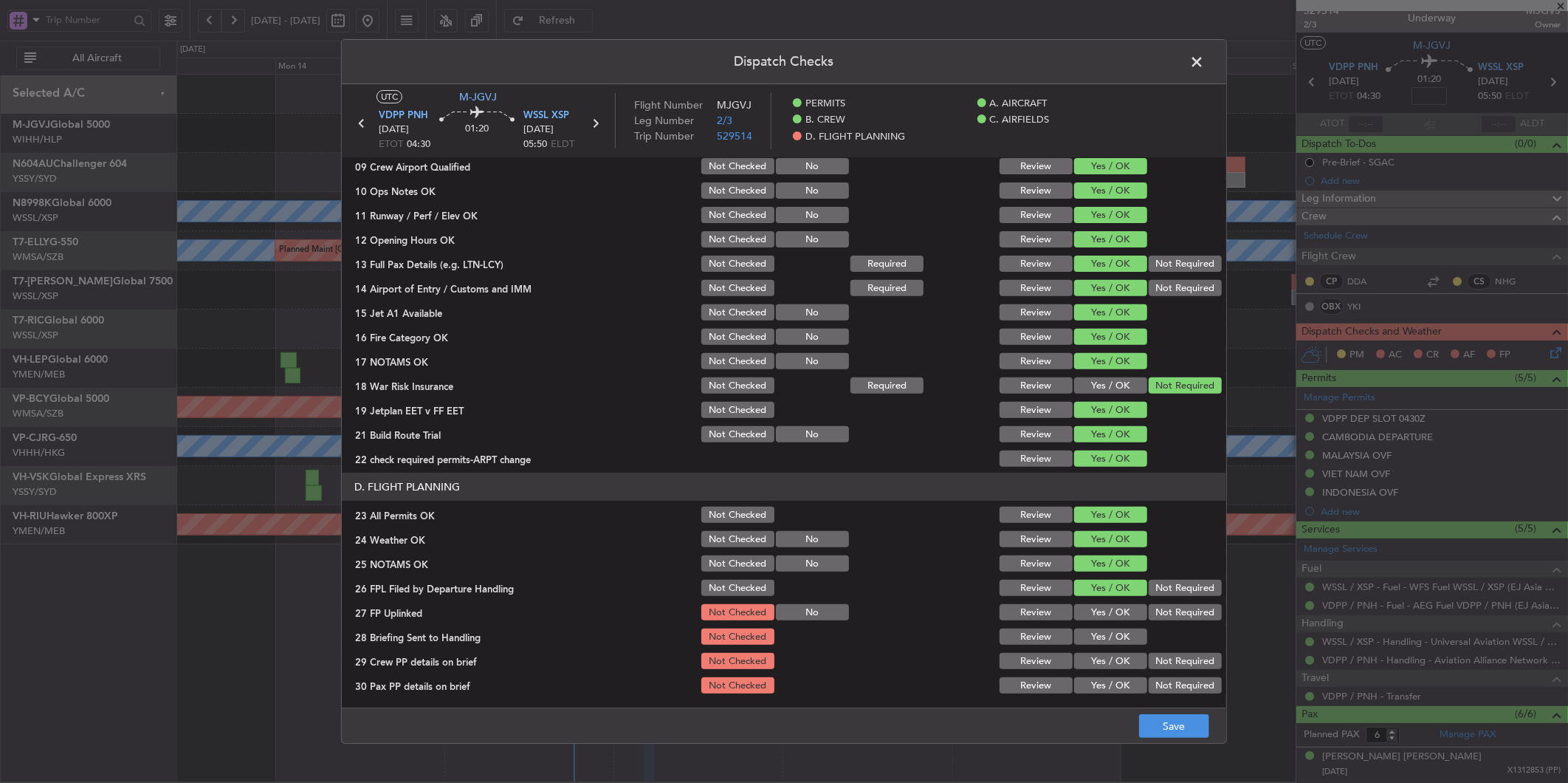 click on "Yes / OK" 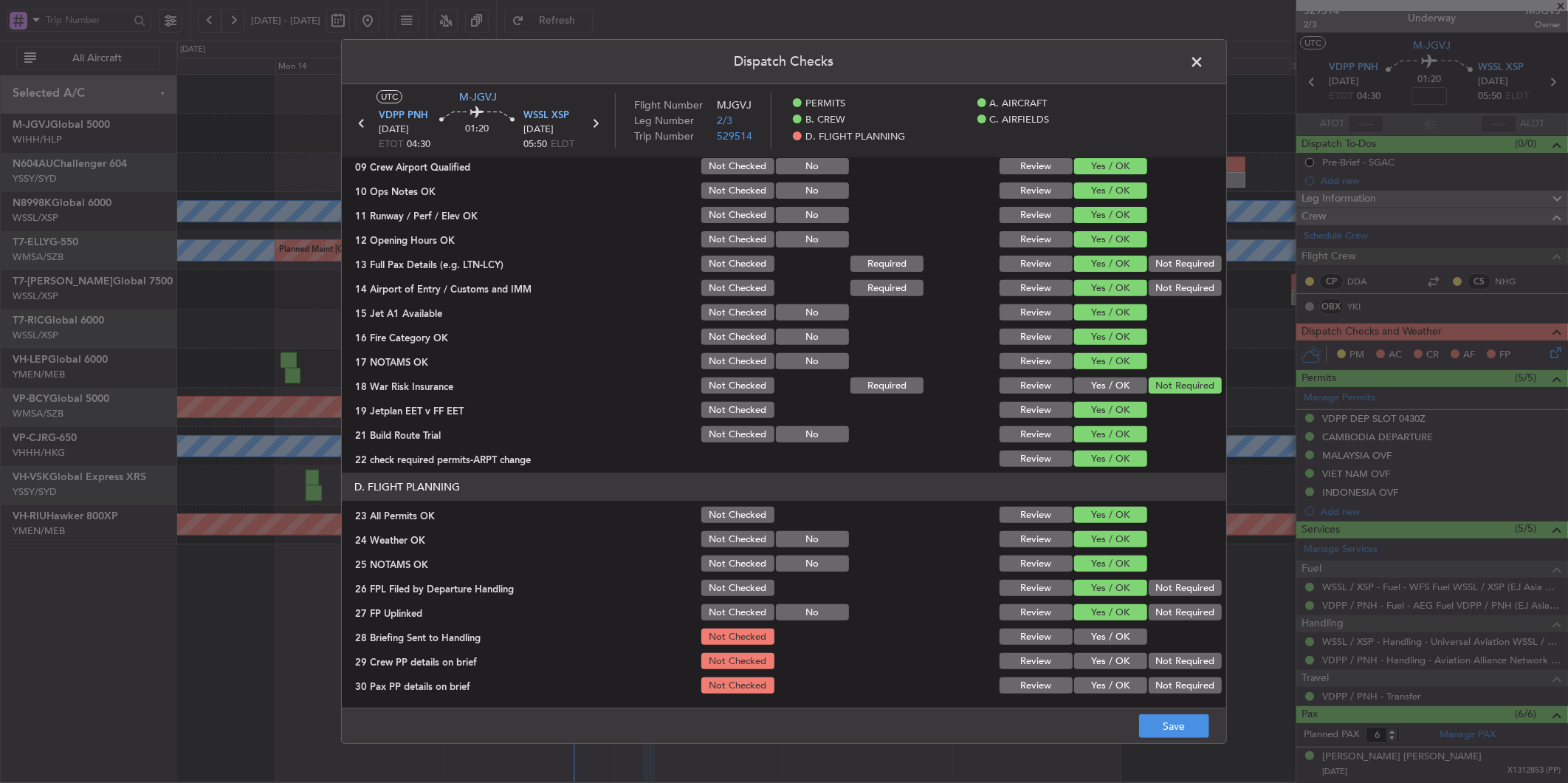 click on "Yes / OK" 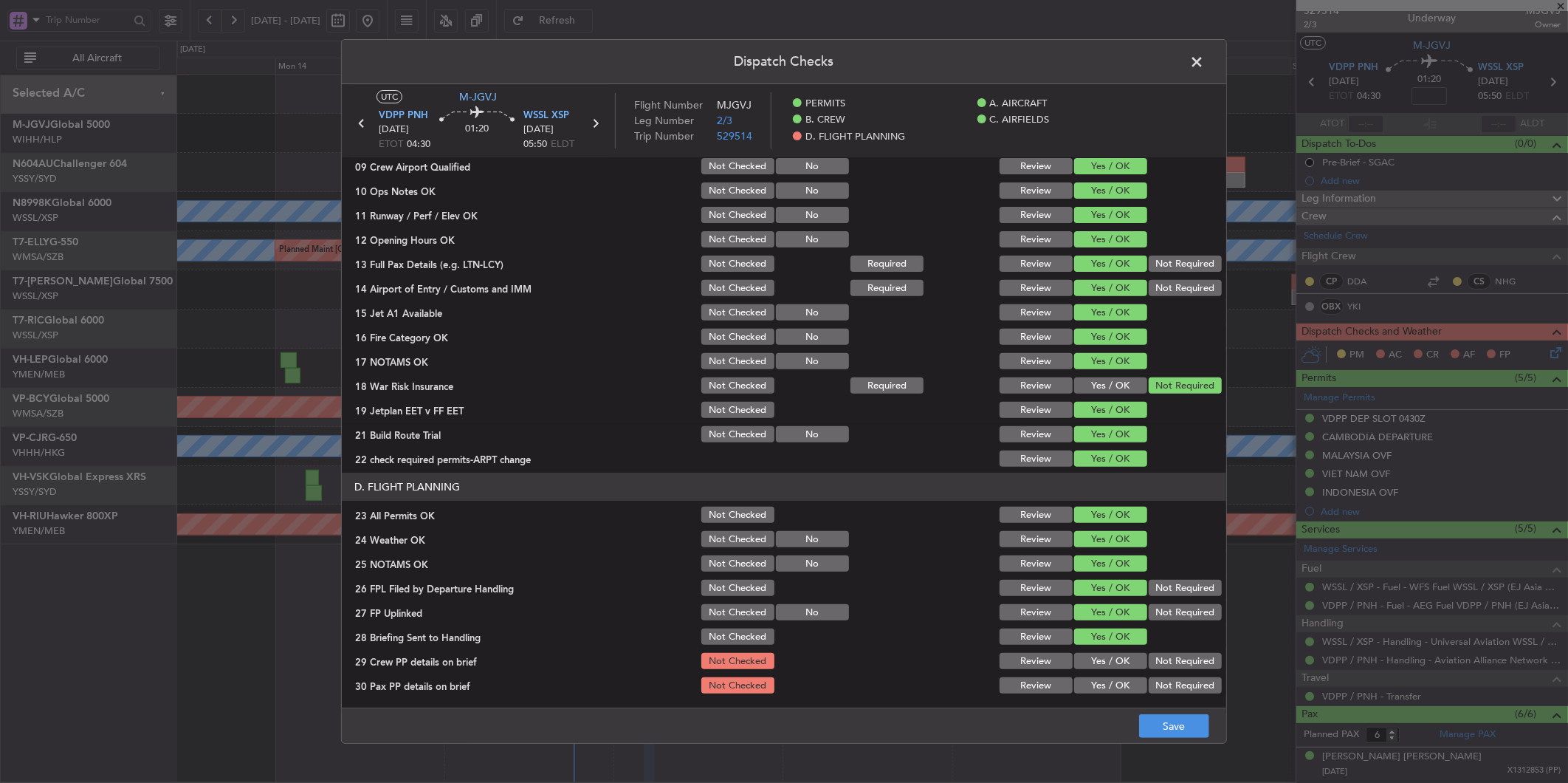click on "Yes / OK" 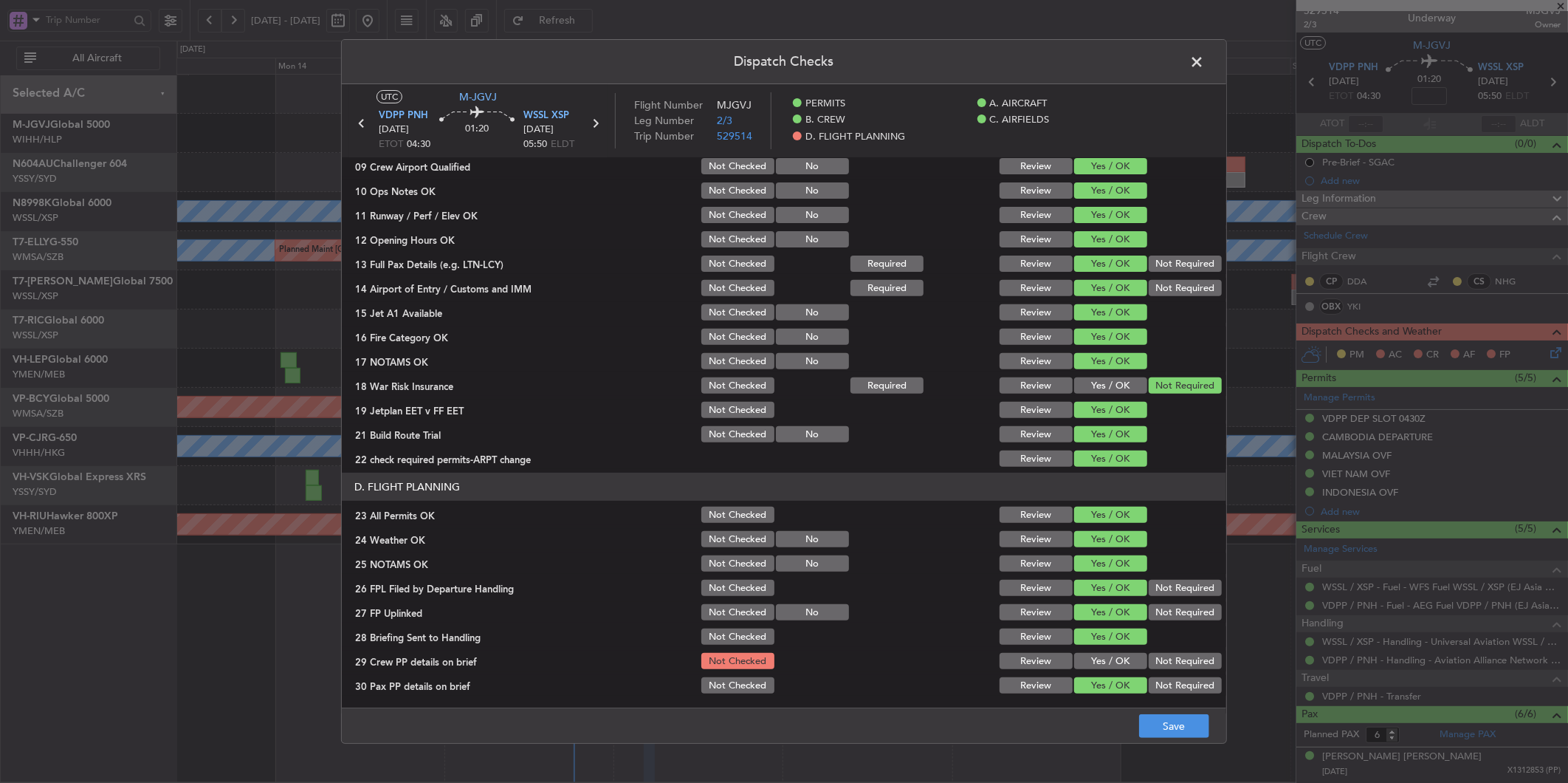 click on "Yes / OK" 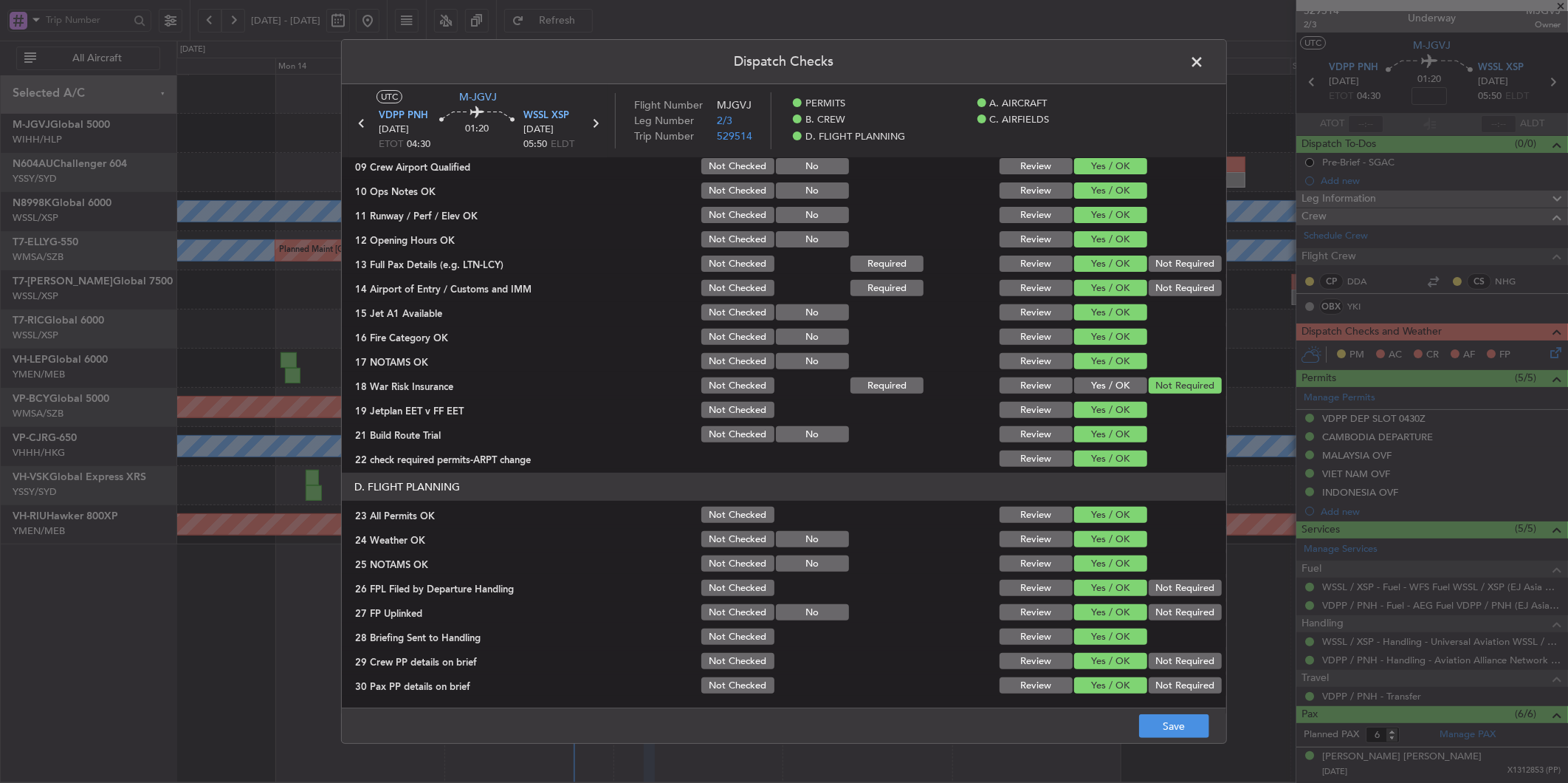 click on "Save" 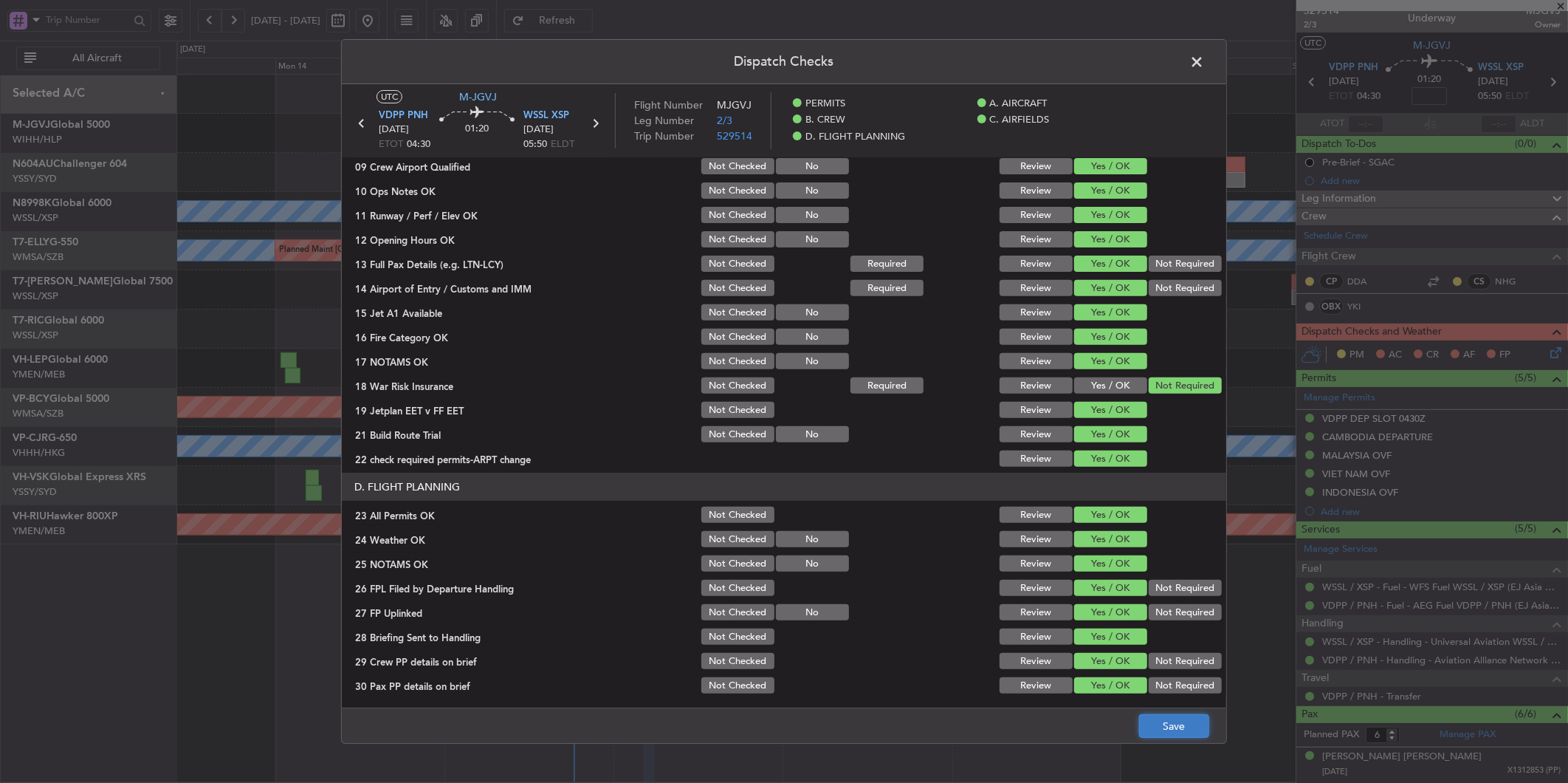 click on "Save" 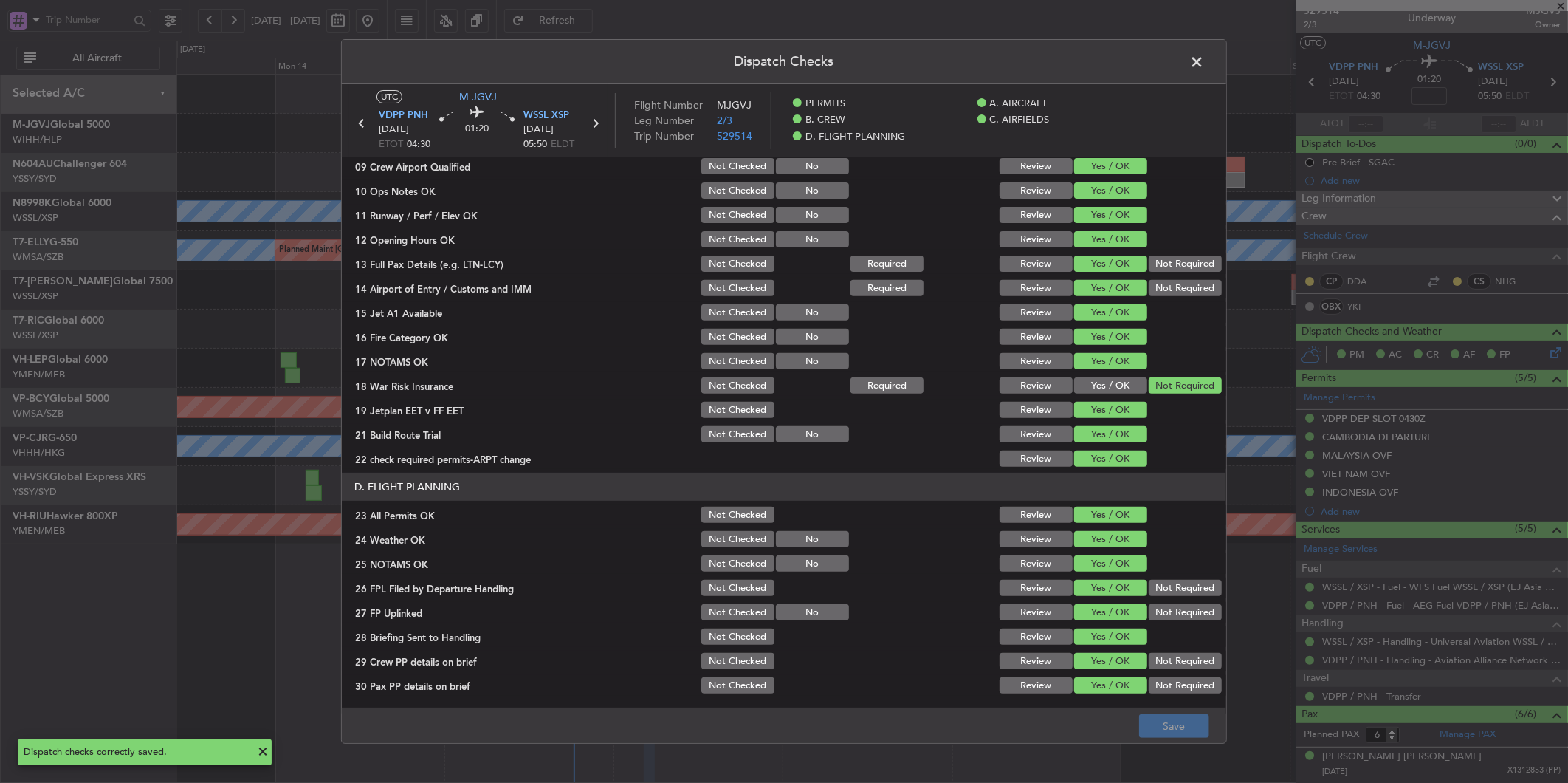 click 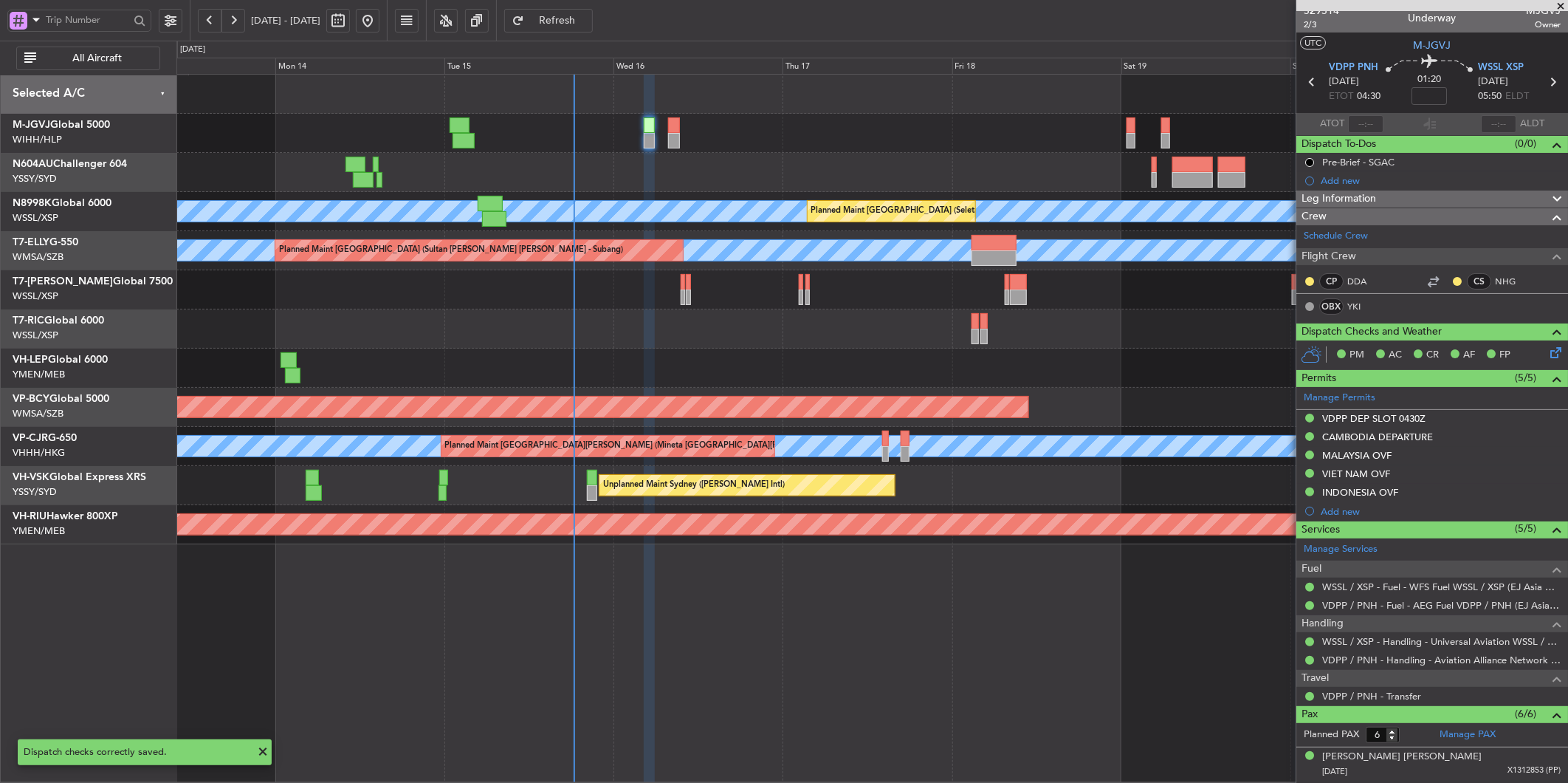 click 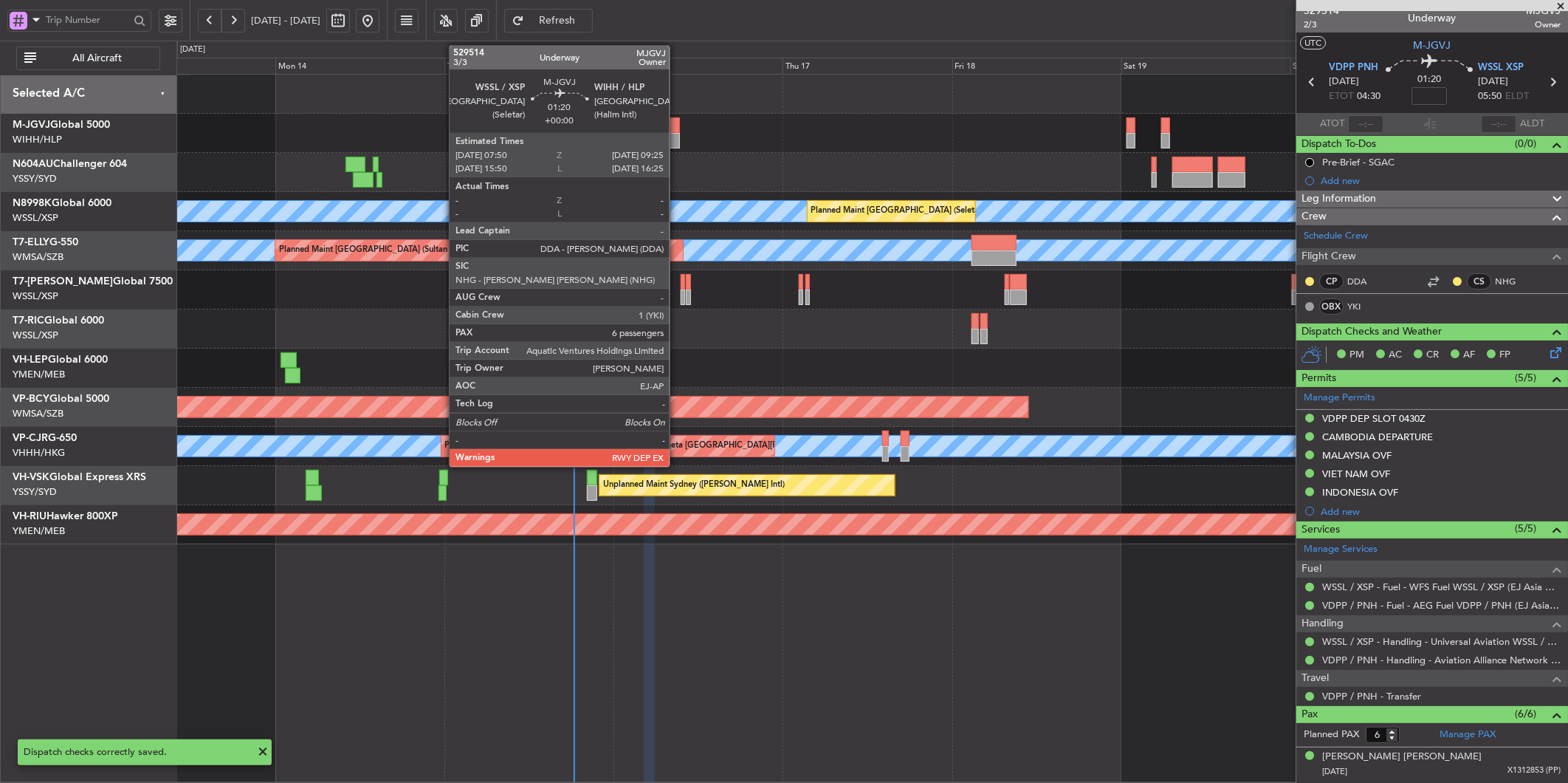 click 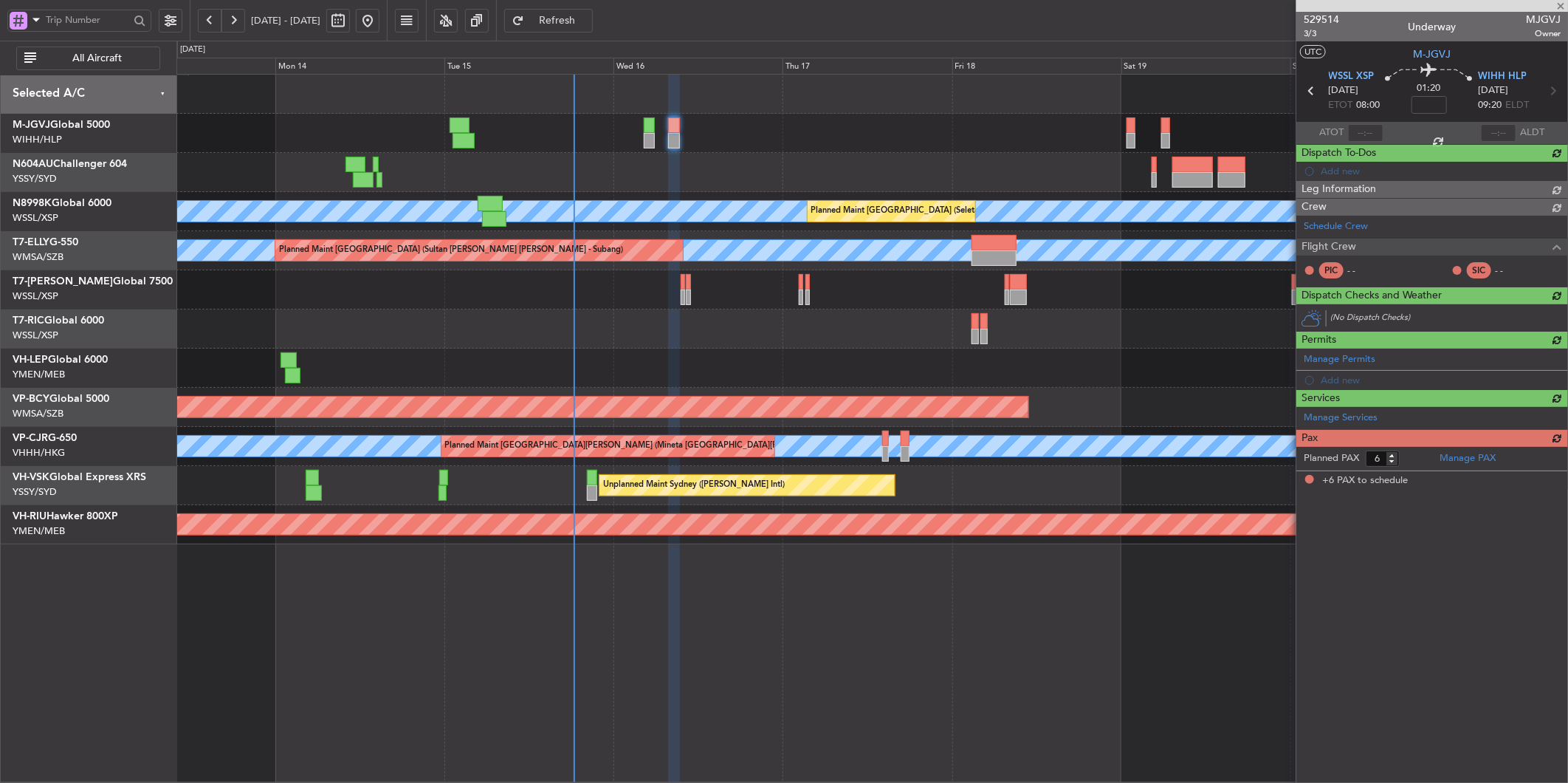 scroll, scrollTop: 0, scrollLeft: 0, axis: both 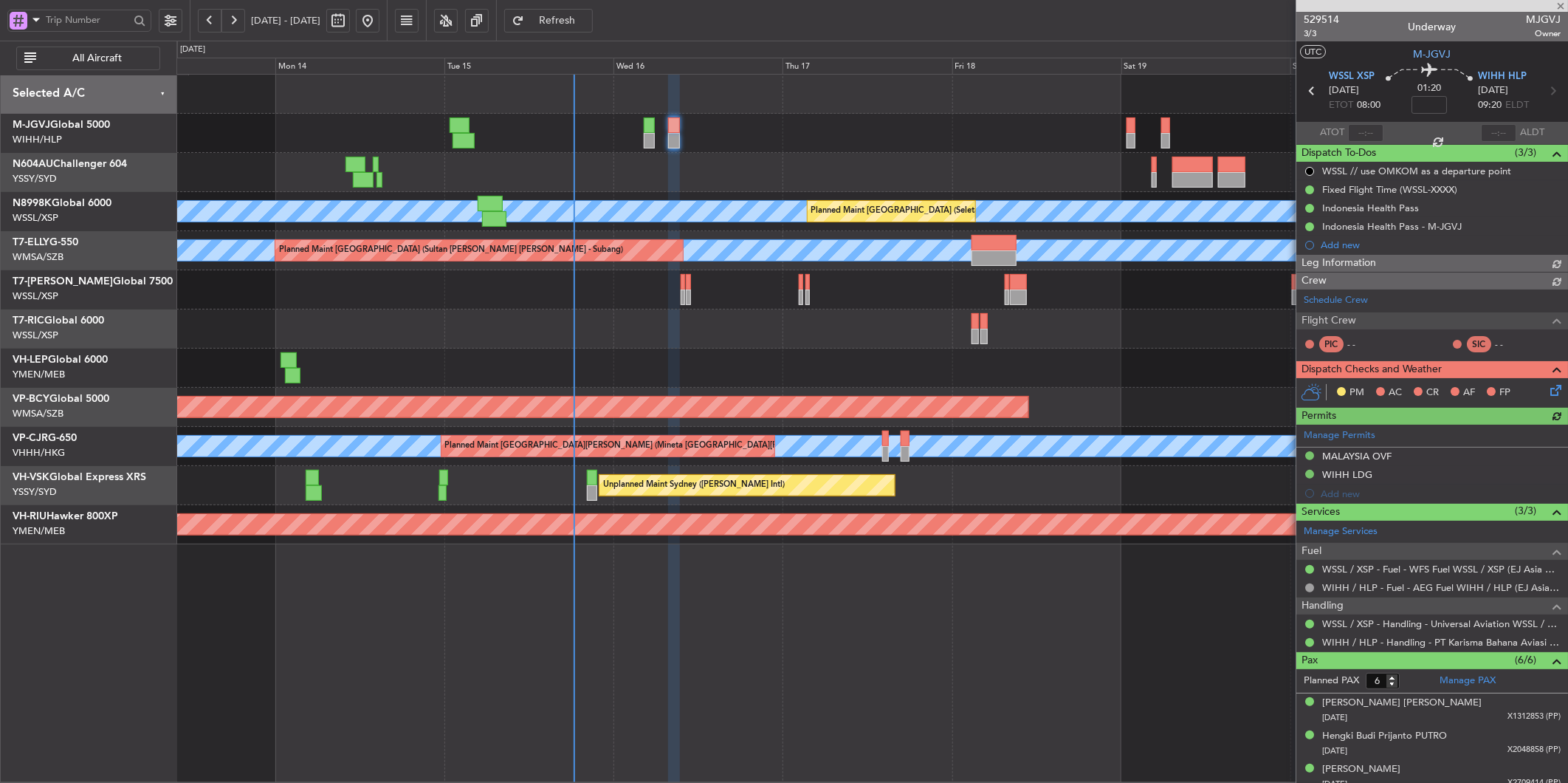 type on "[PERSON_NAME] (HHAFI)" 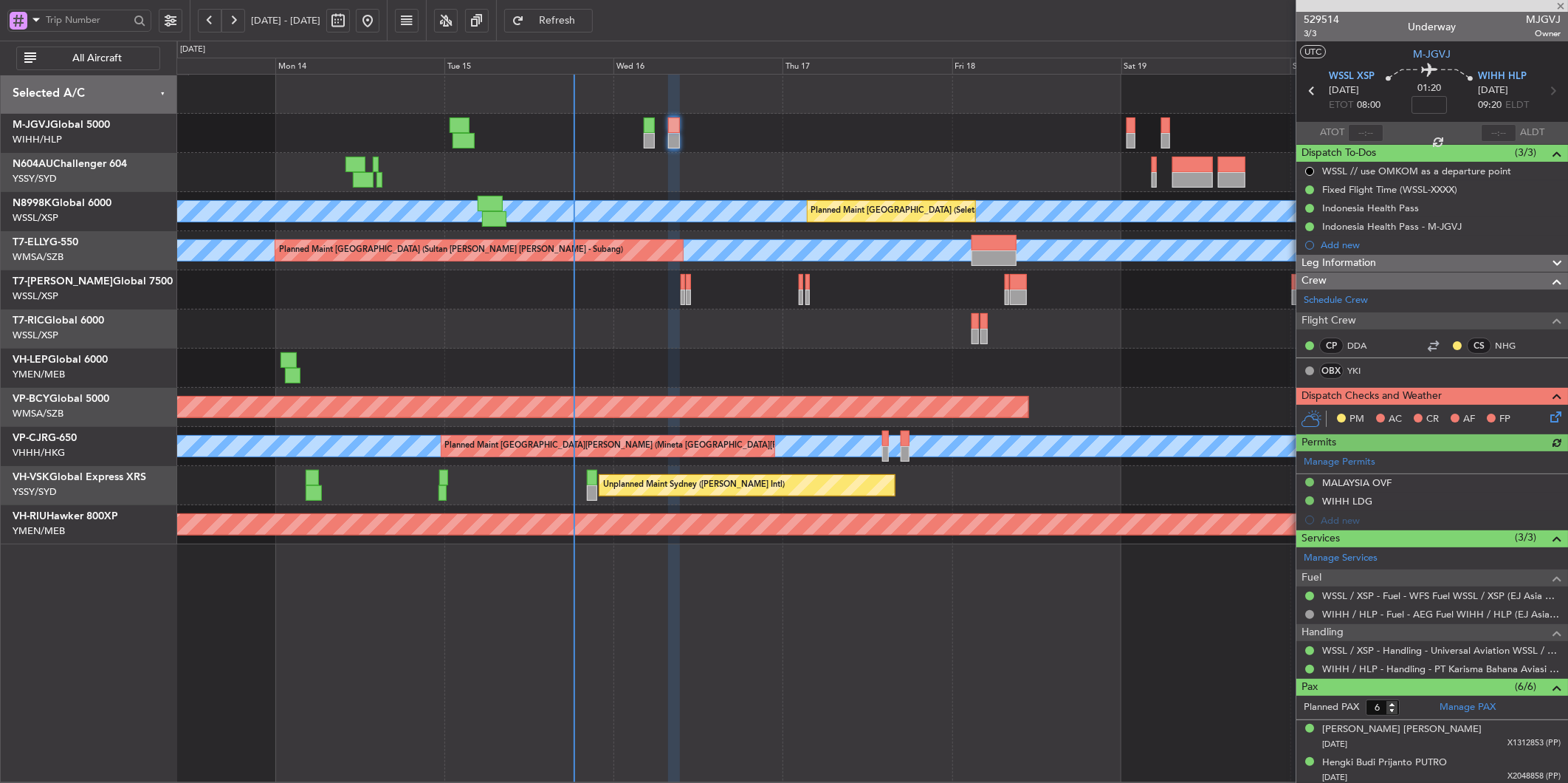 click 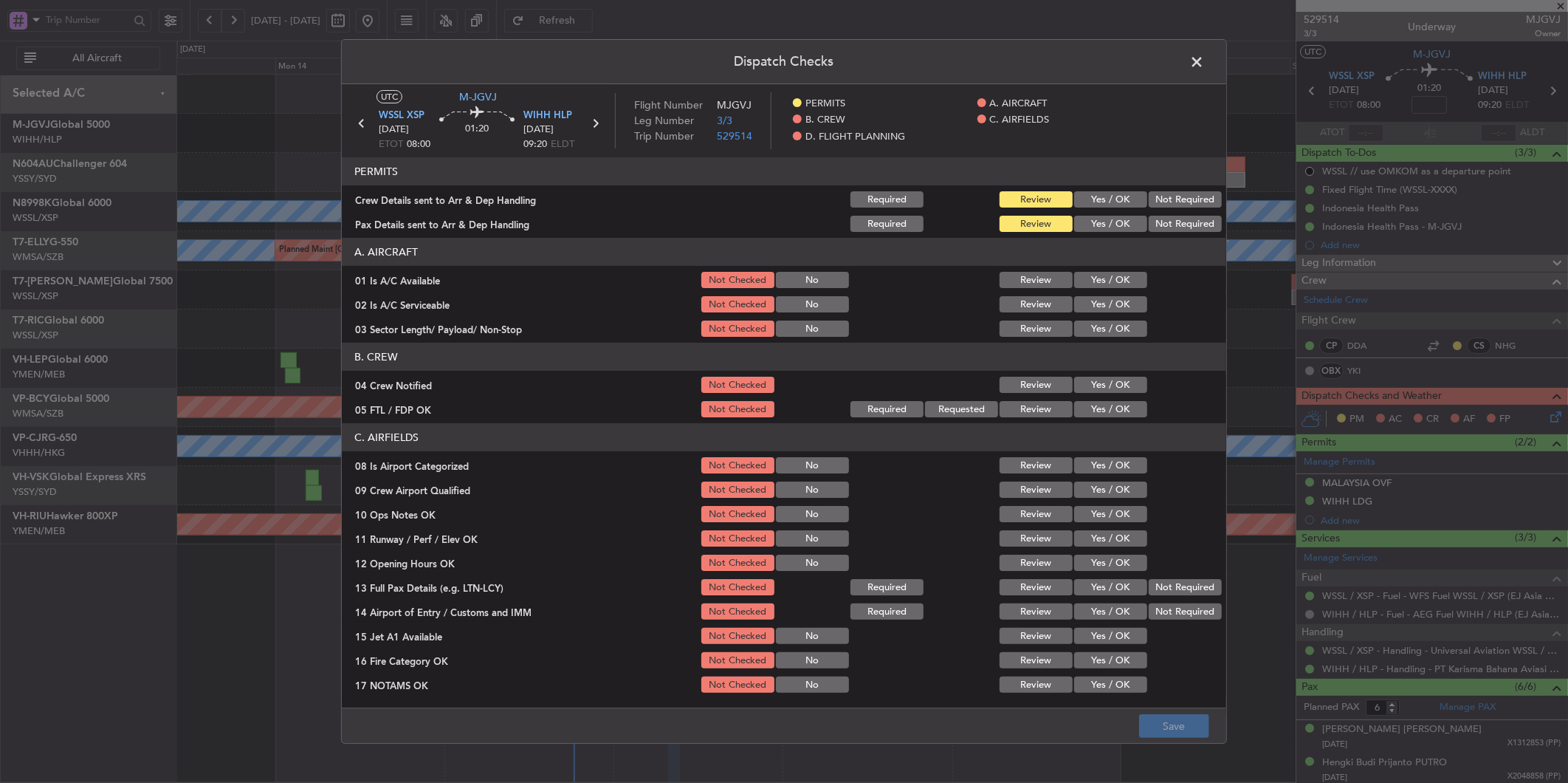 click on "Yes / OK" 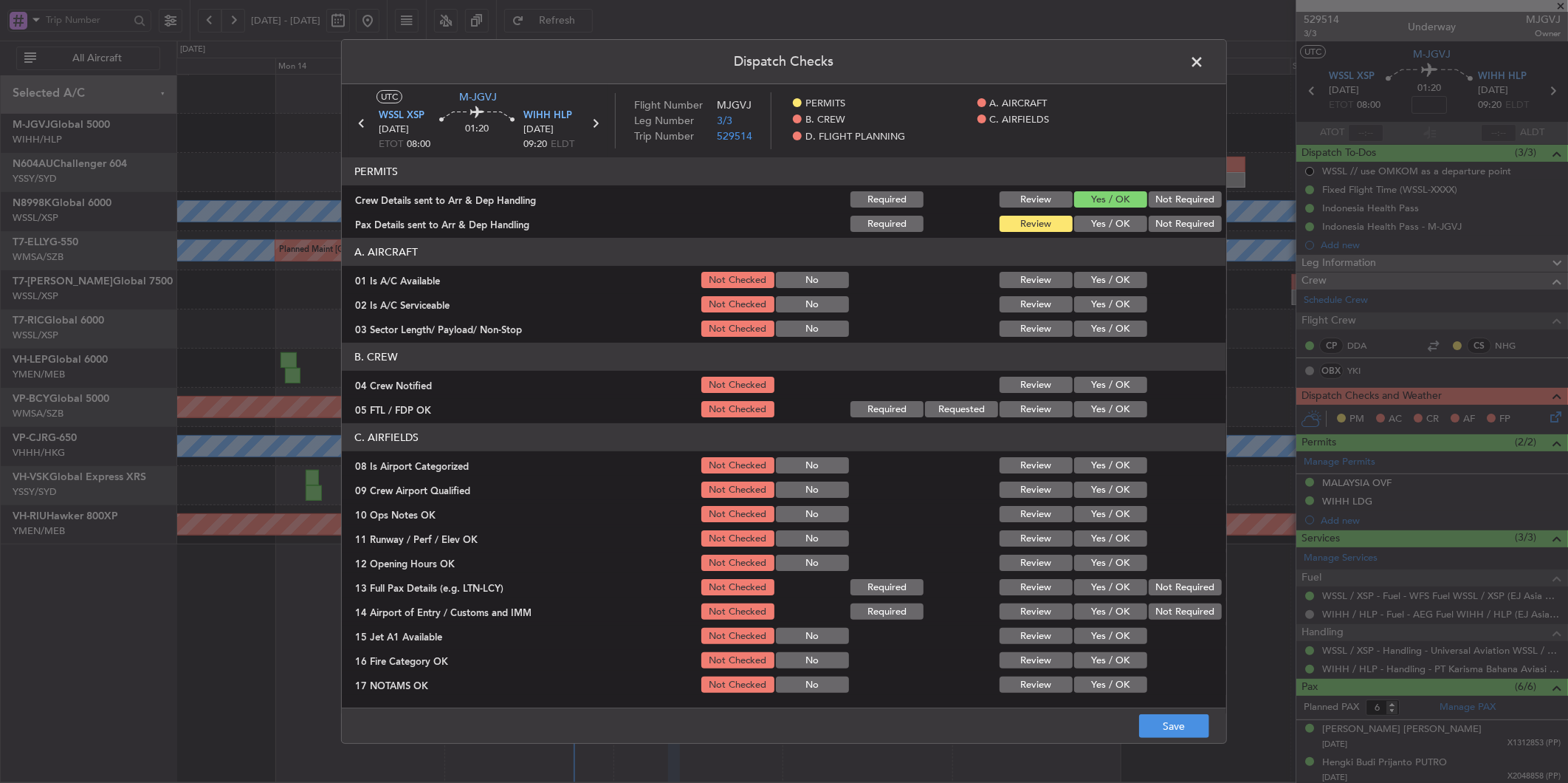 click on "Yes / OK" 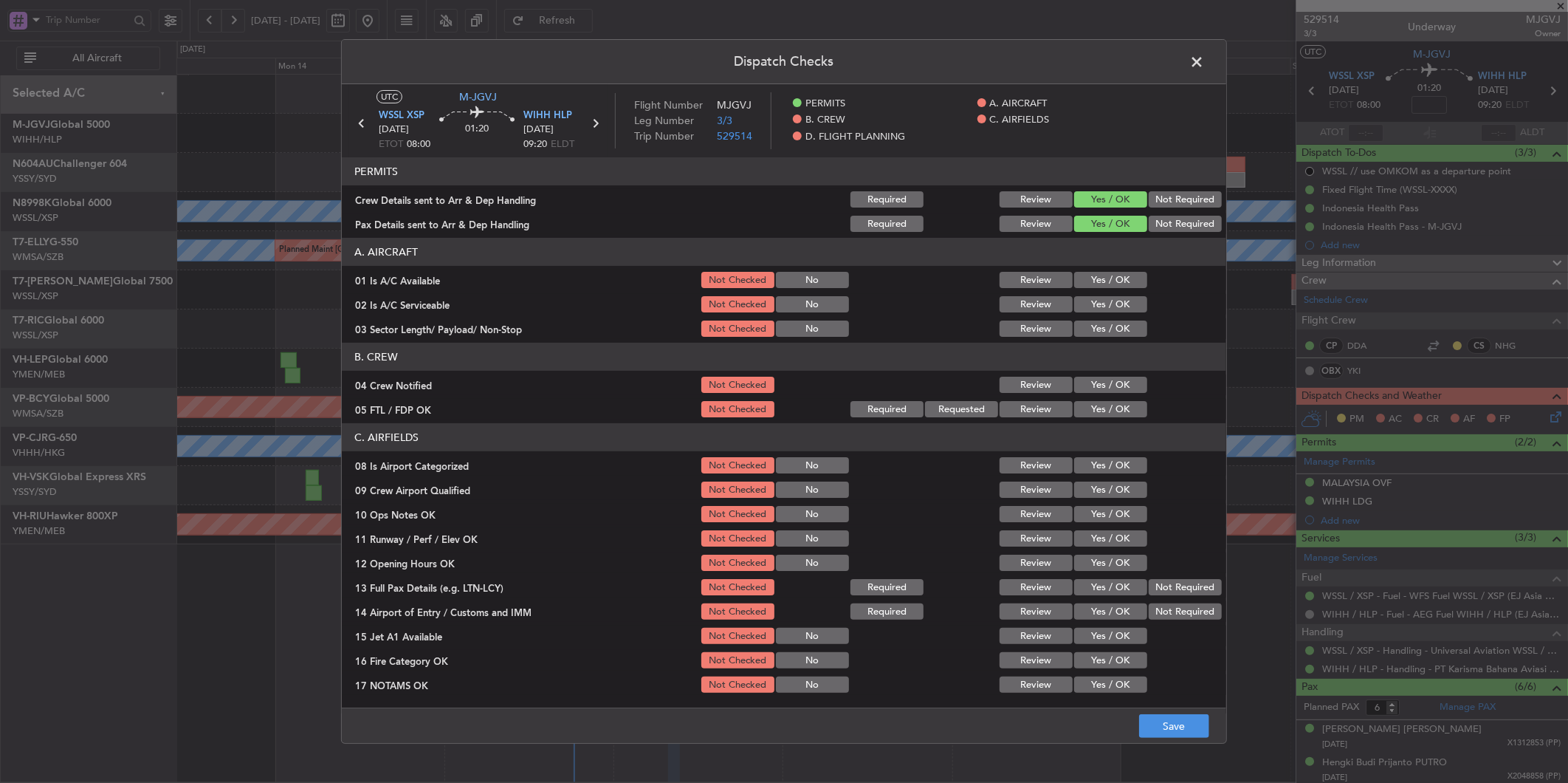 click on "Yes / OK" 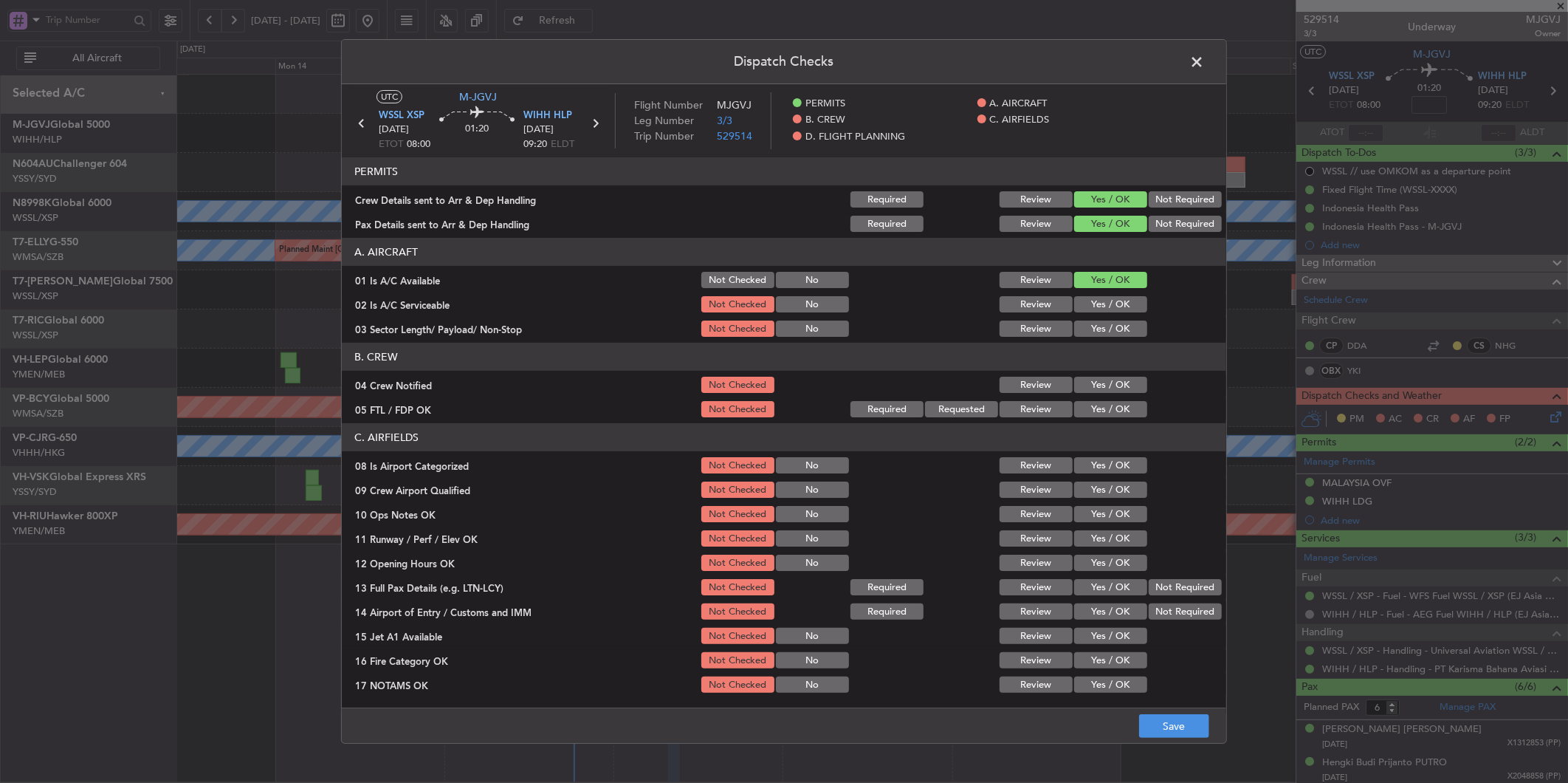 click on "Yes / OK" 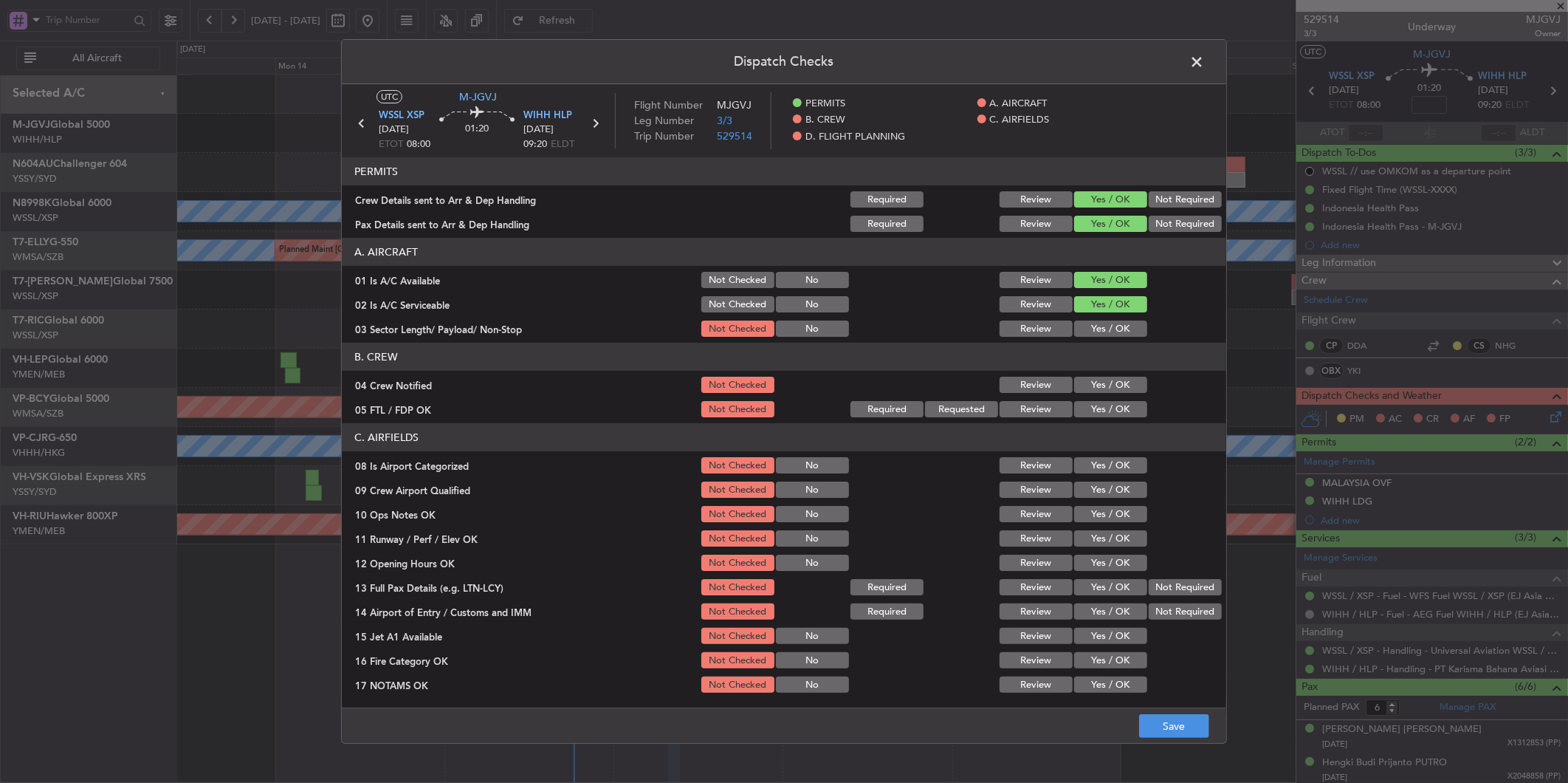 click on "Yes / OK" 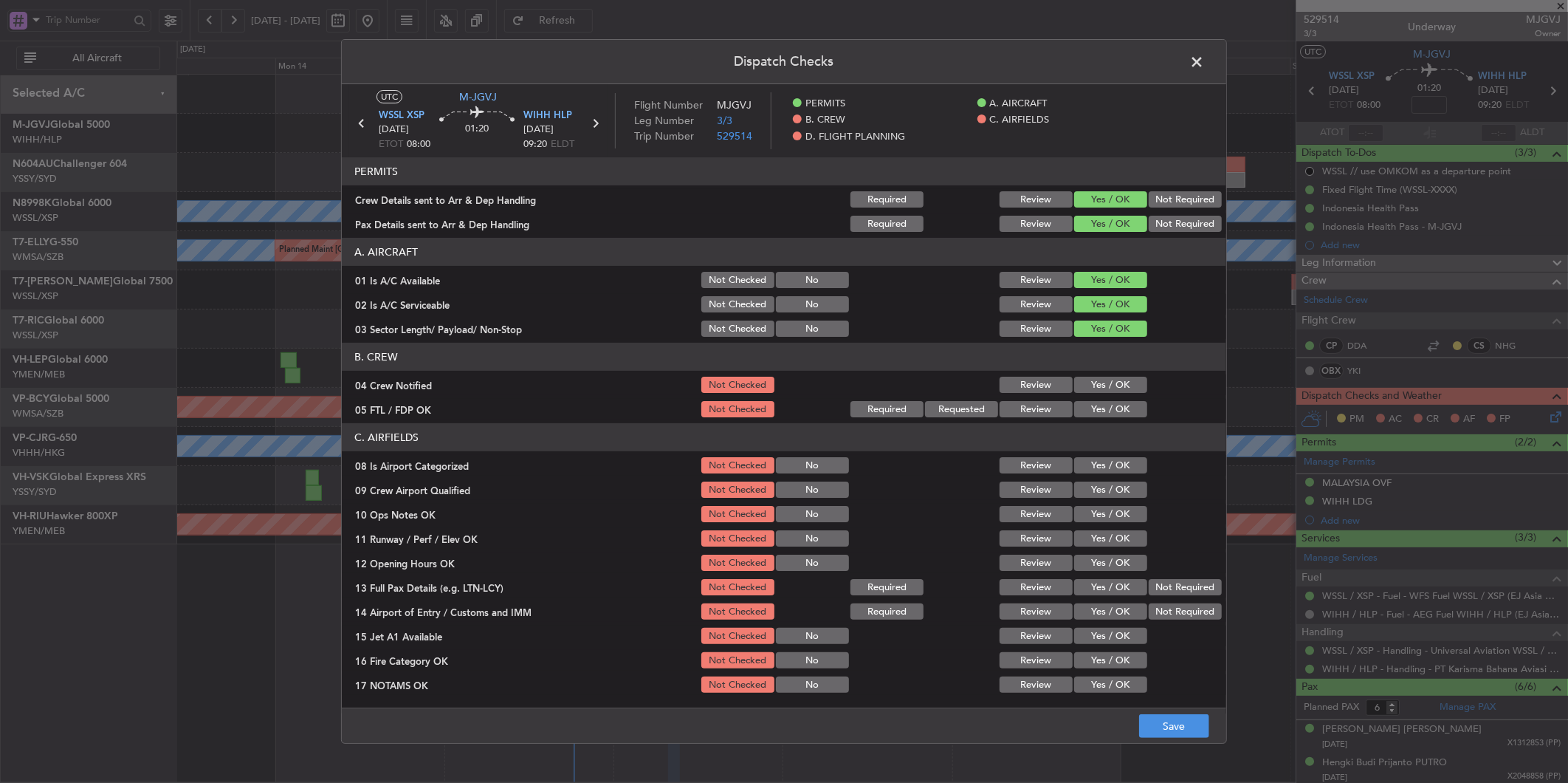 click on "Yes / OK" 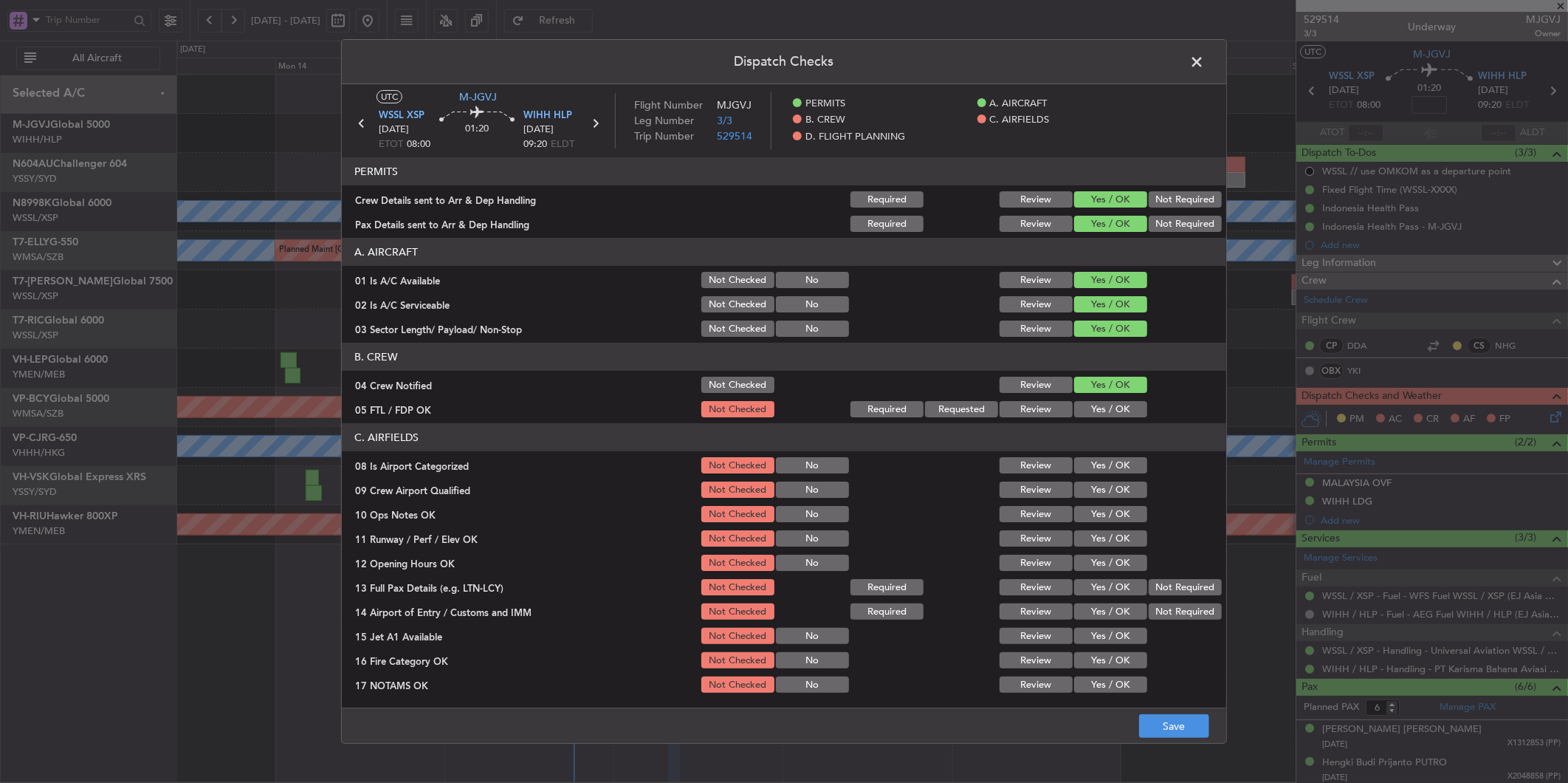 click on "Yes / OK" 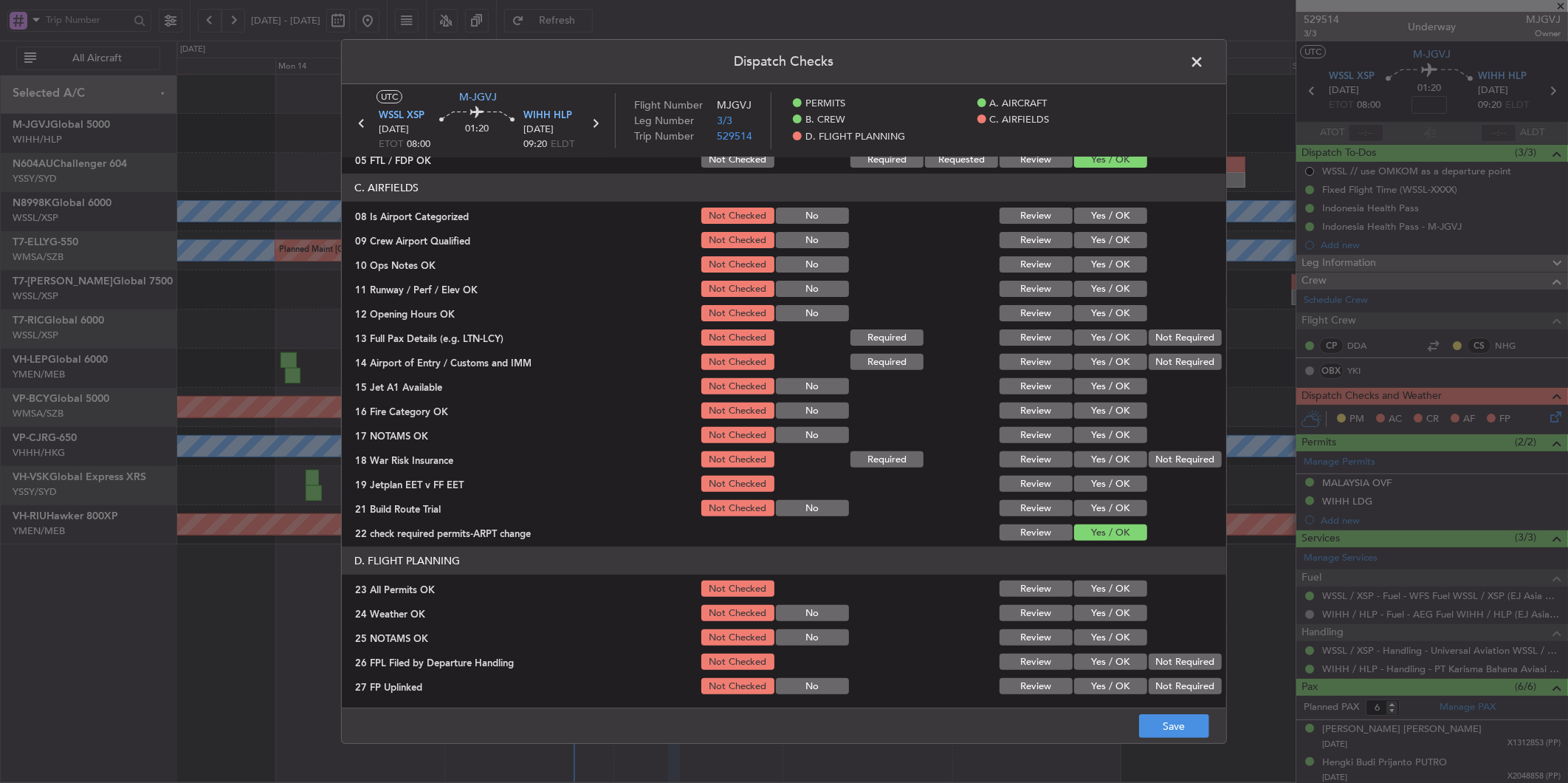 scroll, scrollTop: 160, scrollLeft: 0, axis: vertical 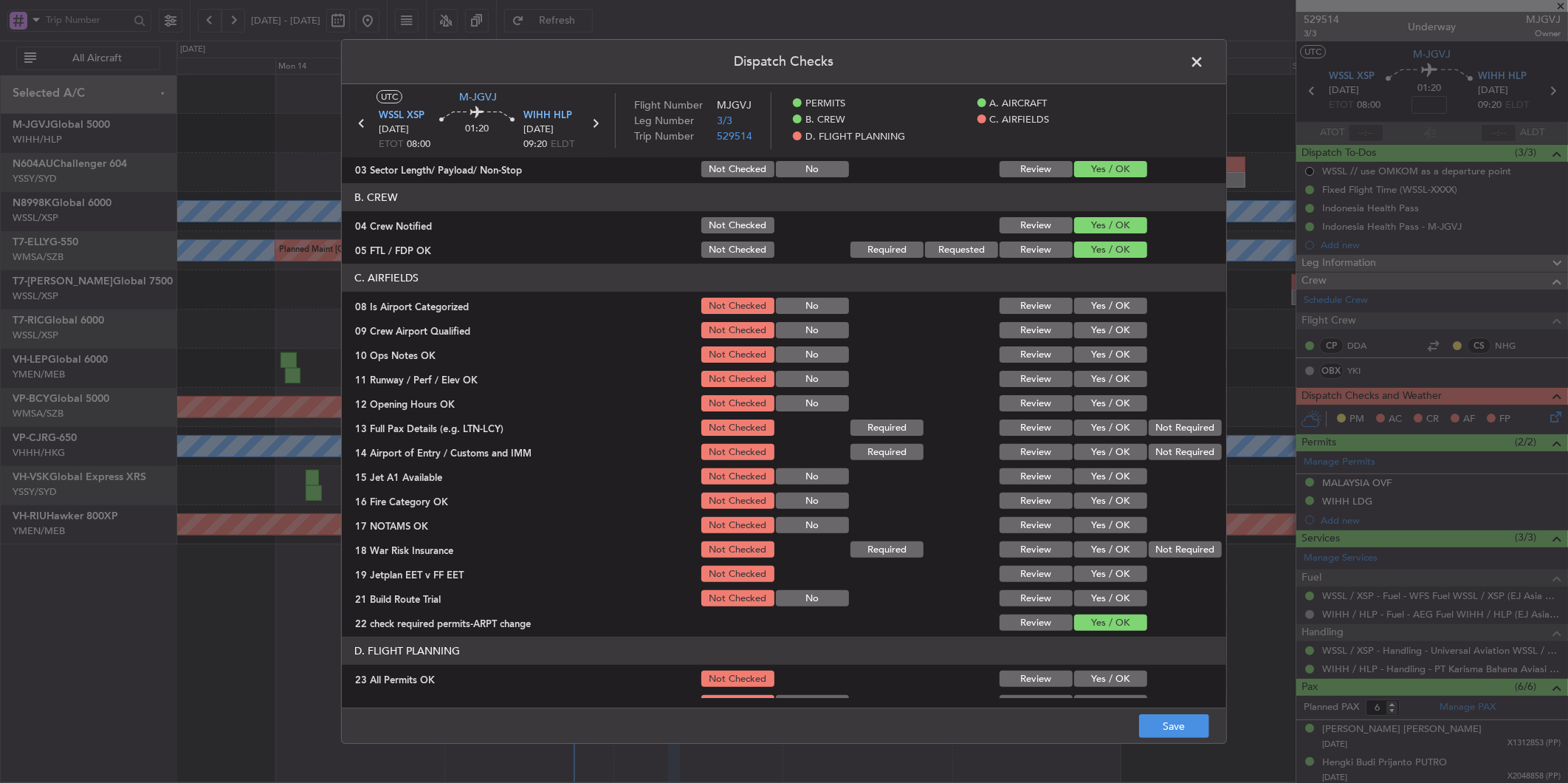 click on "Yes / OK" 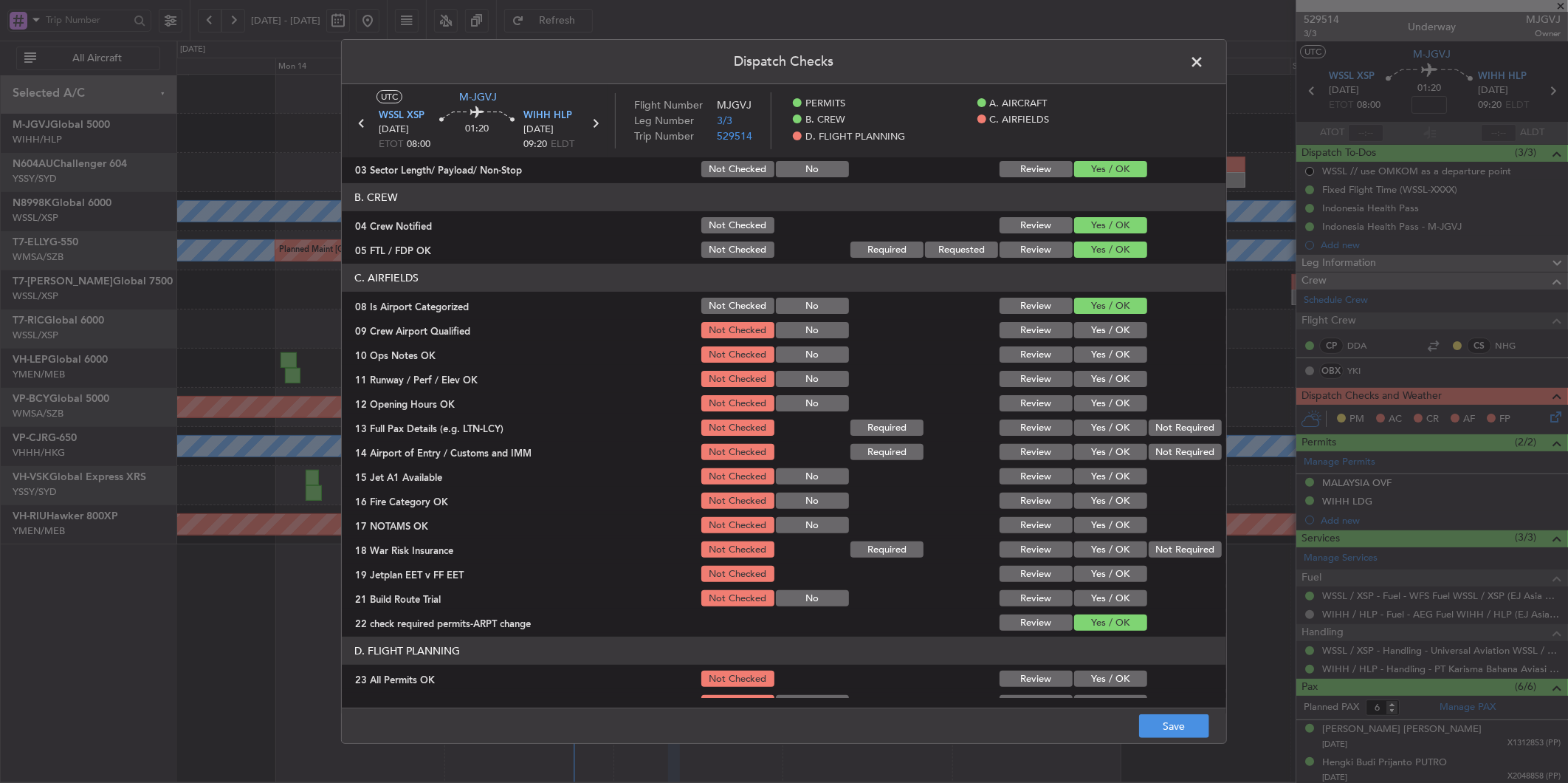 click on "Yes / OK" 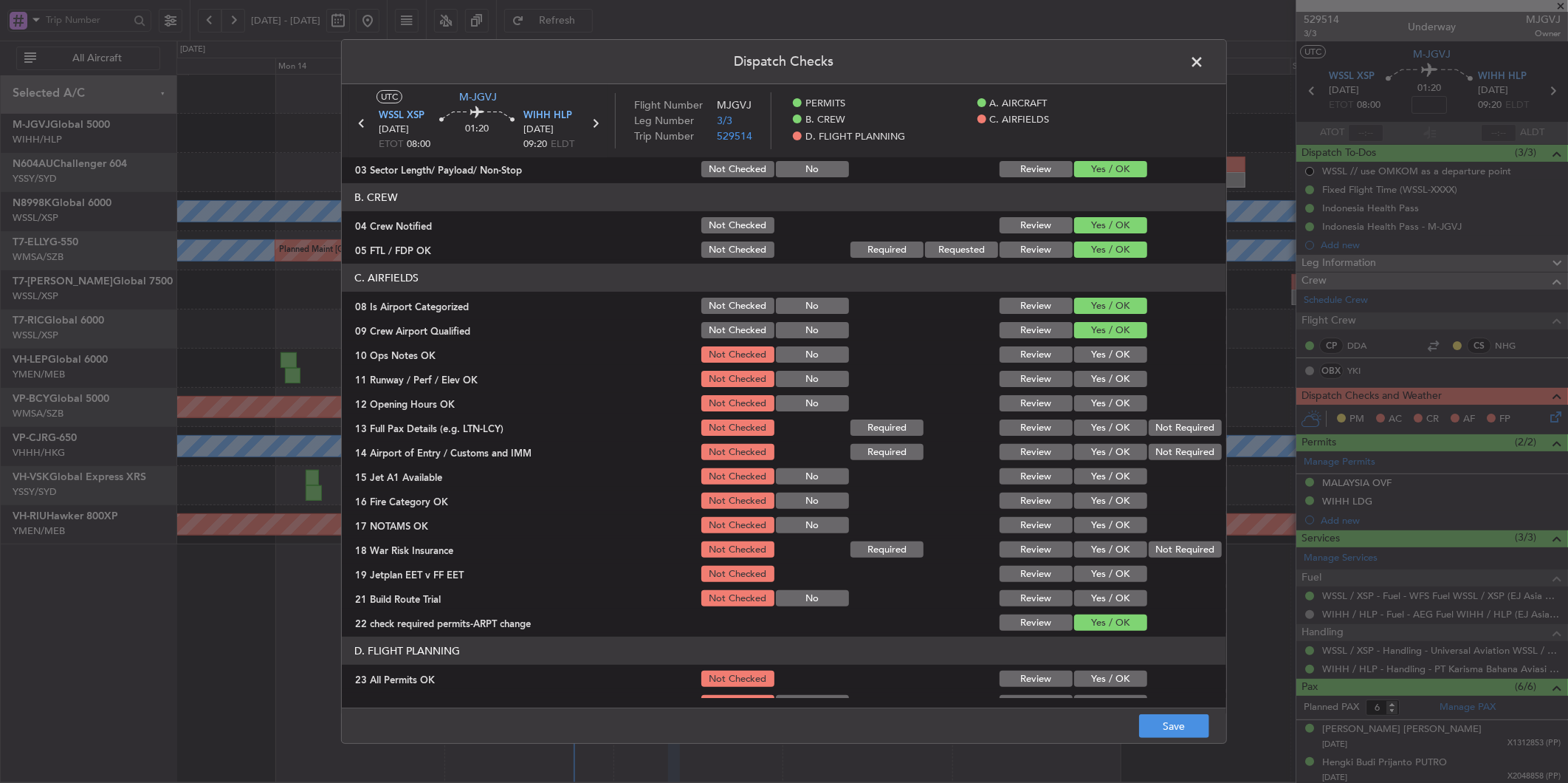 click on "Yes / OK" 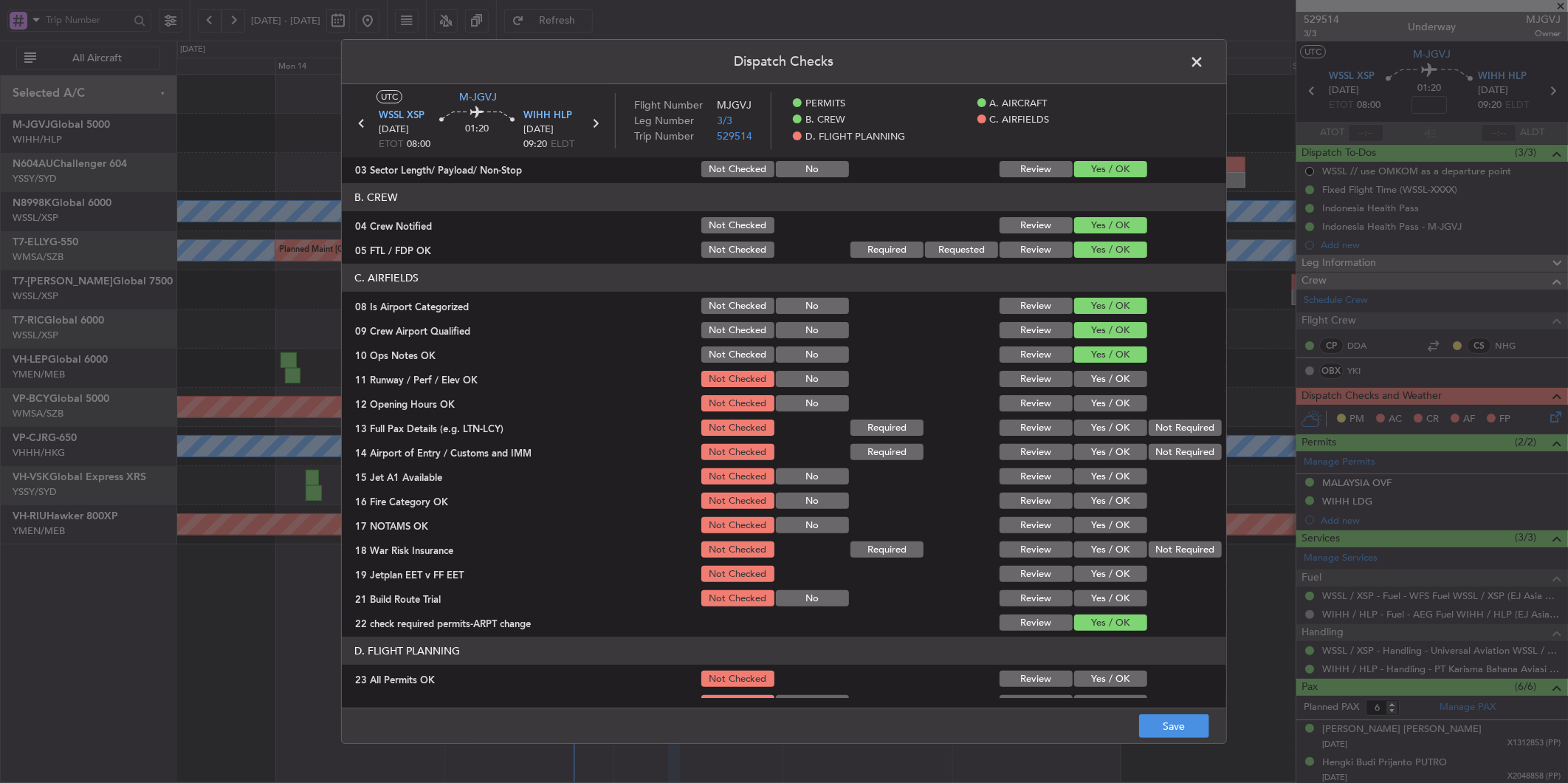 click on "Yes / OK" 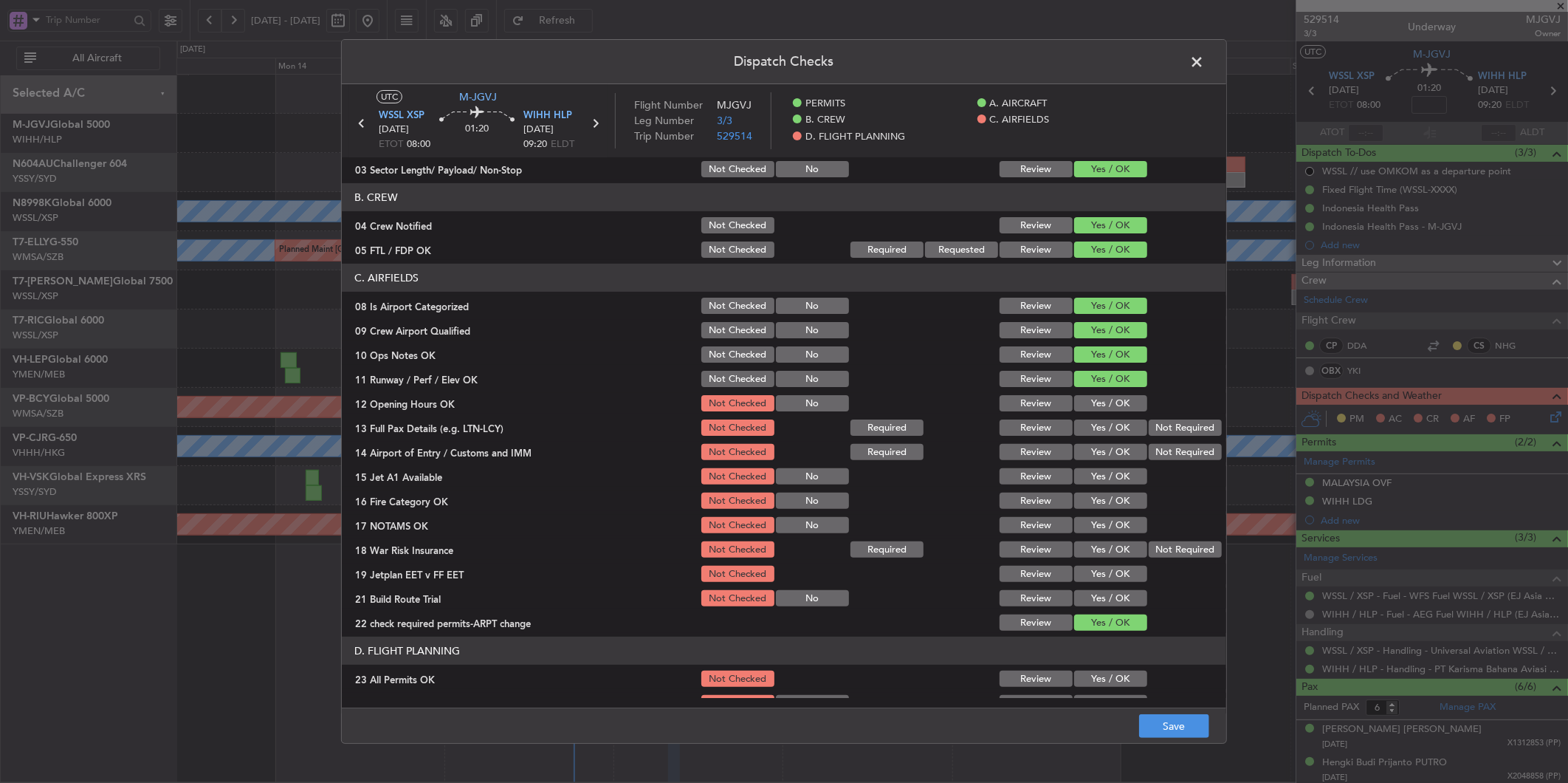 click on "Yes / OK" 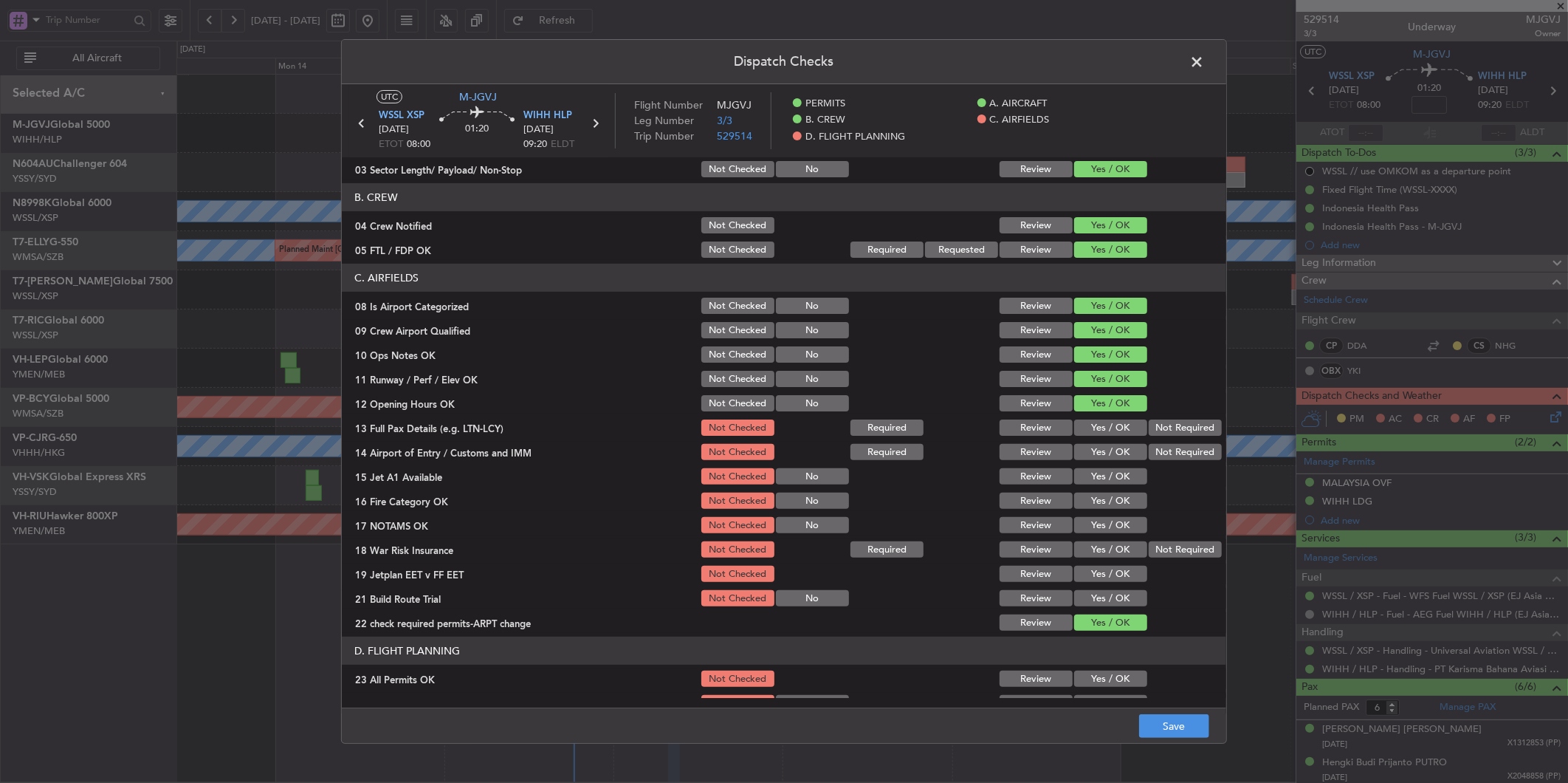 click on "Not Required" 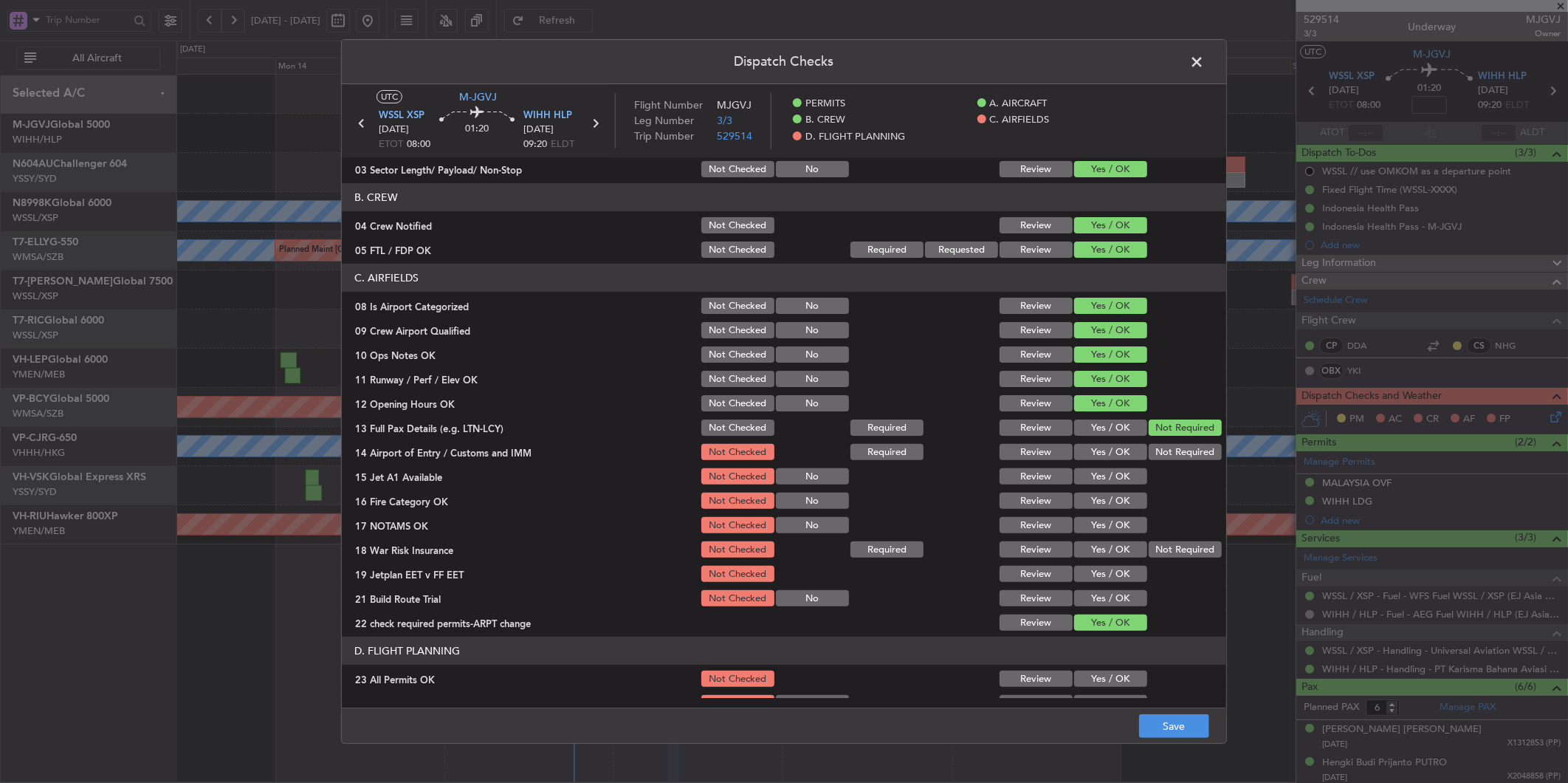 click on "Not Required" 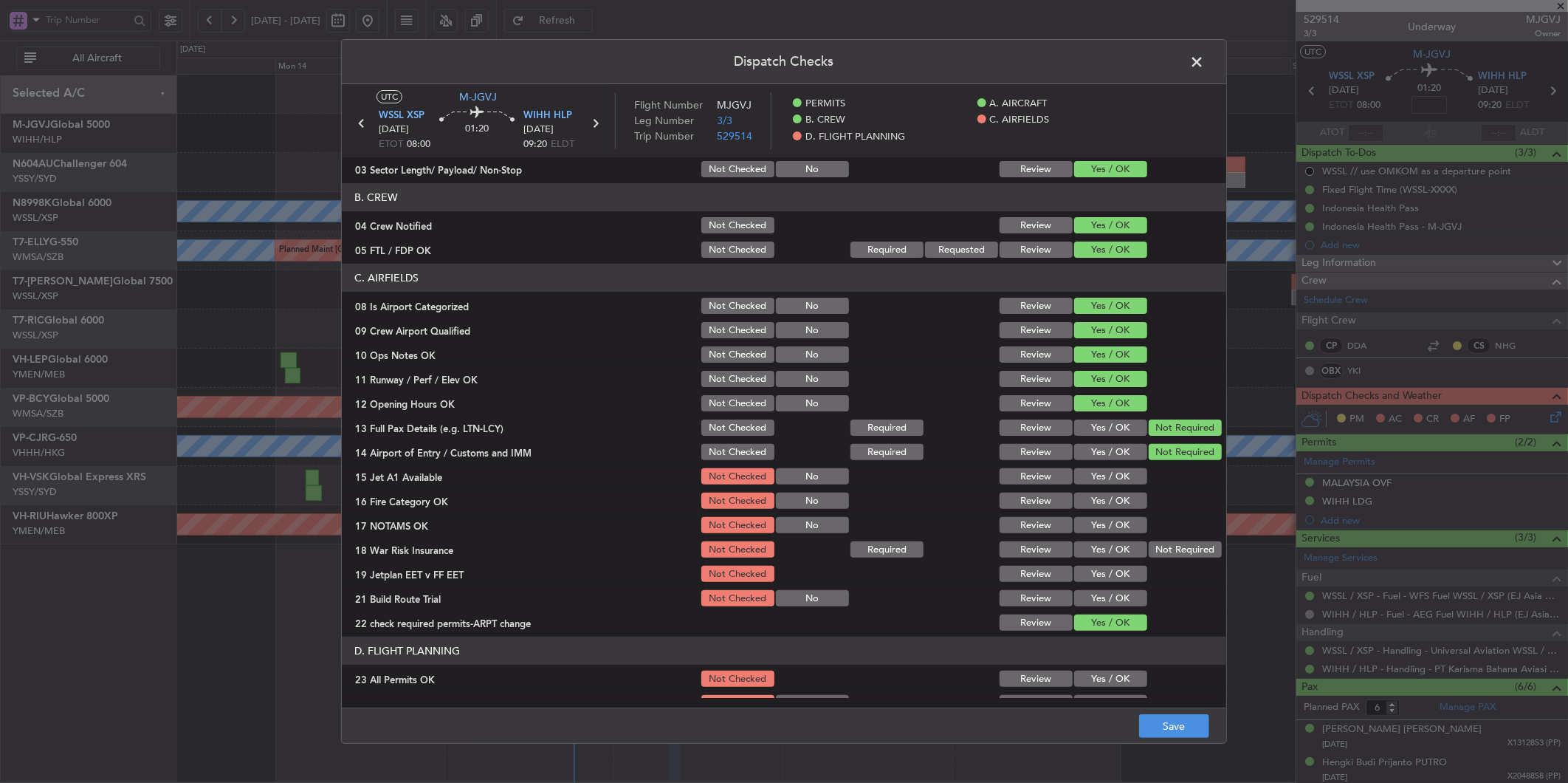 click on "Yes / OK" 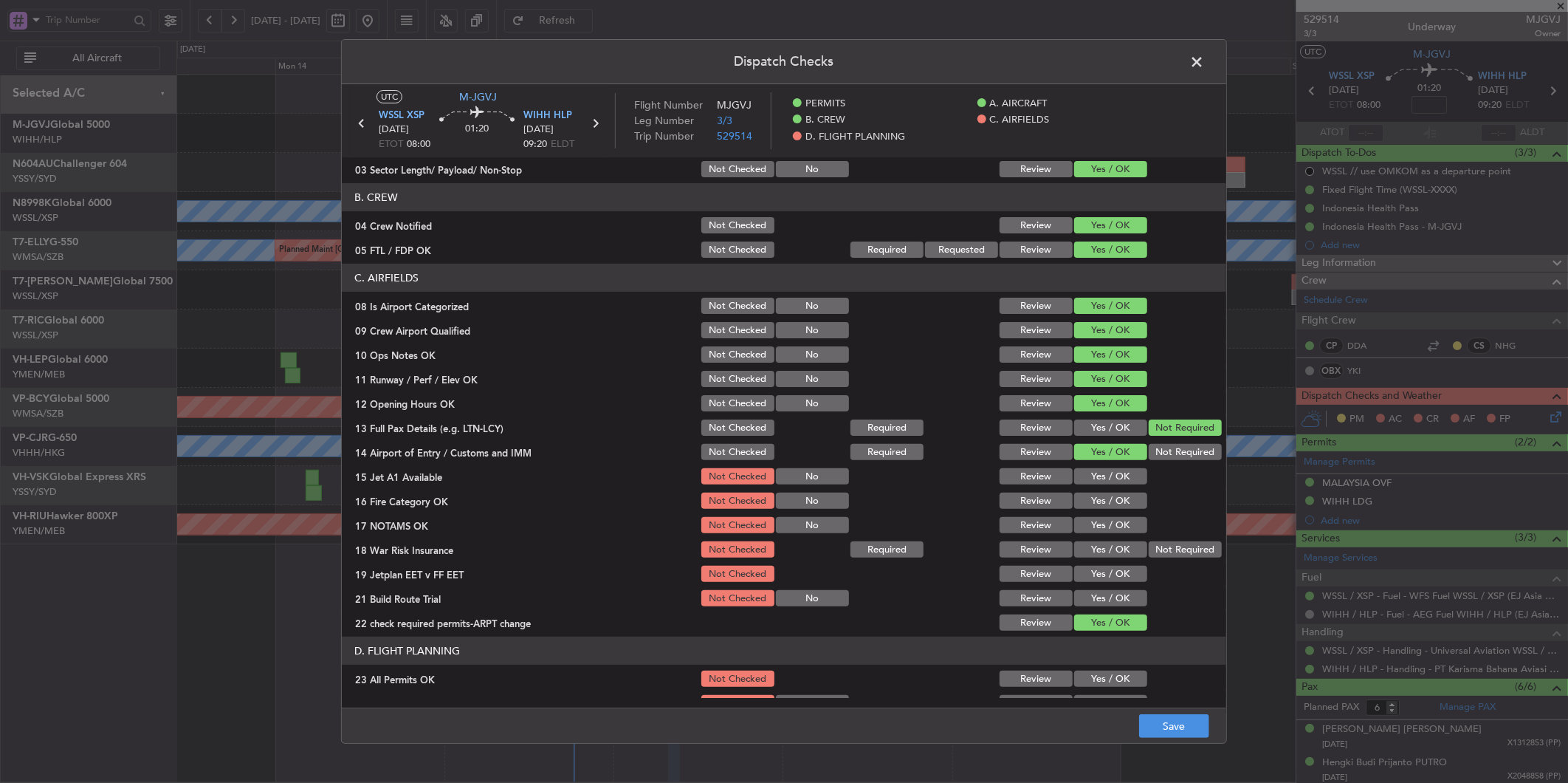 click on "Yes / OK" 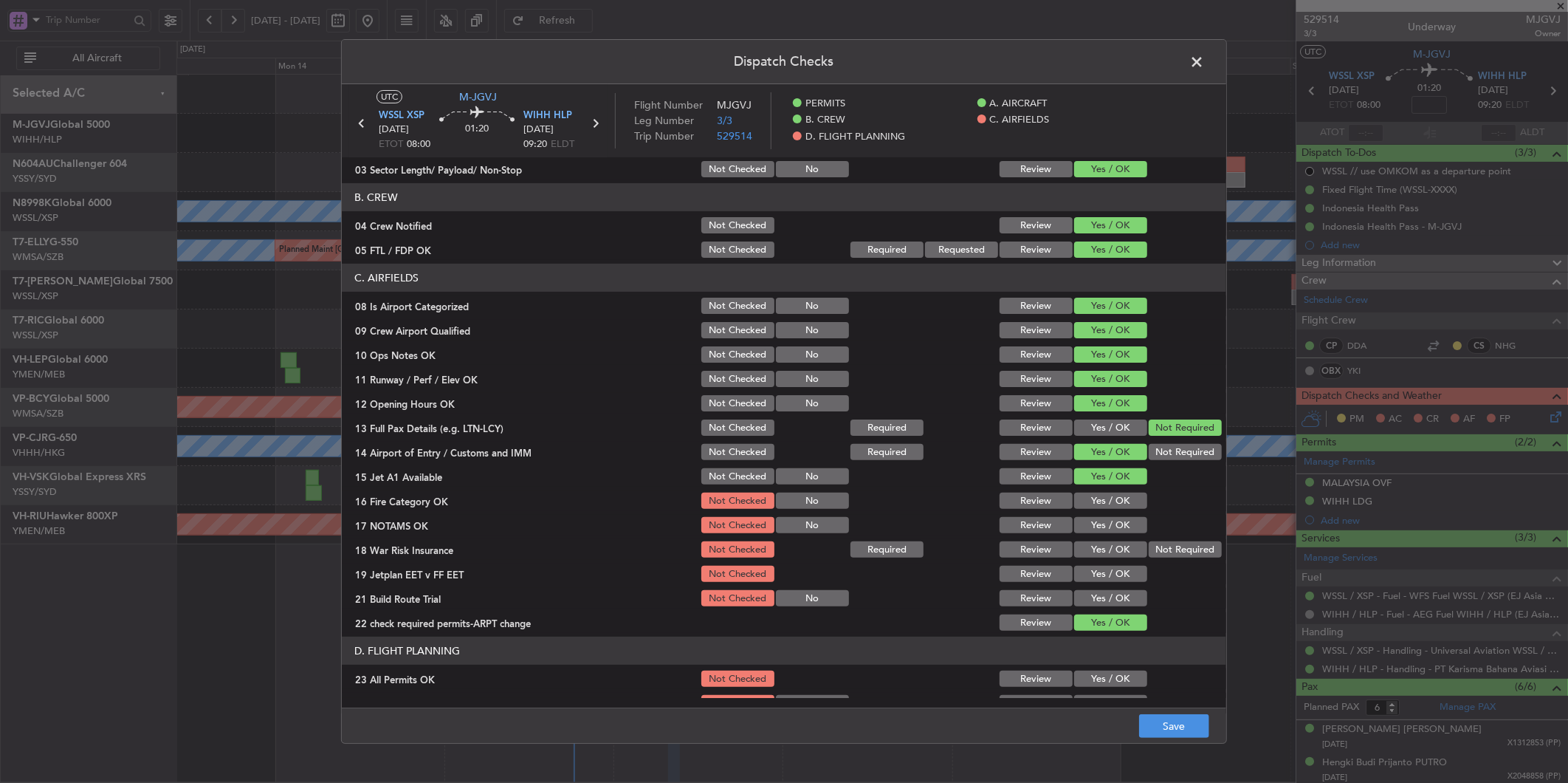 click on "Not Required" 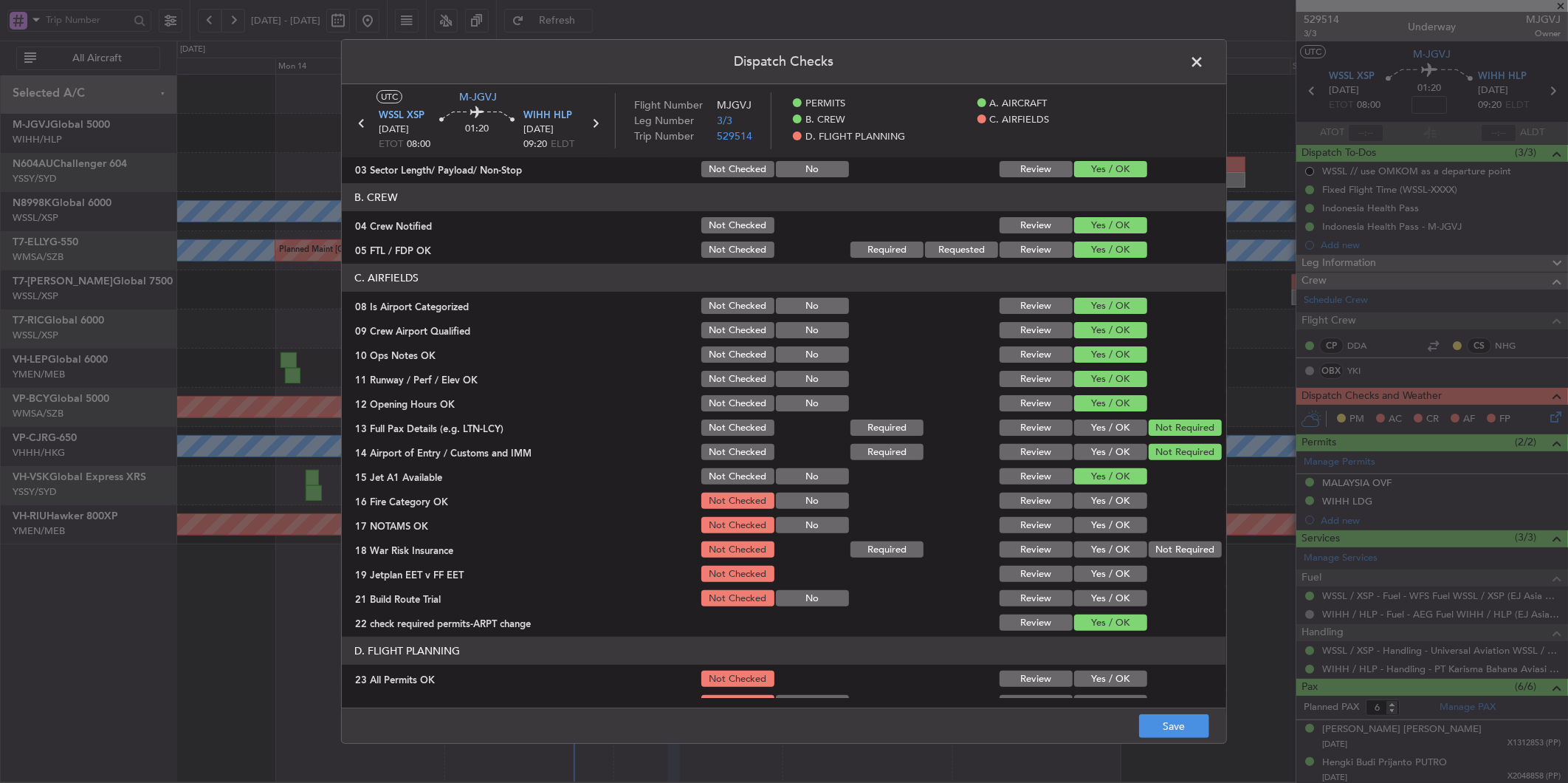 click on "C. AIRFIELDS   08 Is Airport Categorized  Not Checked No Review Yes / OK  09 Crew Airport Qualified  Not Checked No Review Yes / OK  10 Ops Notes OK  Not Checked No Review Yes / OK  11 Runway / Perf / Elev OK  Not Checked No Review Yes / OK  12 Opening Hours OK  Not Checked No Review Yes / OK  13 Full Pax Details (e.g. LTN-LCY)  Not Checked Required Review Yes / OK Not Required  14 Airport of Entry / Customs and IMM  Not Checked Required Review Yes / OK Not Required  15 Jet A1 Available  Not Checked No Review Yes / OK  16 Fire Category OK  Not Checked No Review Yes / OK  17 NOTAMS OK  Not Checked No Review Yes / OK  18 War Risk Insurance  Not Checked Required Review Yes / OK Not Required  19 Jetplan EET v FF EET  Not Checked Review Yes / OK  21 Build Route Trial  Not Checked No Review Yes / OK  22 check required permits-ARPT change  Review Yes / OK" 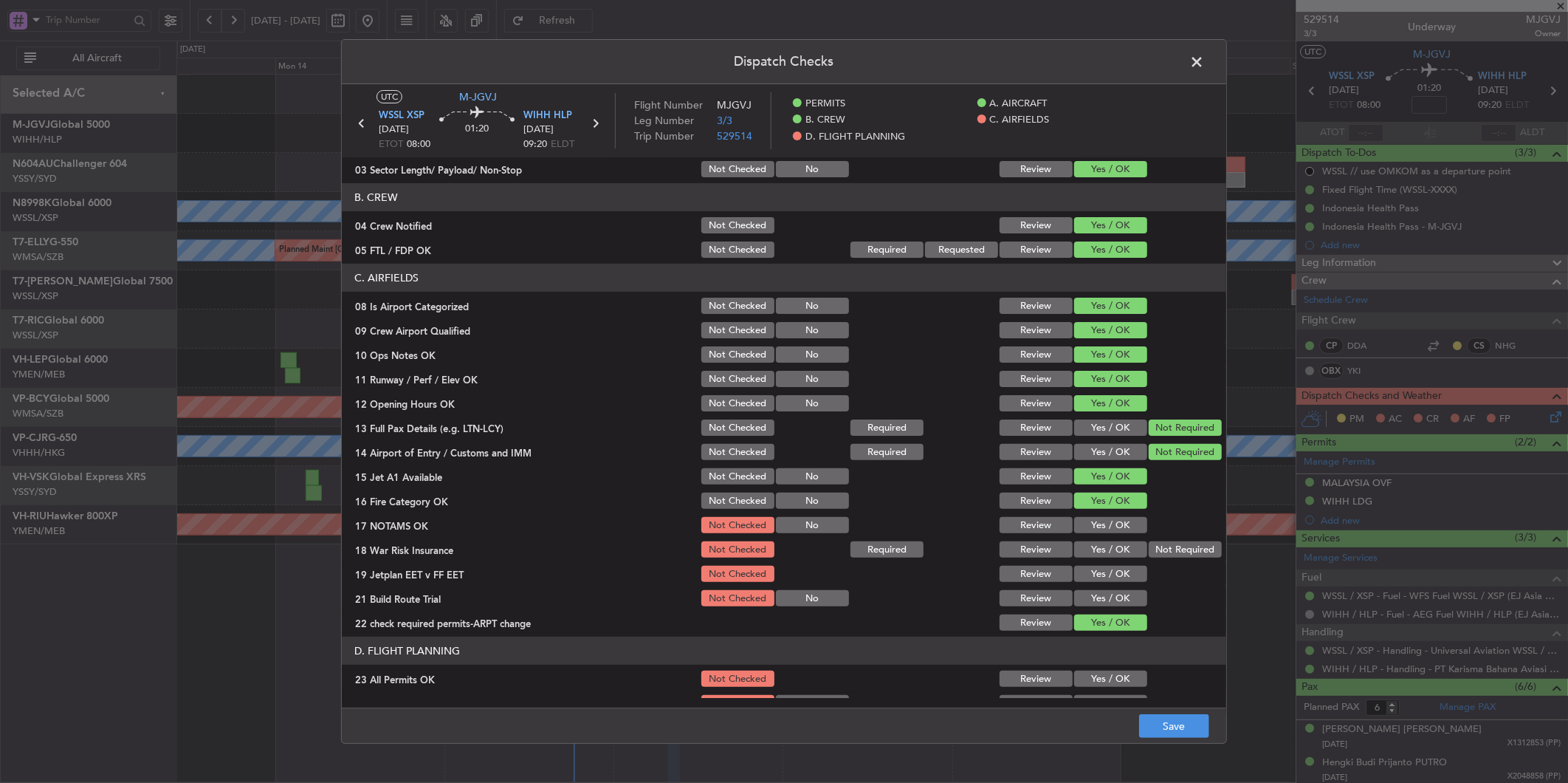click on "Yes / OK" 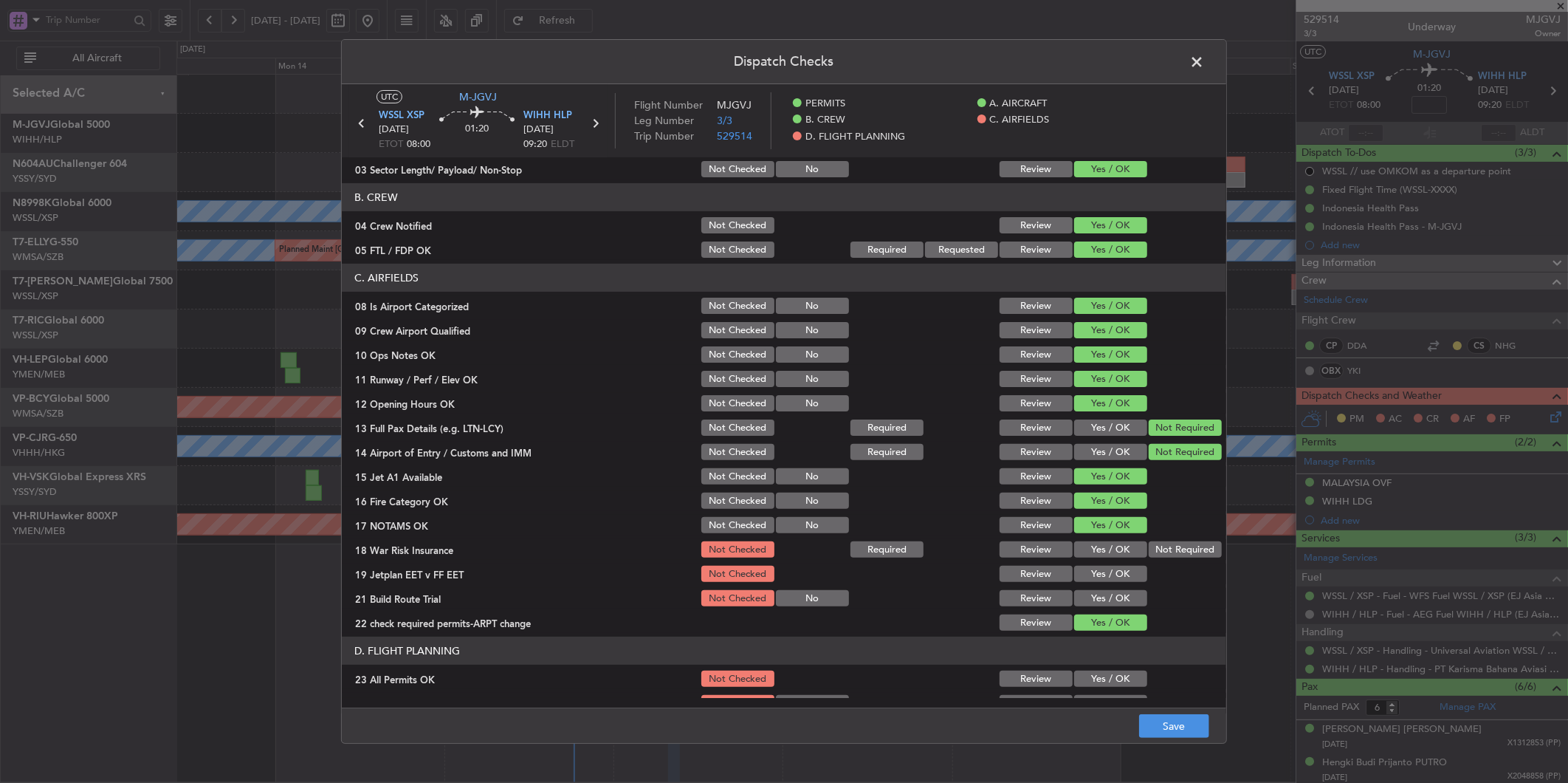 click on "Not Required" 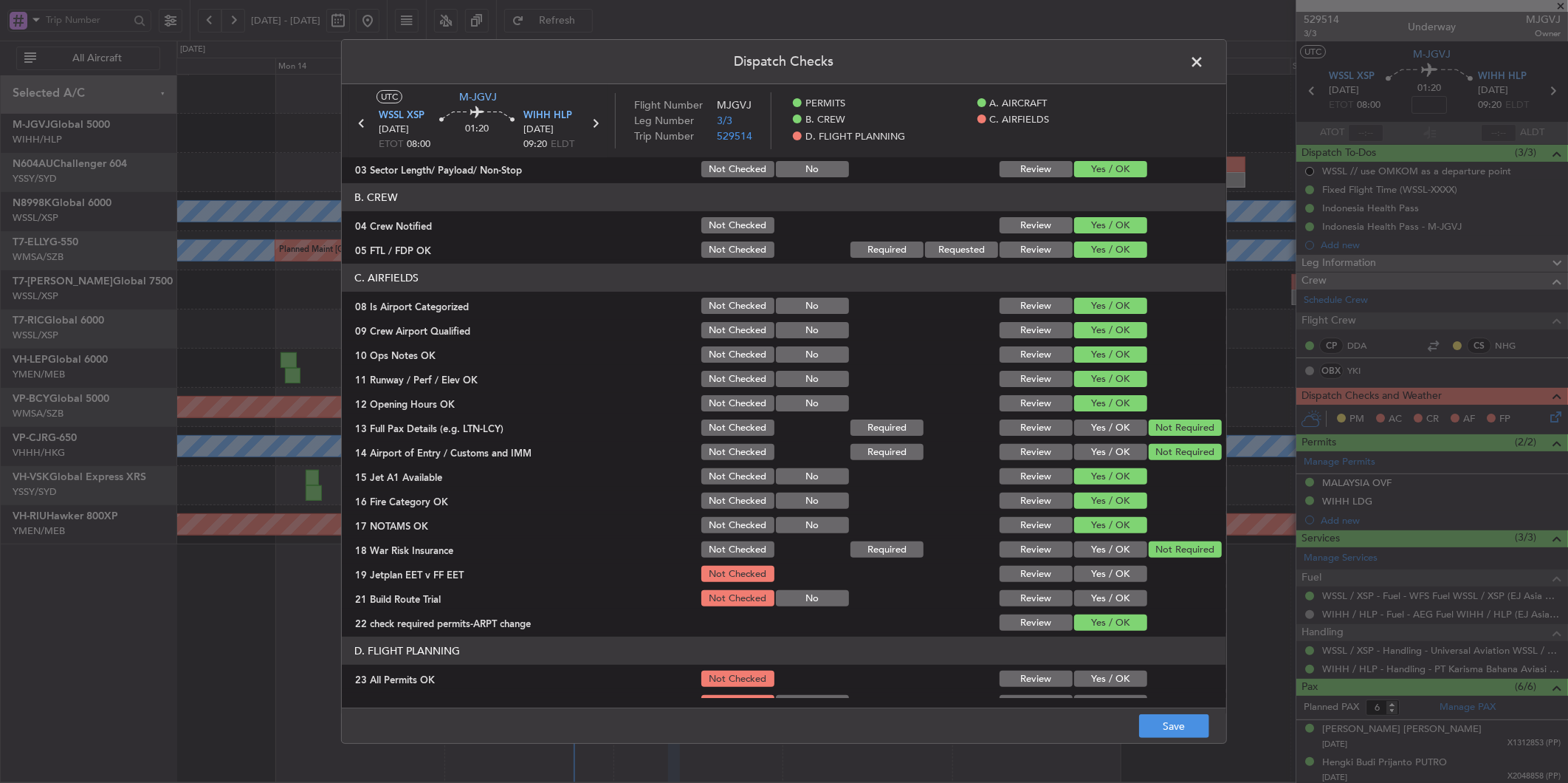 click on "Yes / OK" 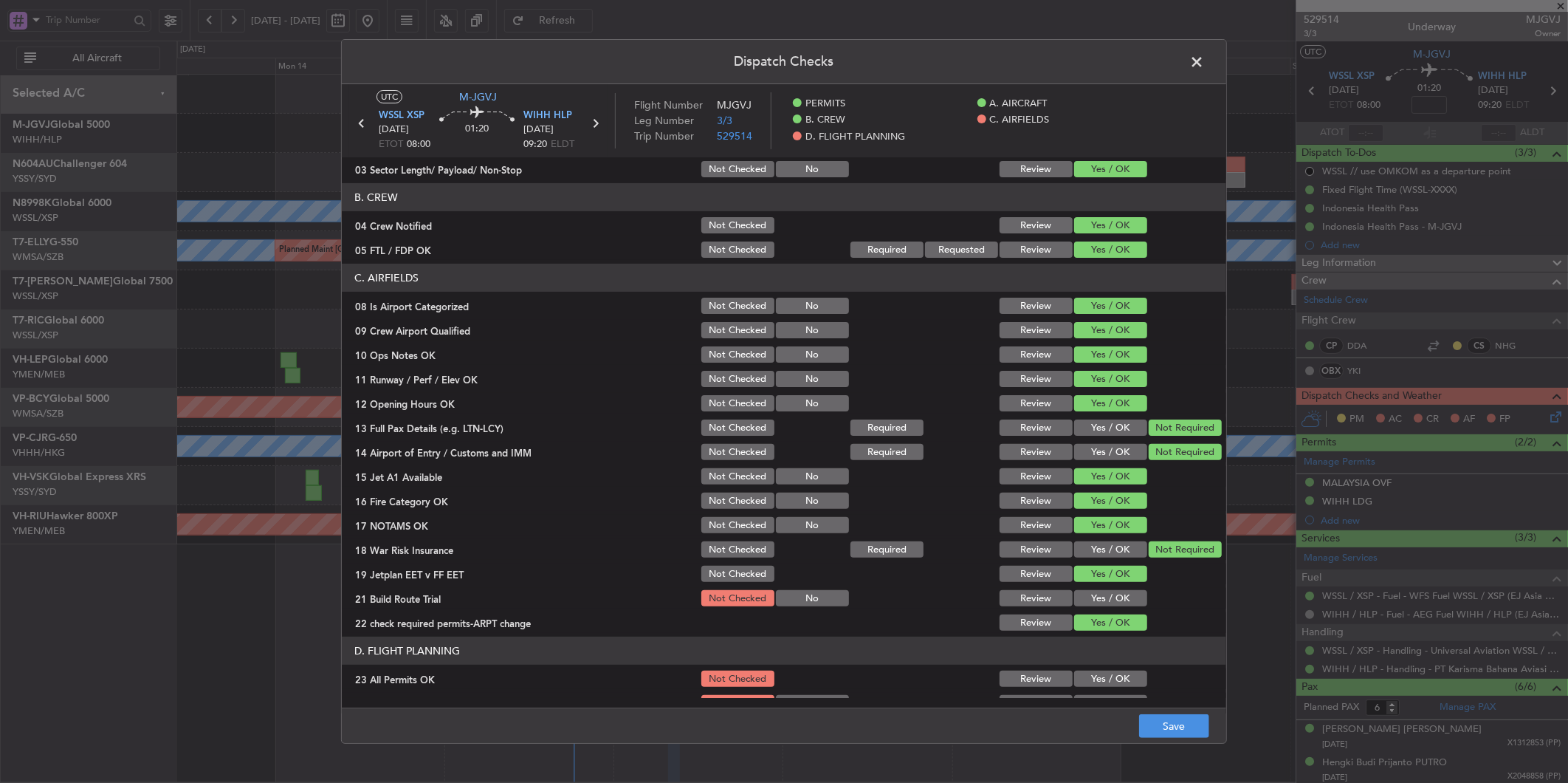 click on "Yes / OK" 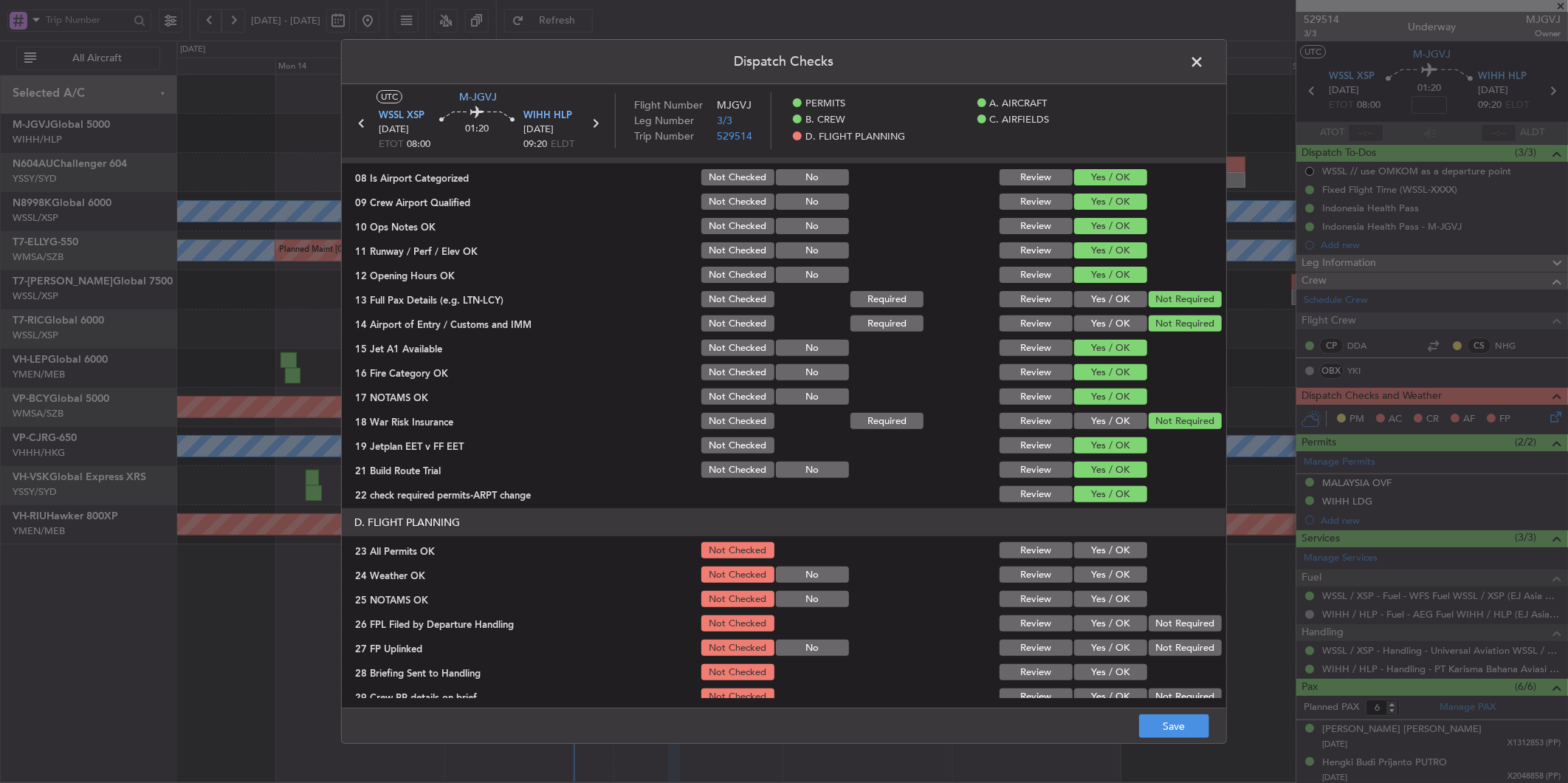 scroll, scrollTop: 324, scrollLeft: 0, axis: vertical 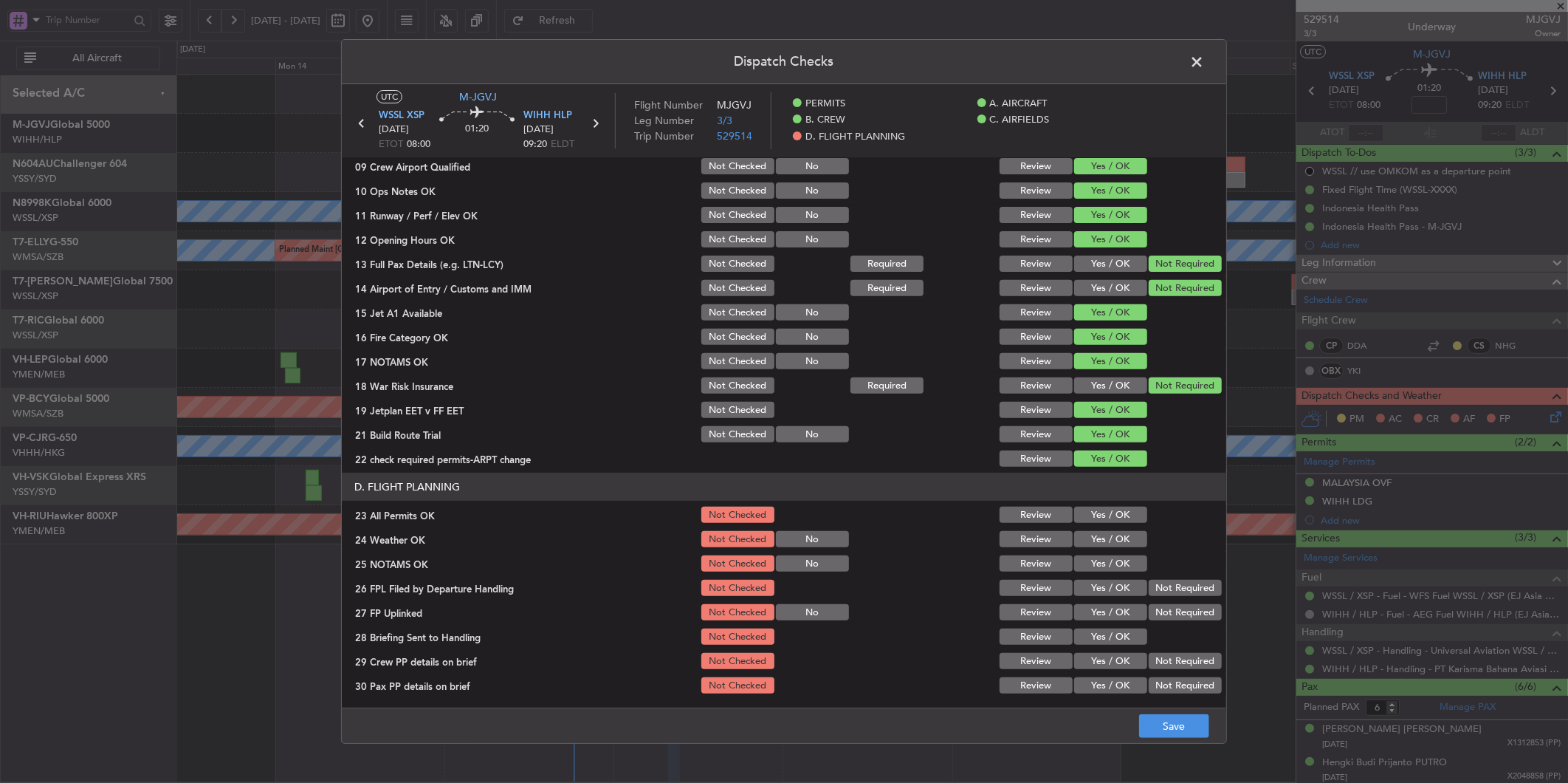 click on "Yes / OK" 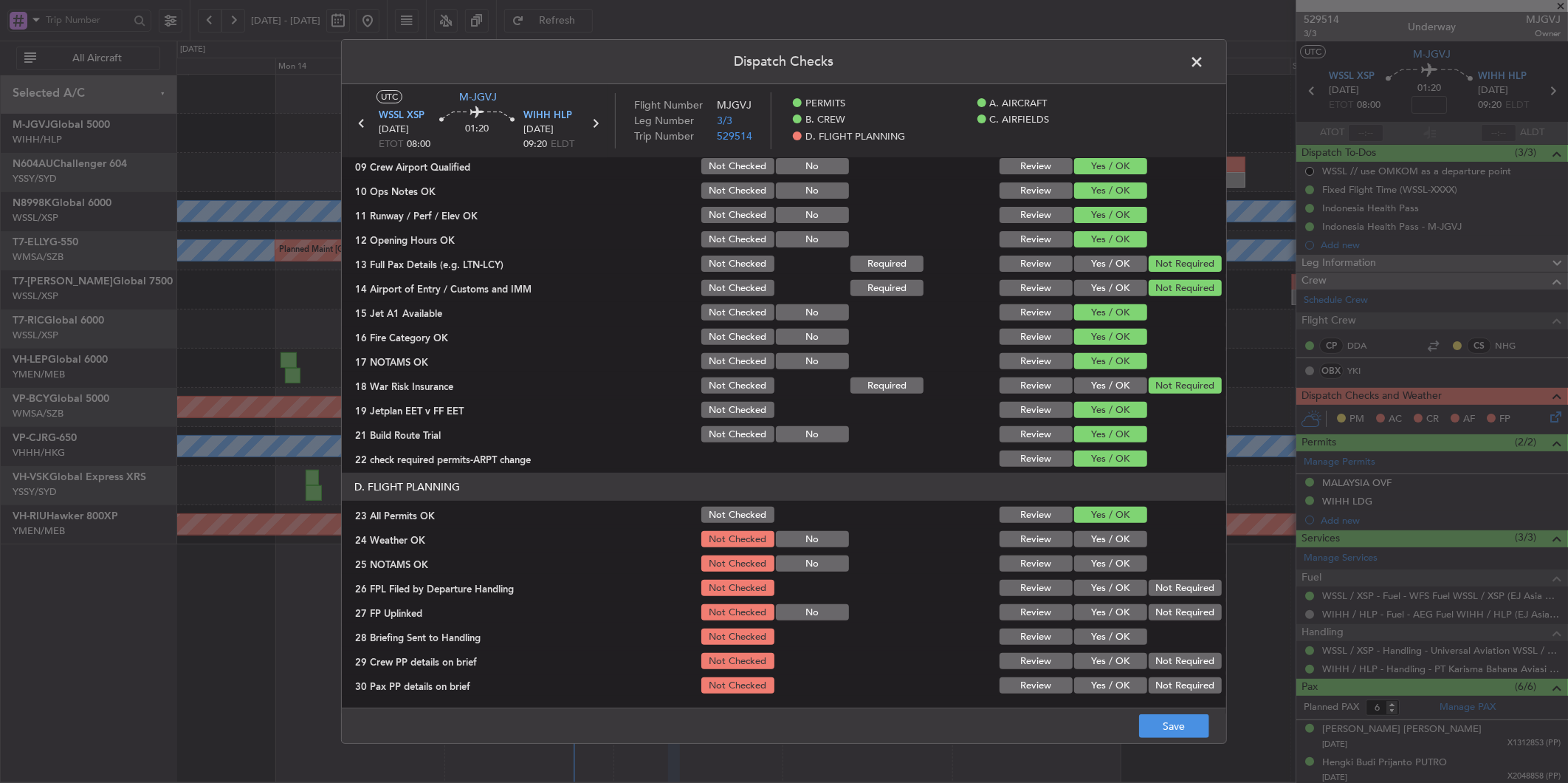 click on "Yes / OK" 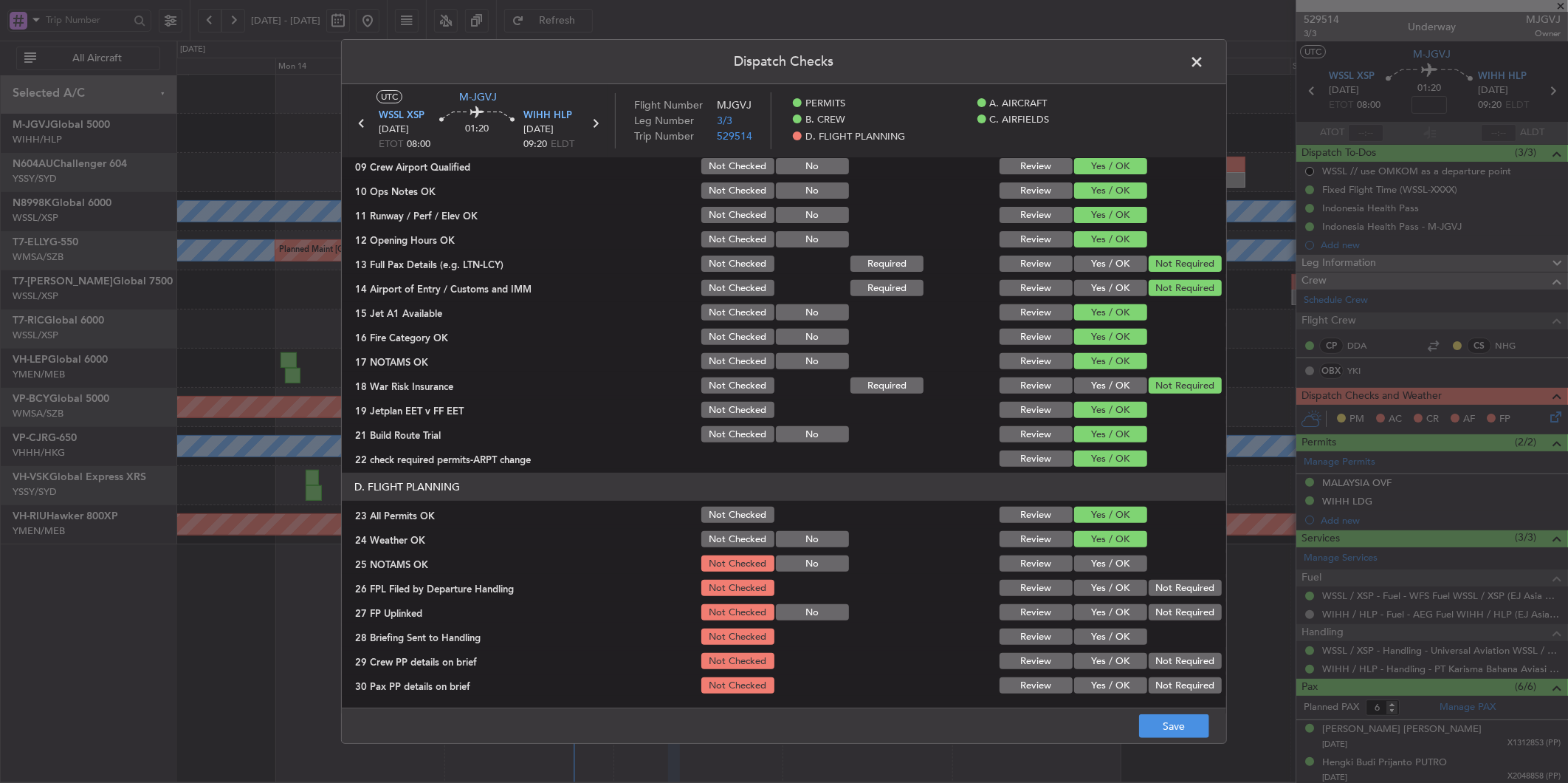 click on "Yes / OK" 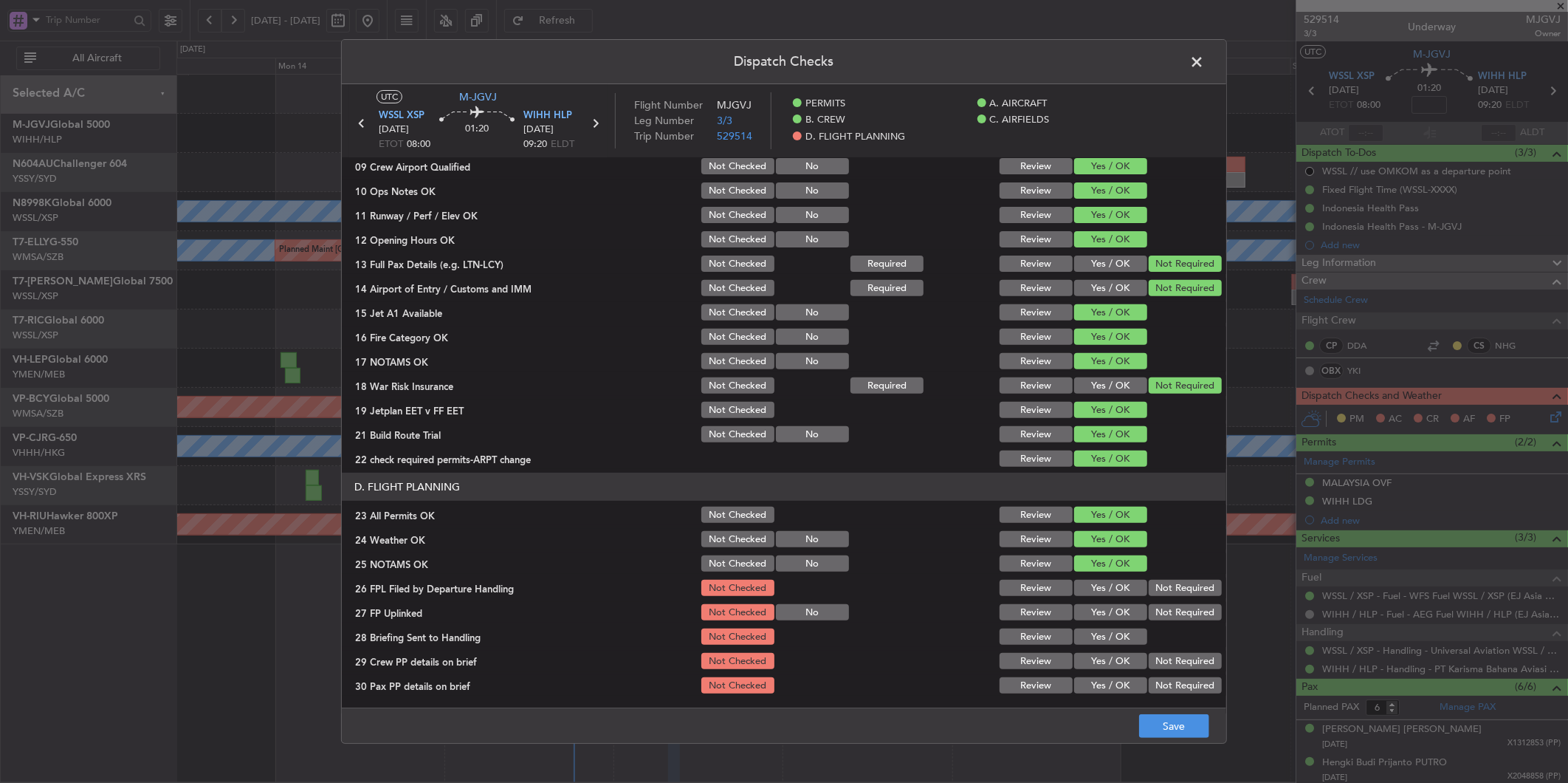 click on "Yes / OK" 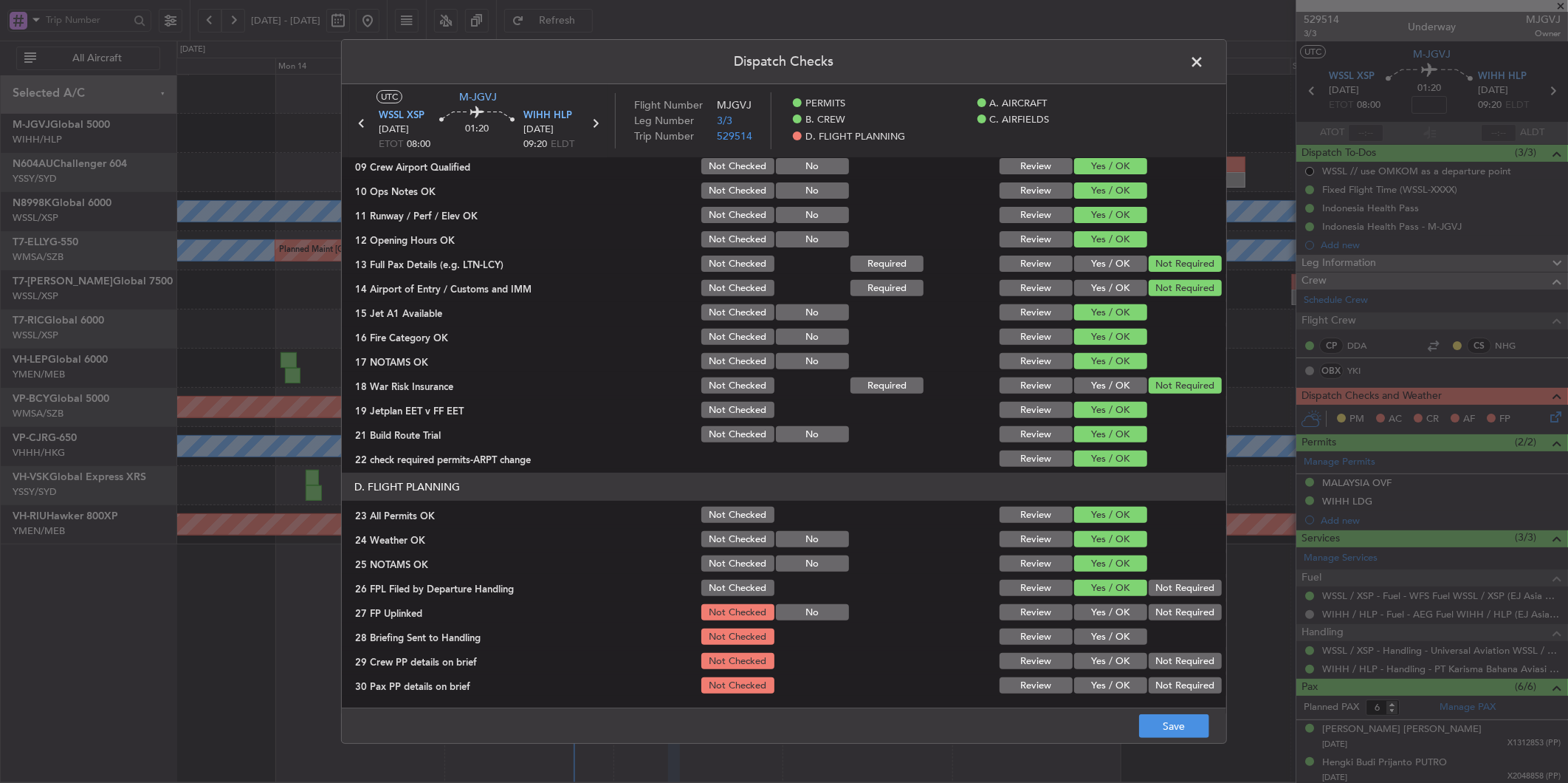 click on "Yes / OK" 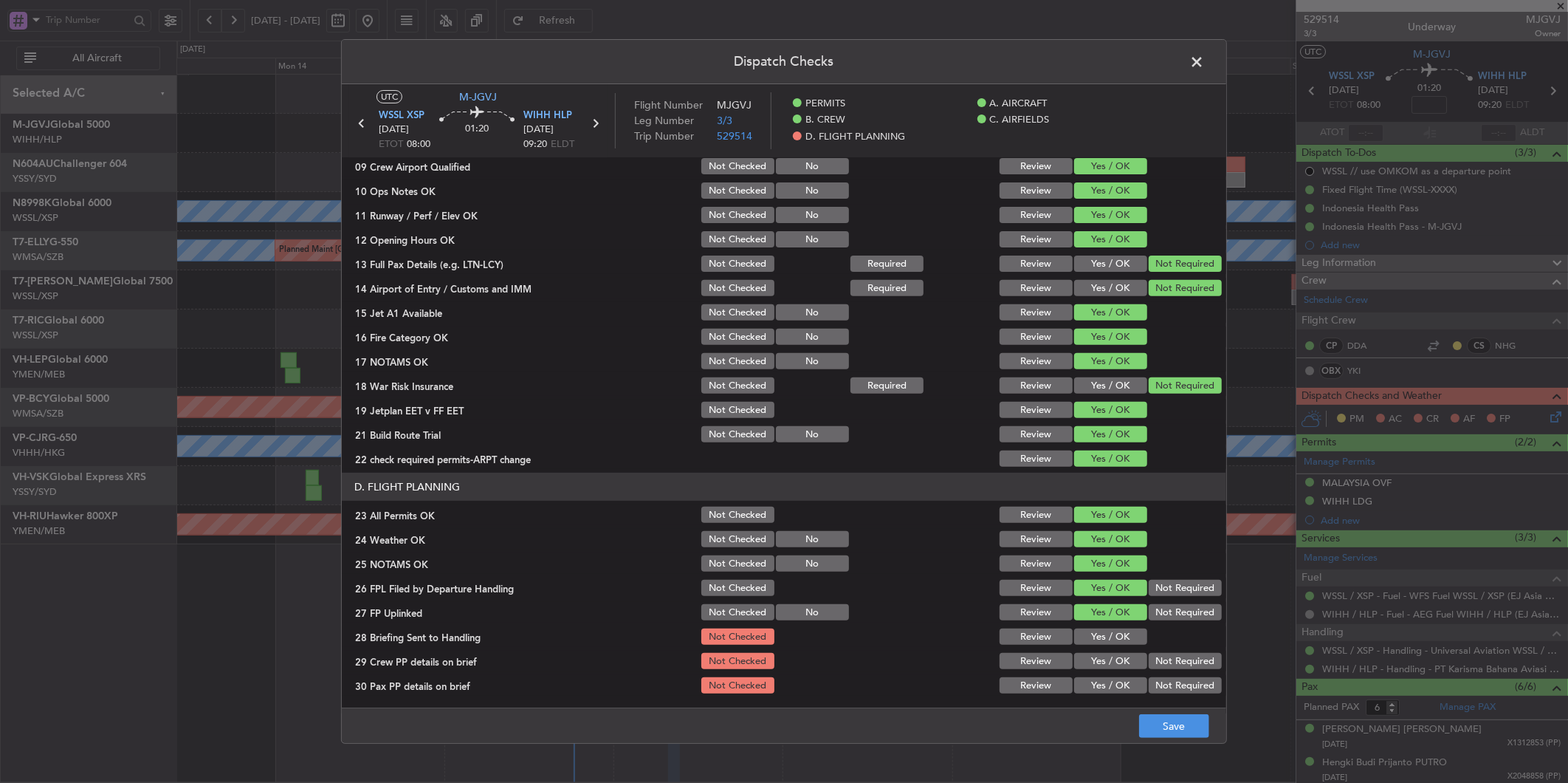 click on "Yes / OK" 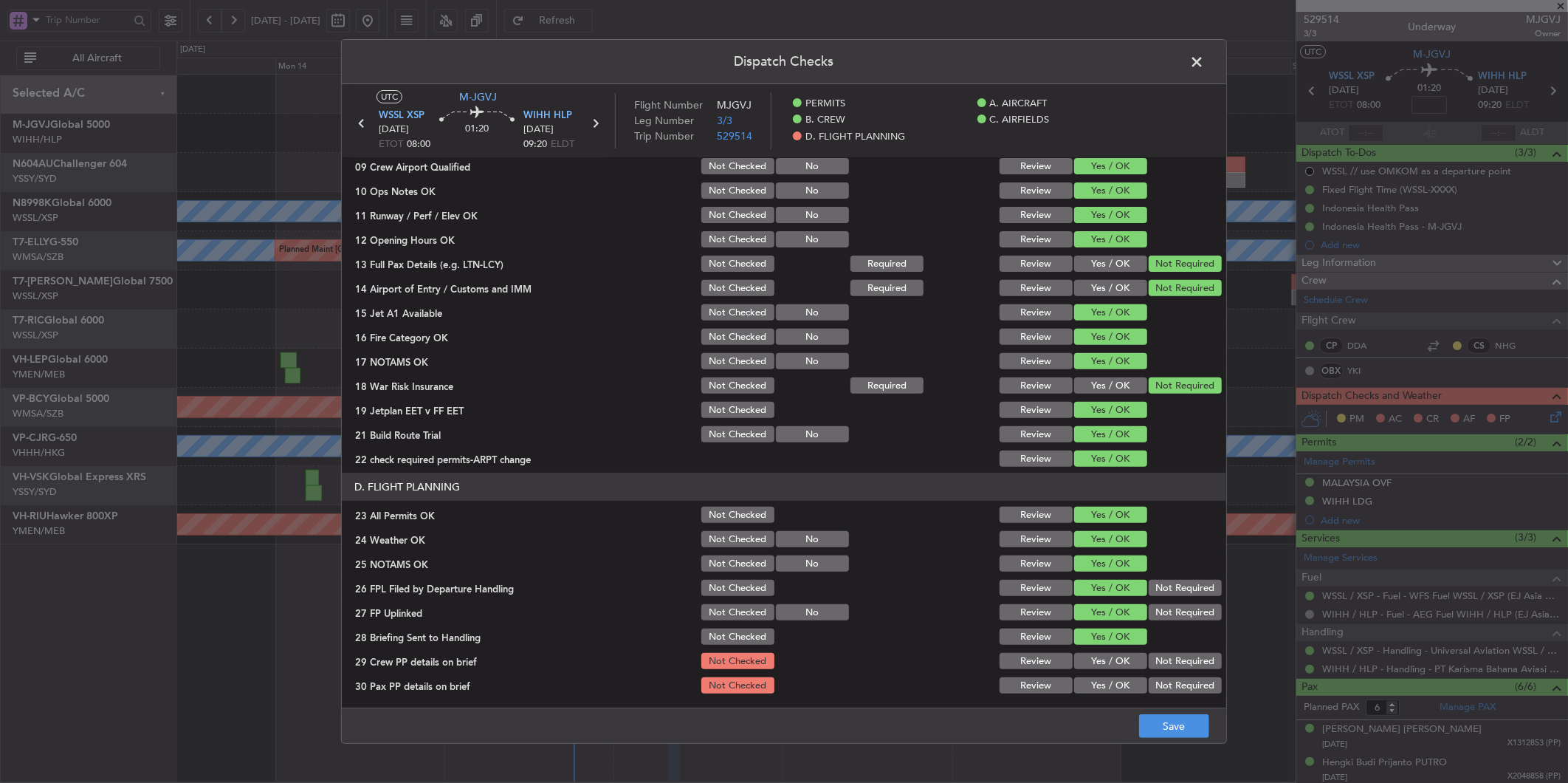 click on "Yes / OK" 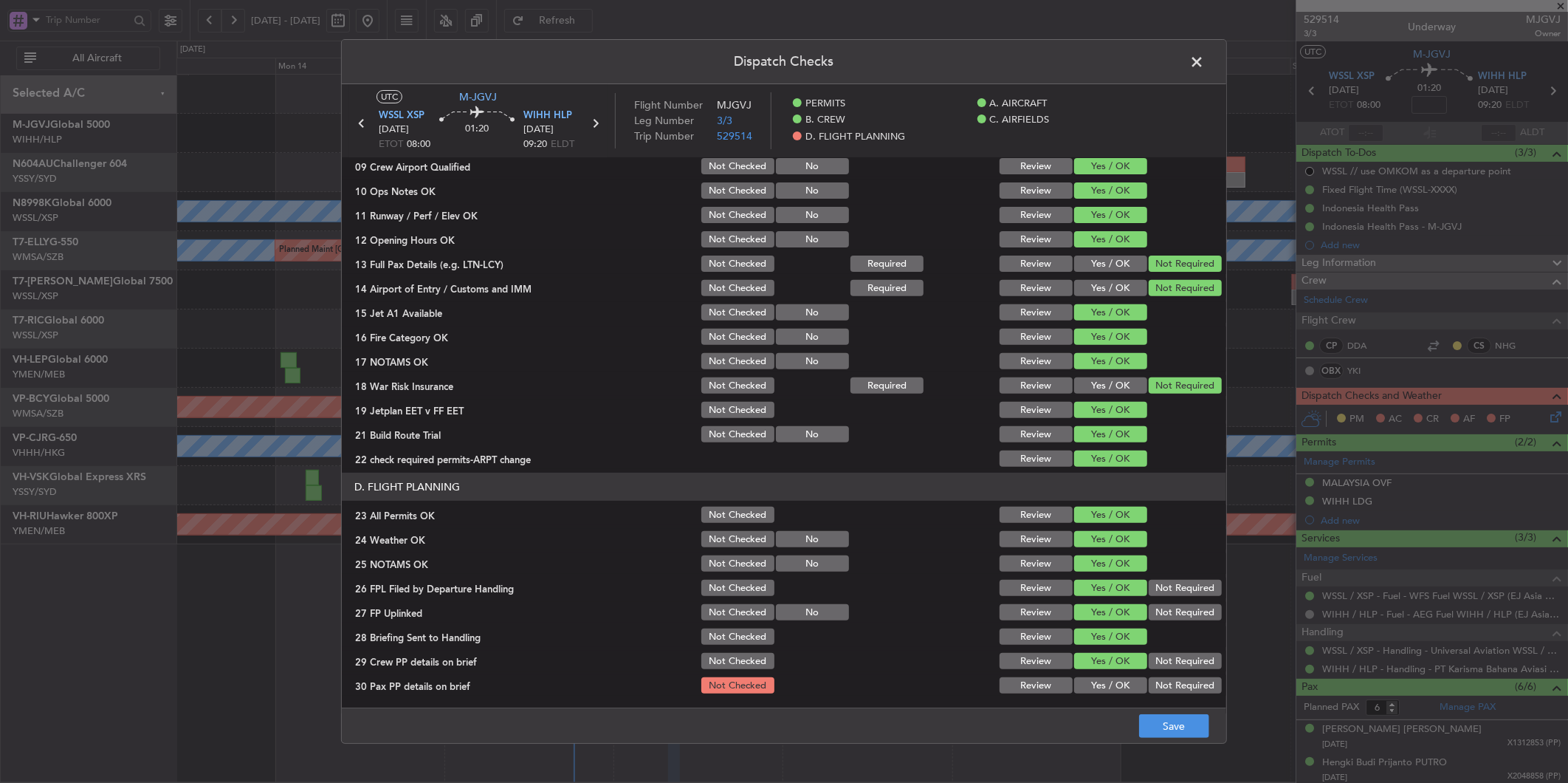 click on "Yes / OK" 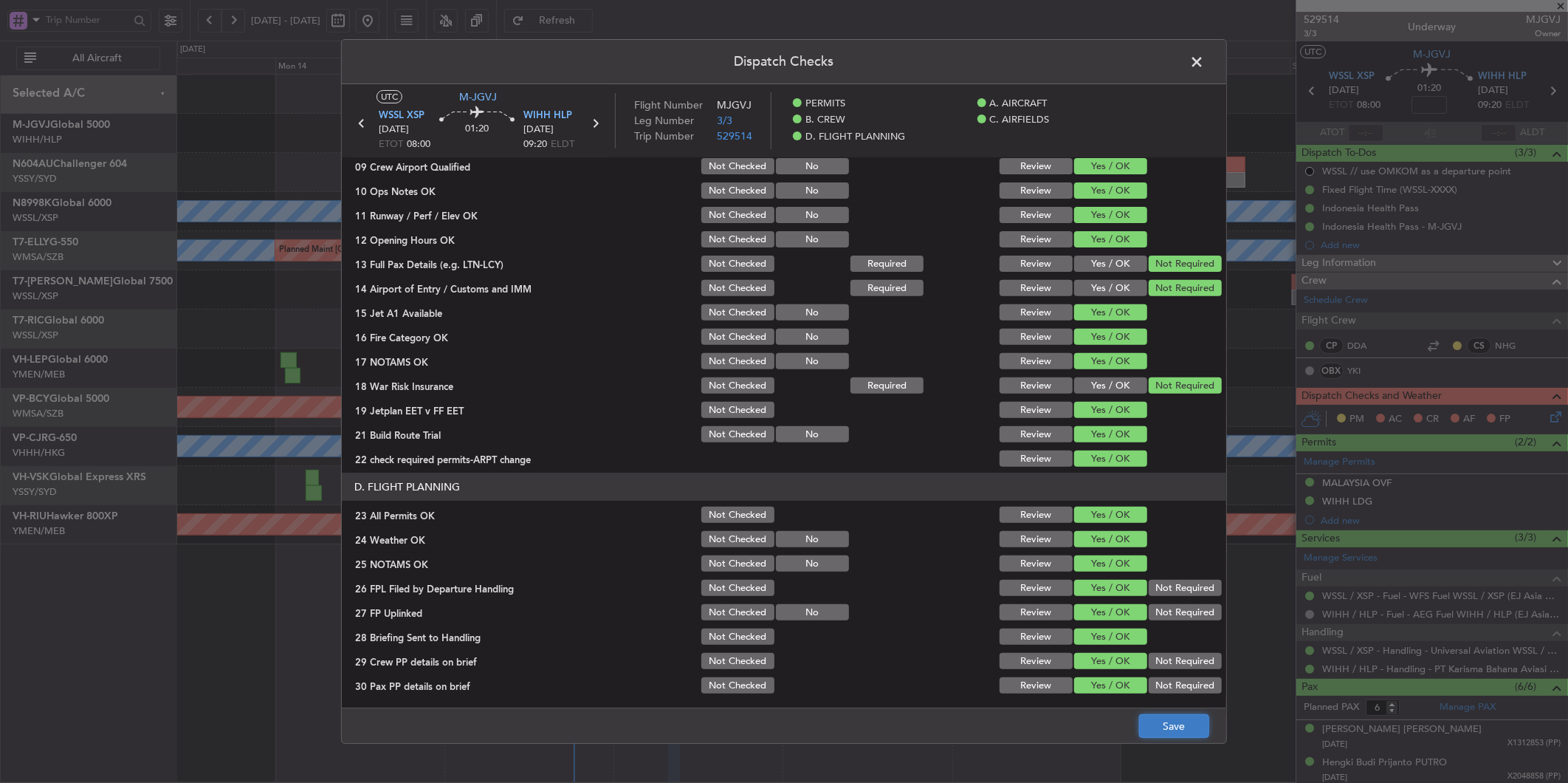 click on "Save" 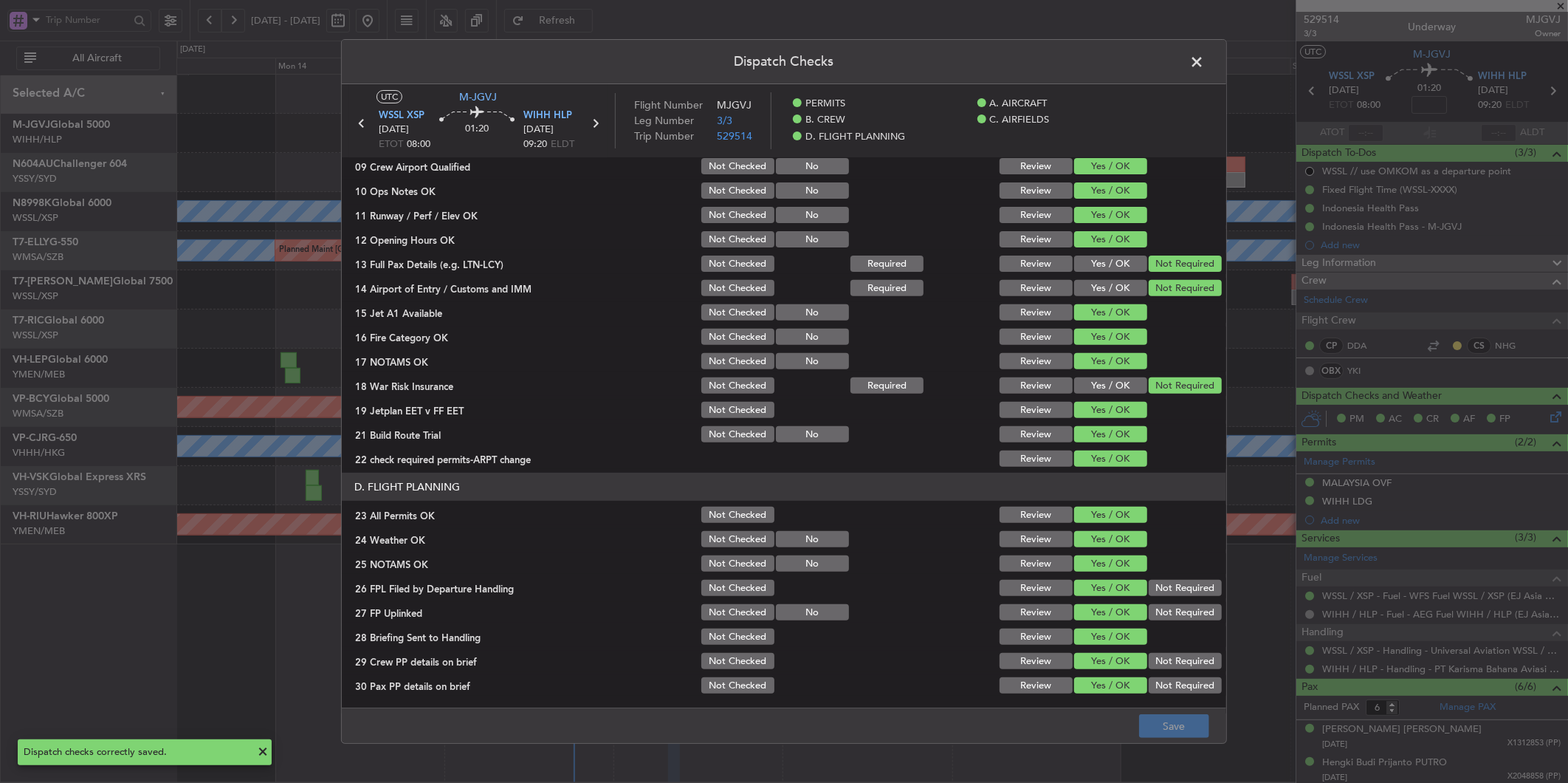 click 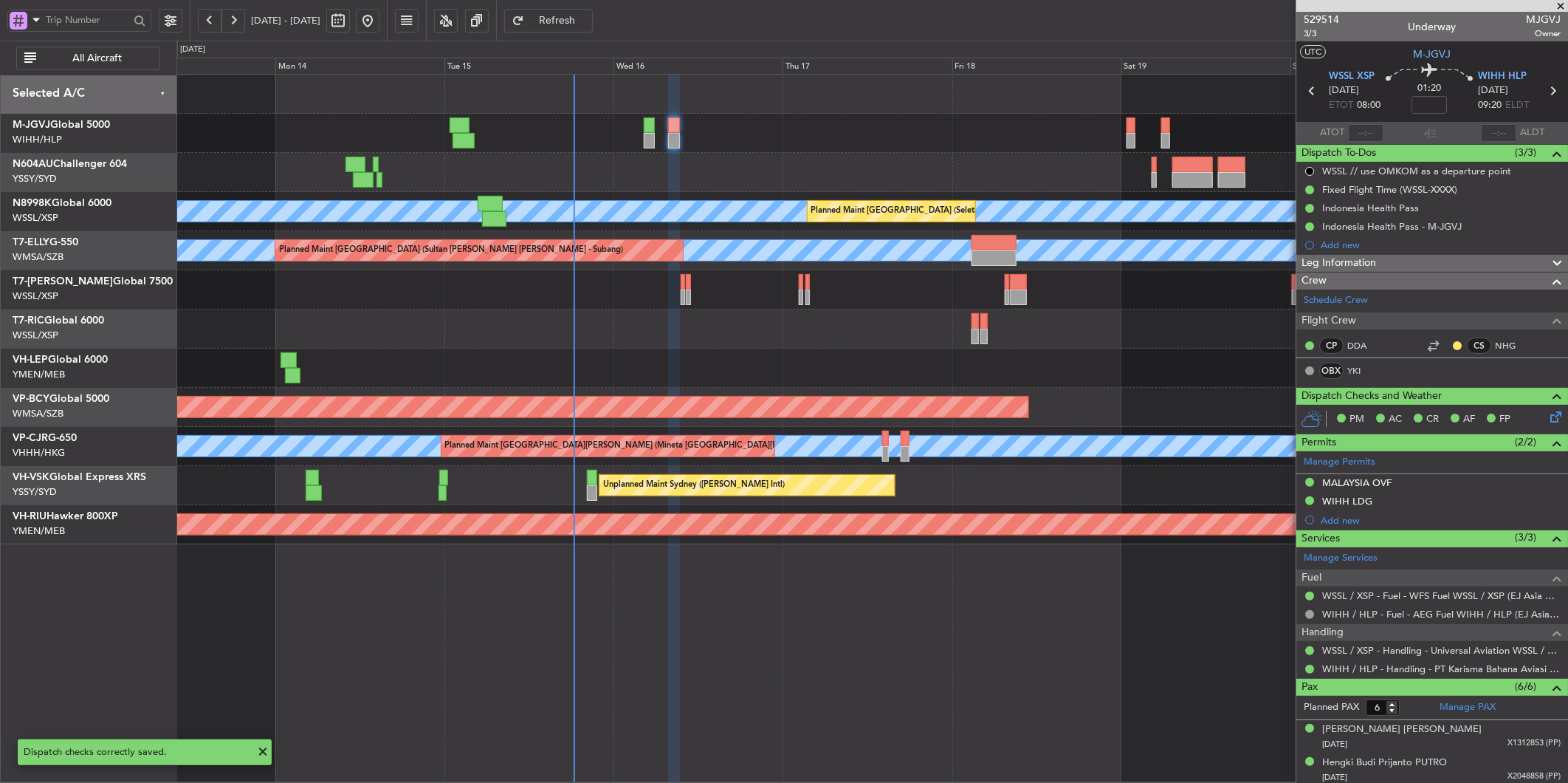 click 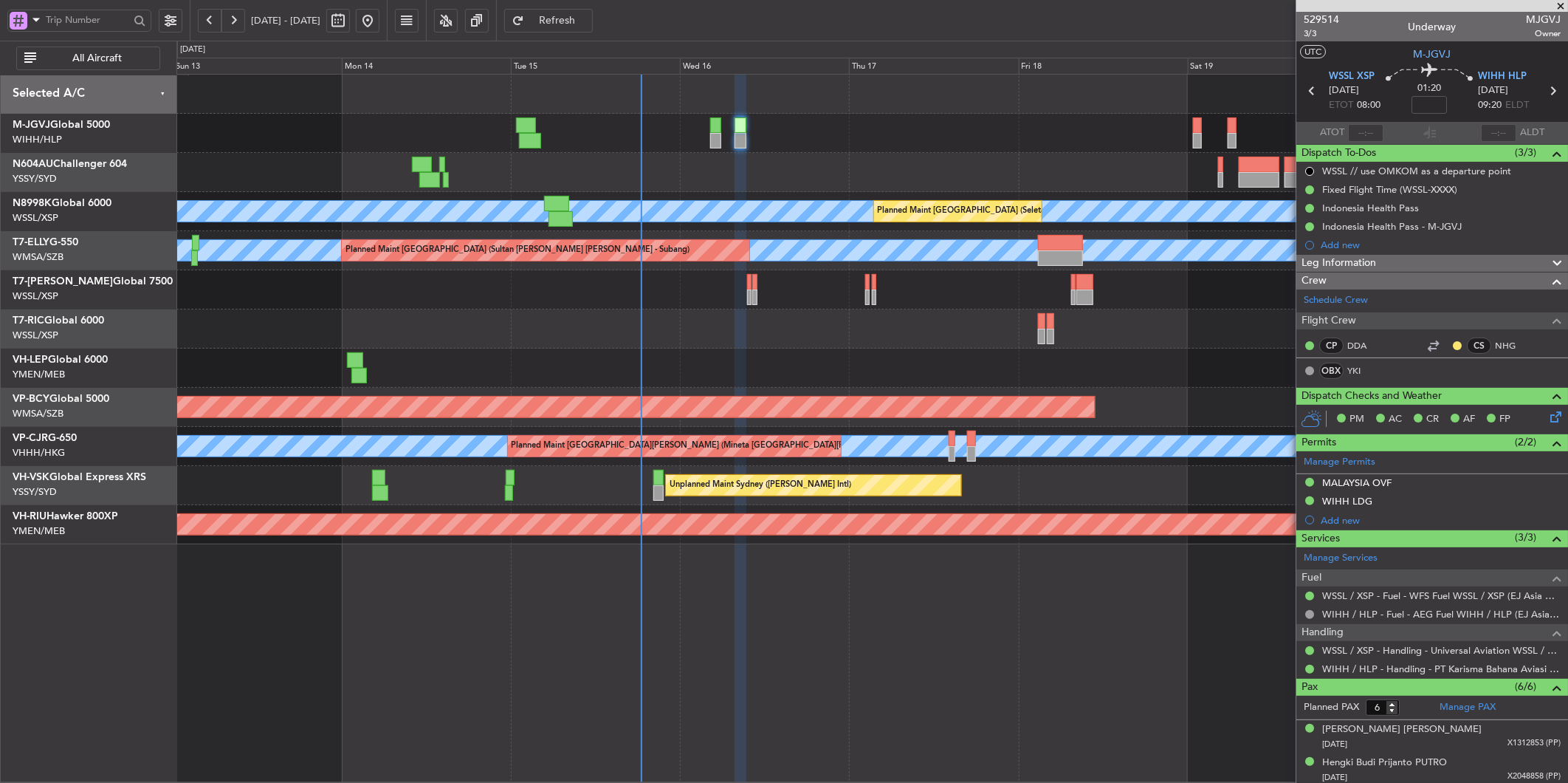 click on "[PERSON_NAME]
Planned Maint [GEOGRAPHIC_DATA] (Seletar)
[PERSON_NAME]
[PERSON_NAME]
Planned Maint [GEOGRAPHIC_DATA] (Sultan [PERSON_NAME] [PERSON_NAME] - Subang)
Planned Maint [GEOGRAPHIC_DATA] (Seletar)
Planned Maint [GEOGRAPHIC_DATA] (Seletar)
Planned Maint [GEOGRAPHIC_DATA] (Seletar)
[PERSON_NAME]
[GEOGRAPHIC_DATA][PERSON_NAME] (Mineta [GEOGRAPHIC_DATA][PERSON_NAME])
Unplanned Maint Sydney ([PERSON_NAME] Intl)
Unplanned Maint Sydney ([PERSON_NAME] Intl)
Planned Maint [GEOGRAPHIC_DATA] ([GEOGRAPHIC_DATA])" 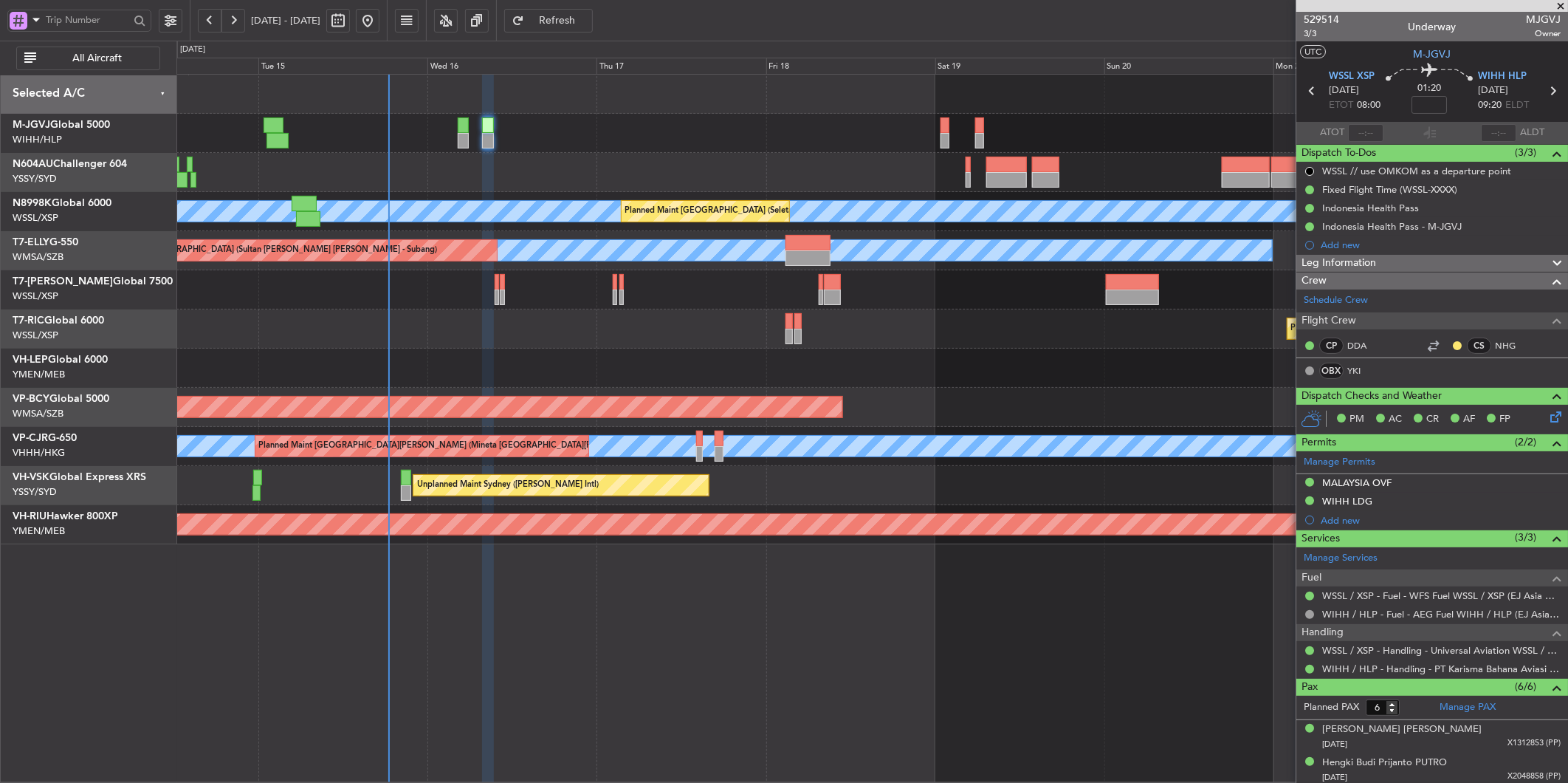 click on "Planned Maint [GEOGRAPHIC_DATA] (Seletar)" 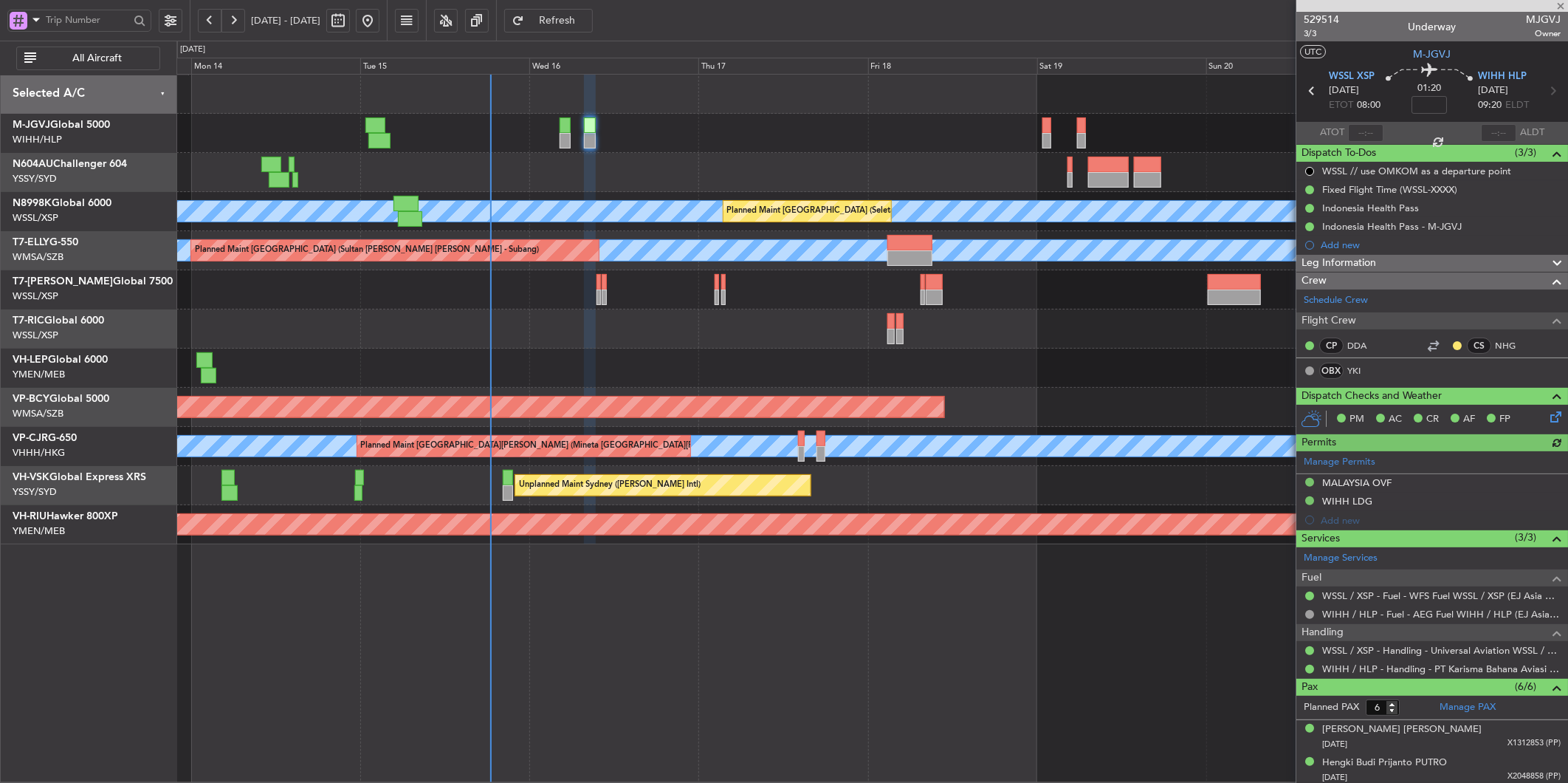 type on "[PERSON_NAME] (HHAFI)" 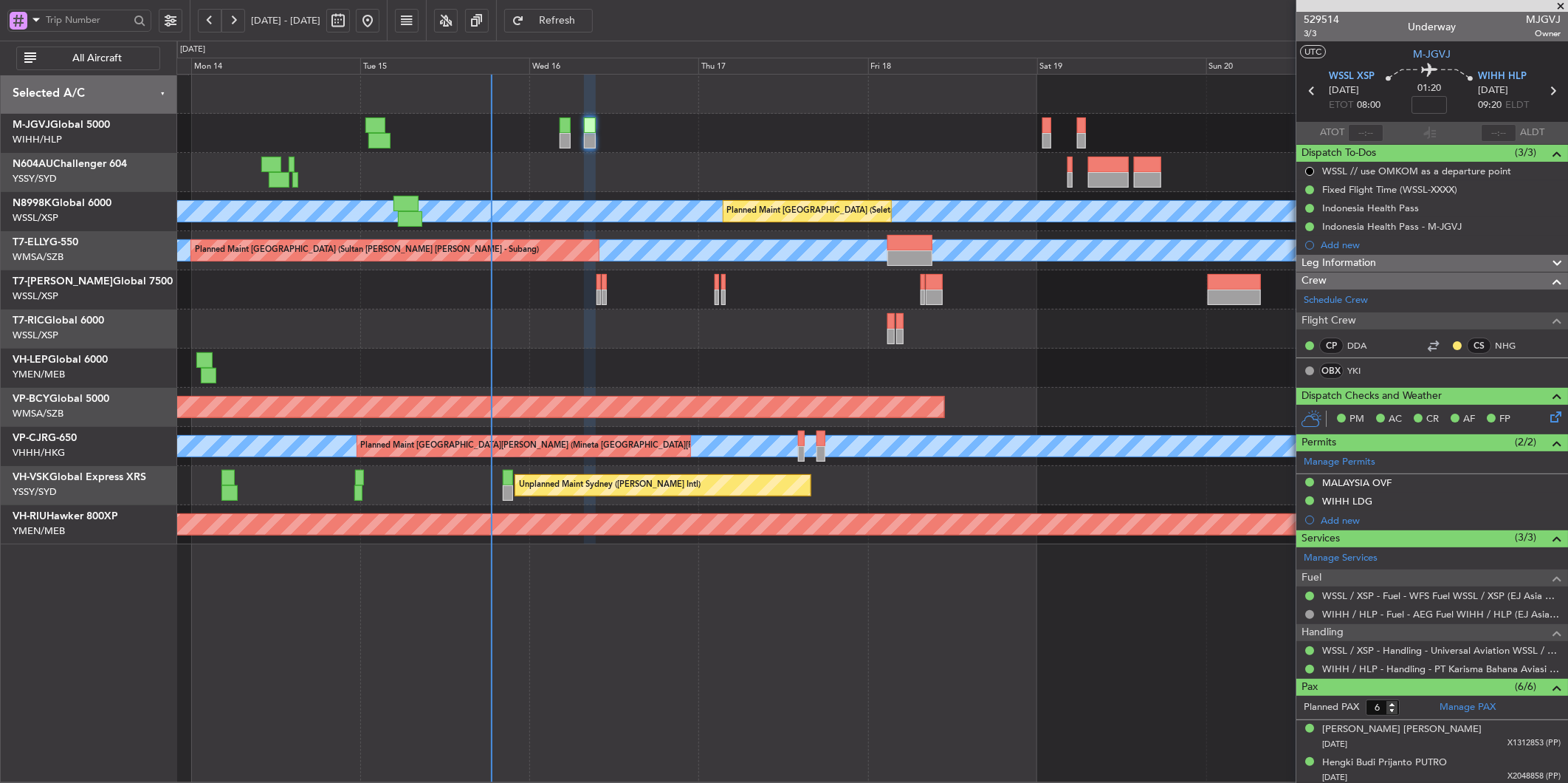 type on "[PERSON_NAME] (HHAFI)" 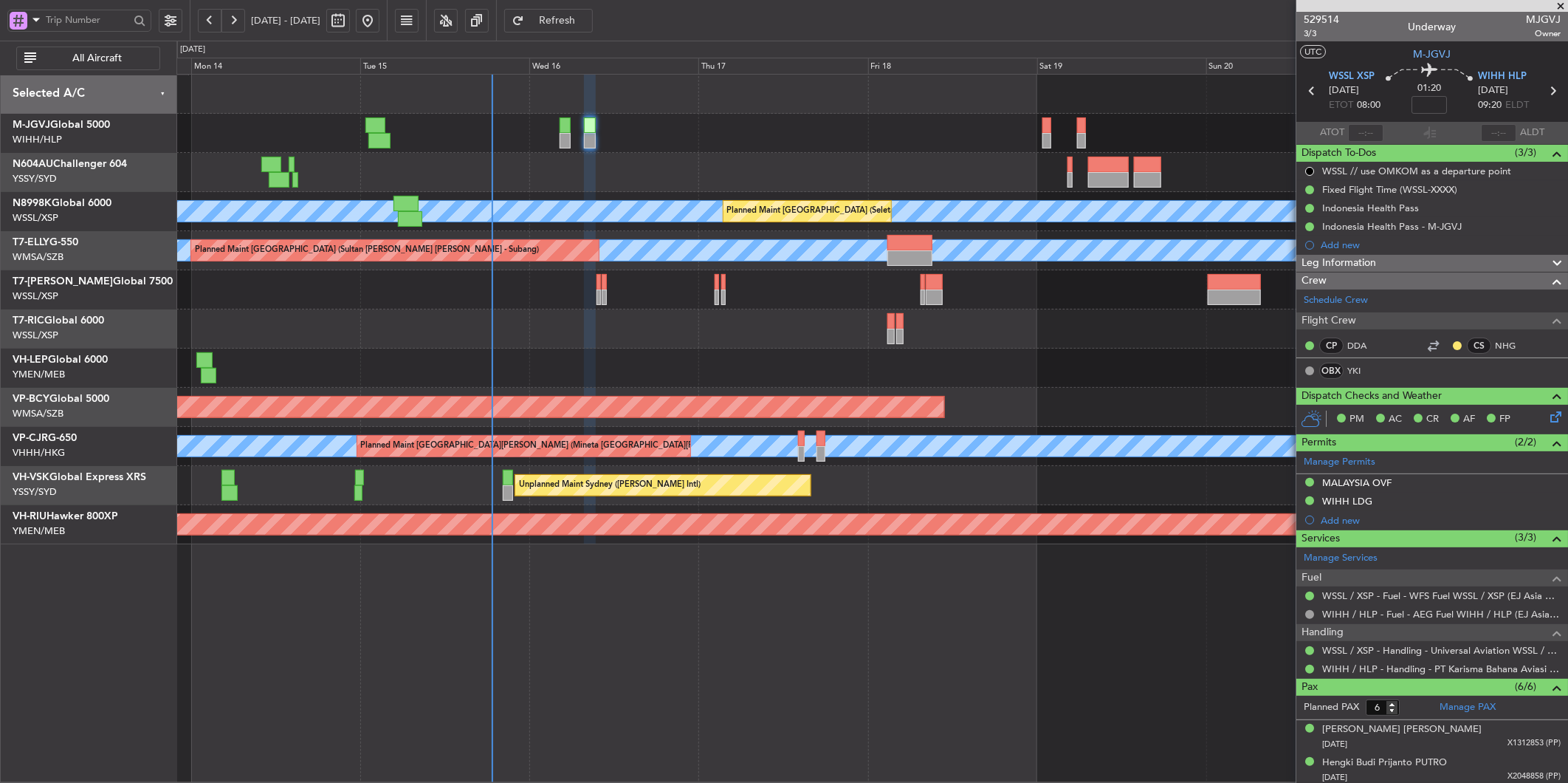type on "[PERSON_NAME] (HHAFI)" 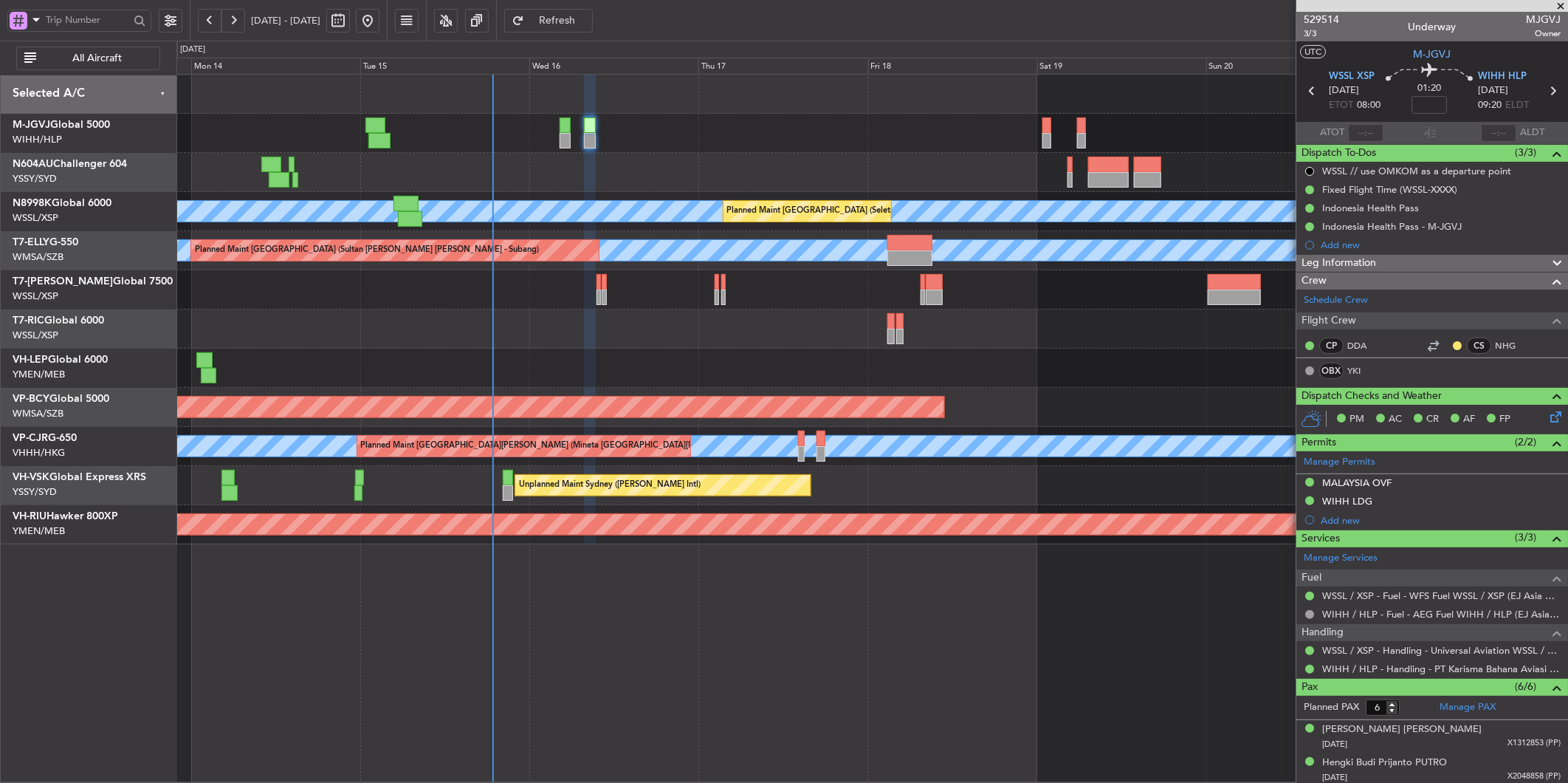 type on "[PERSON_NAME] (HHAFI)" 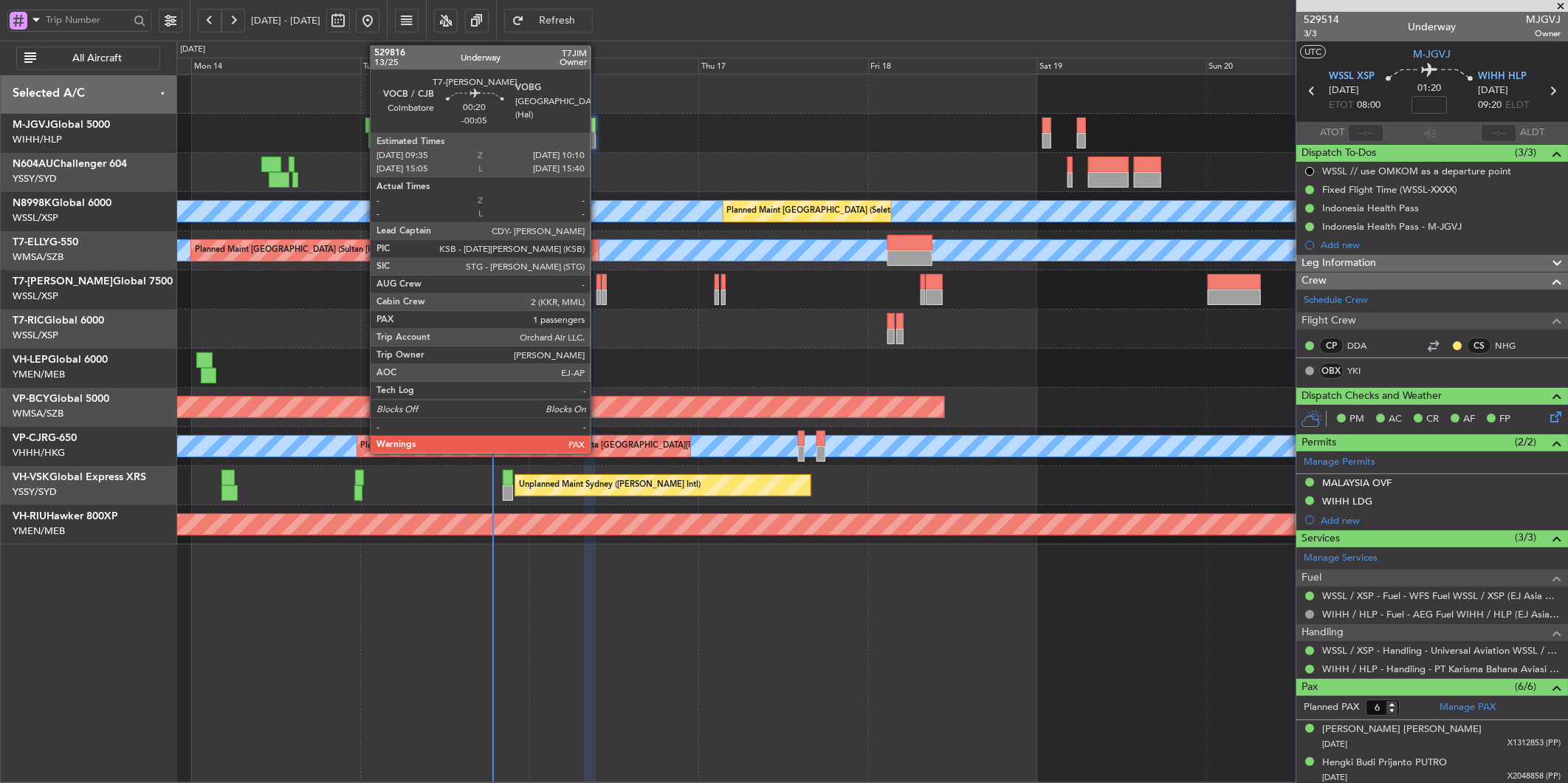 click 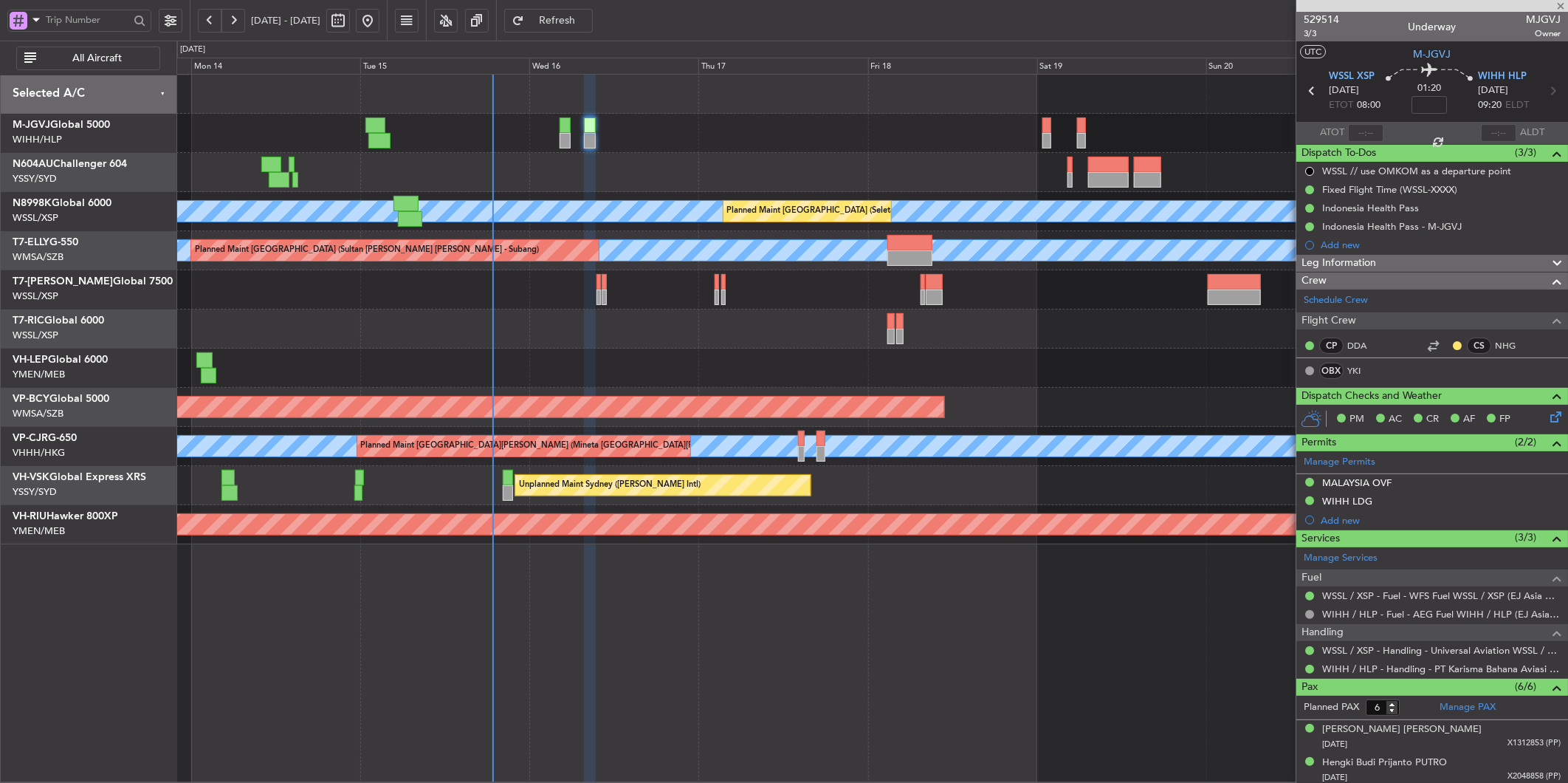 click on "Planned Maint [GEOGRAPHIC_DATA] (Seletar)" 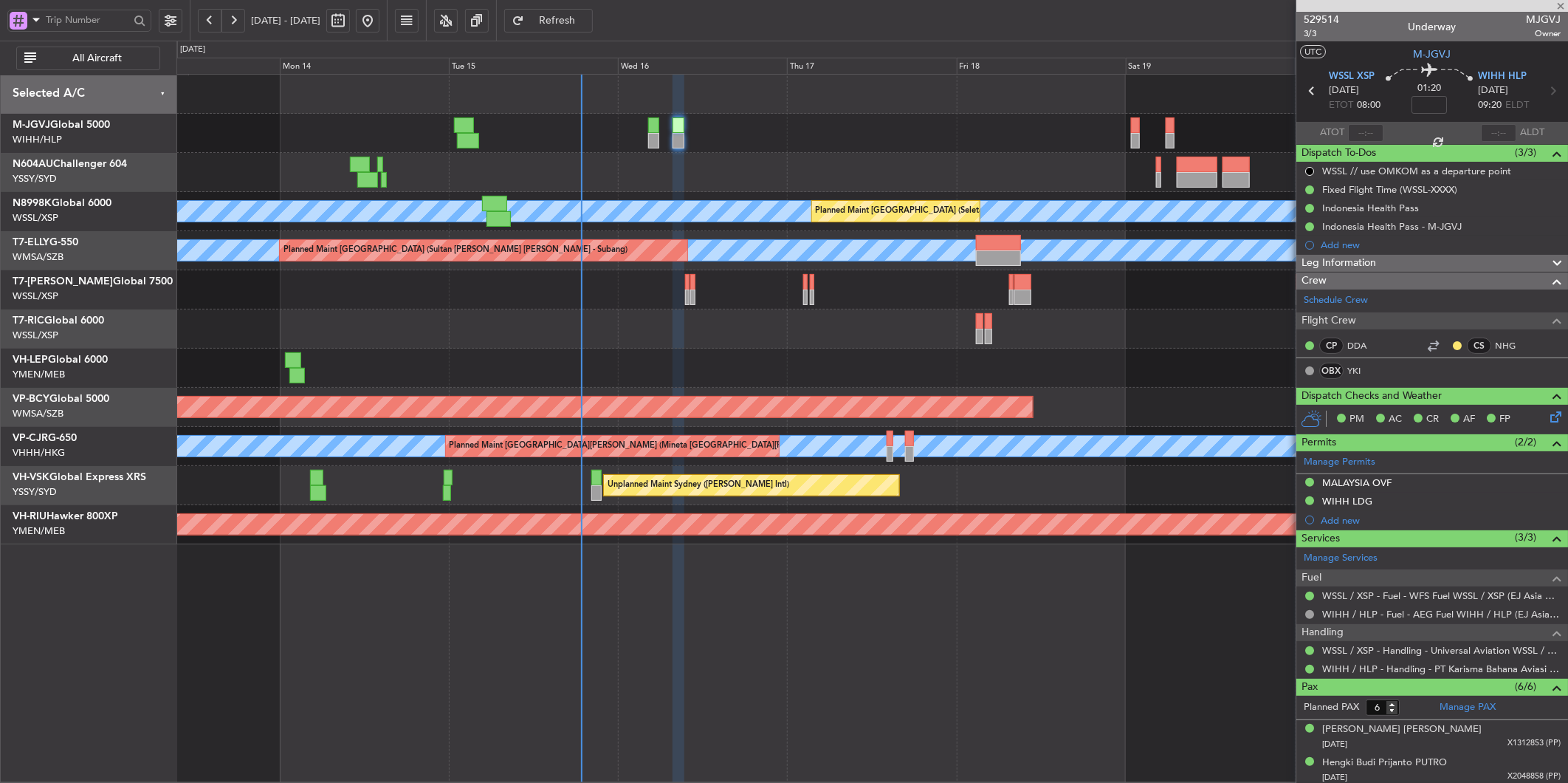 type on "-00:05" 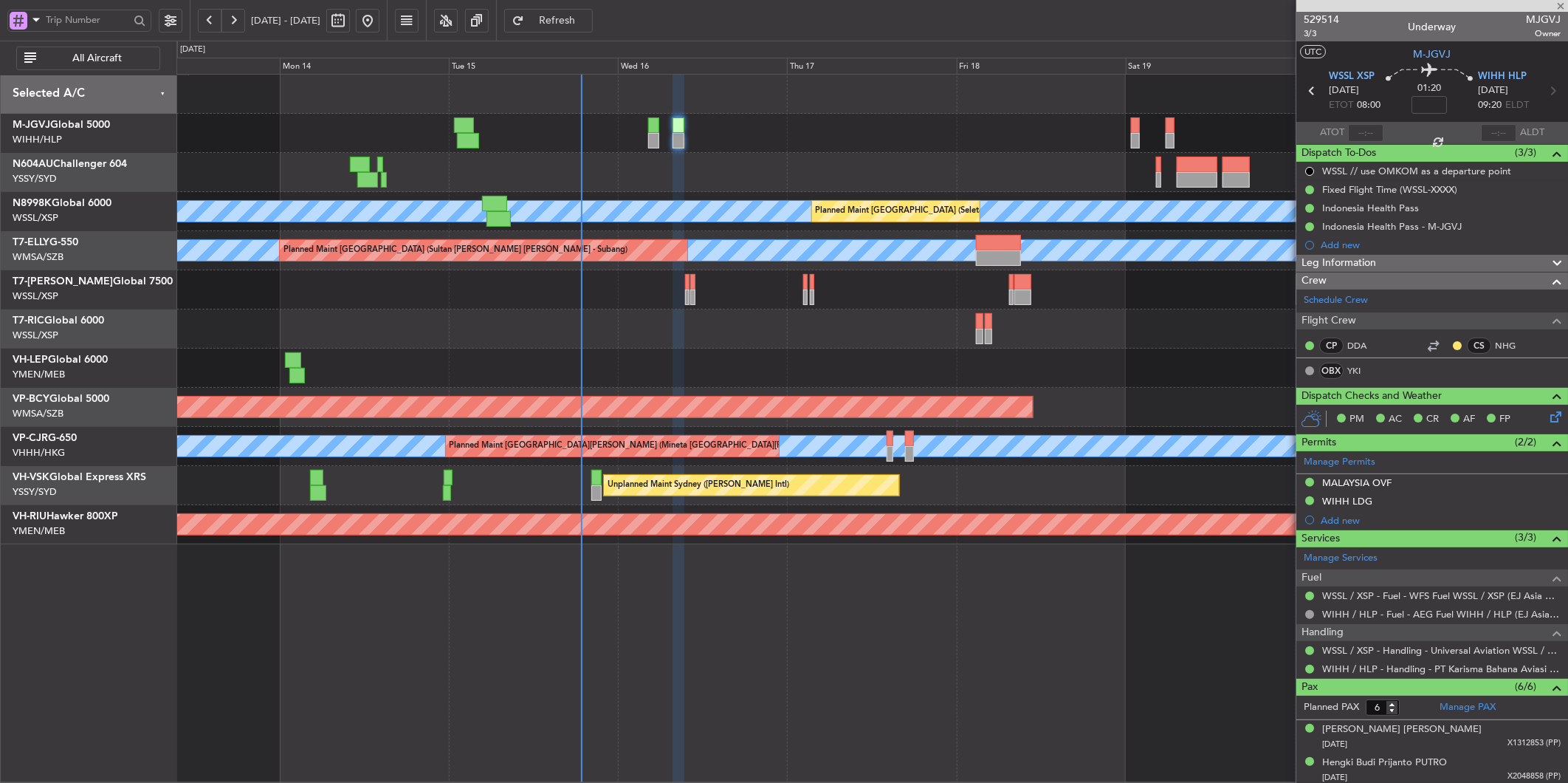 type 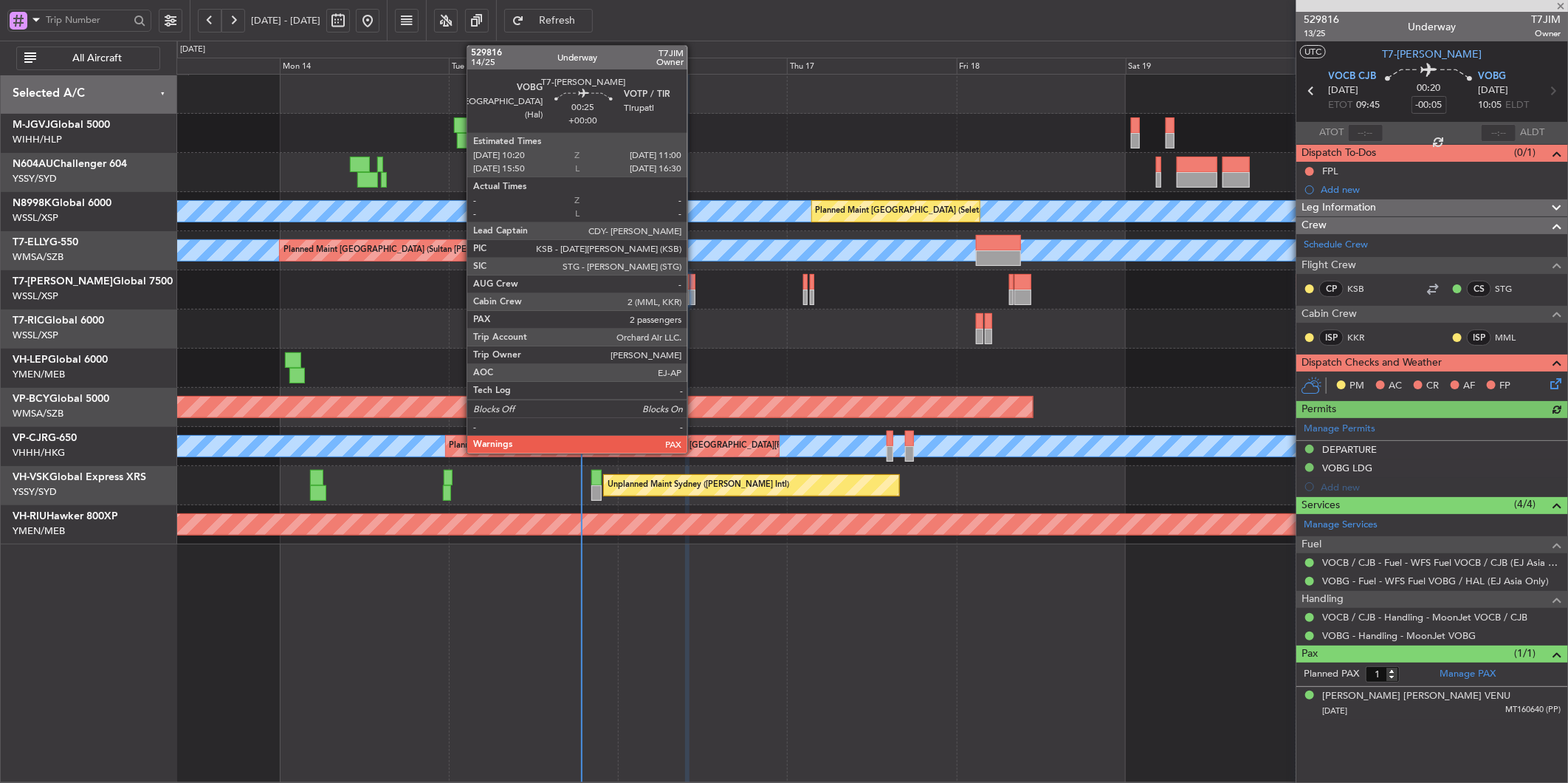 click 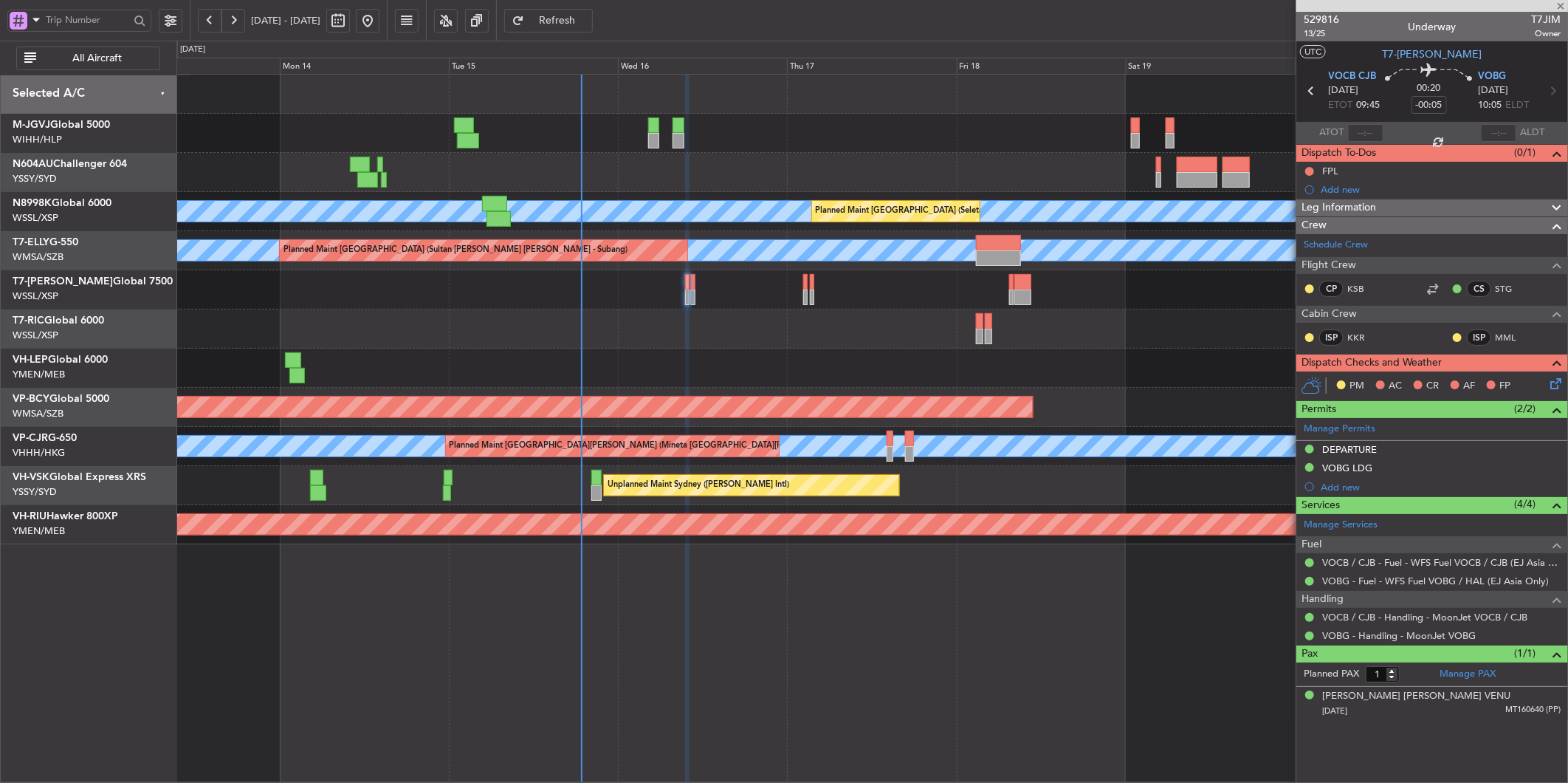 type 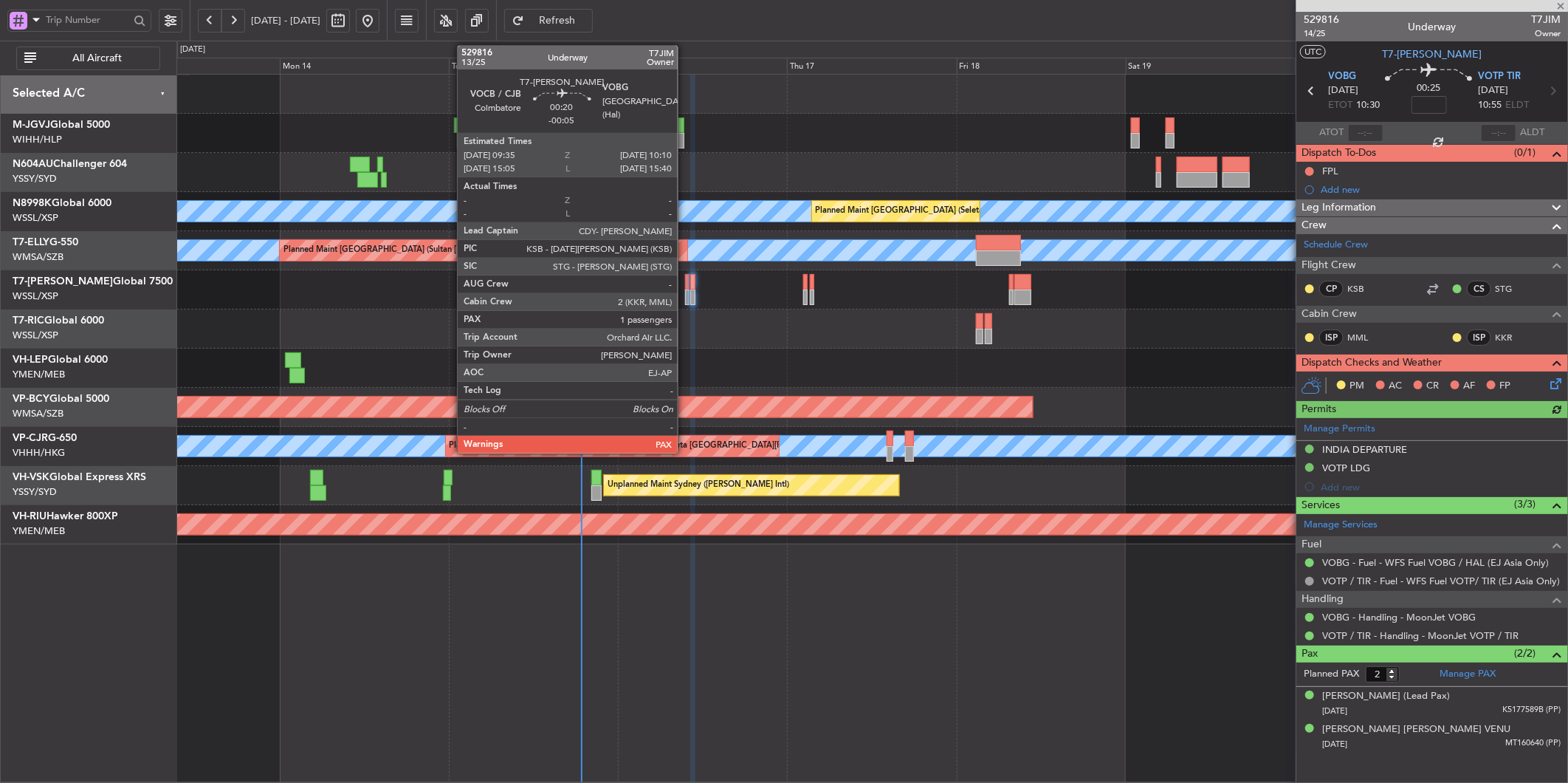 click 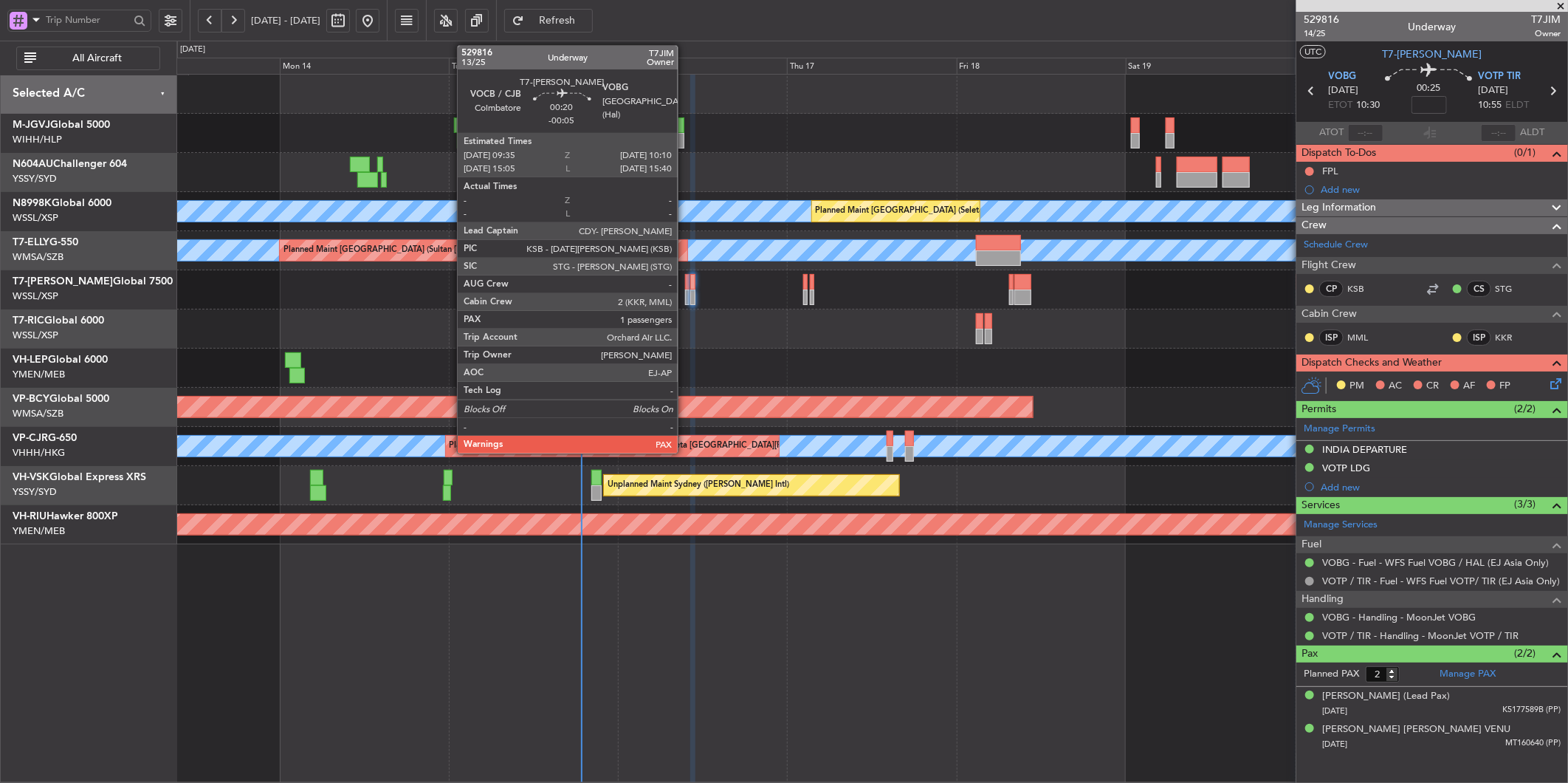 click 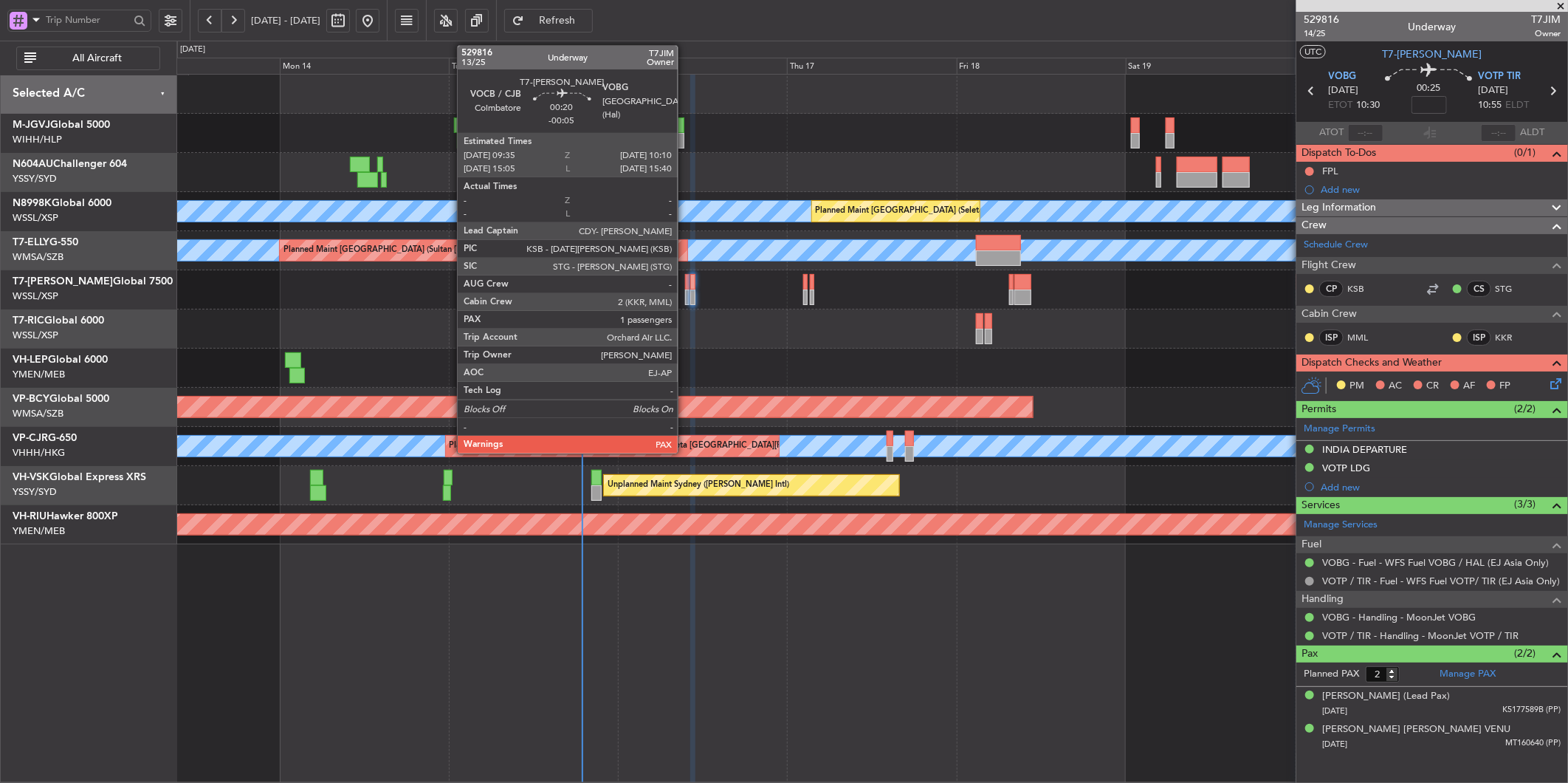 click 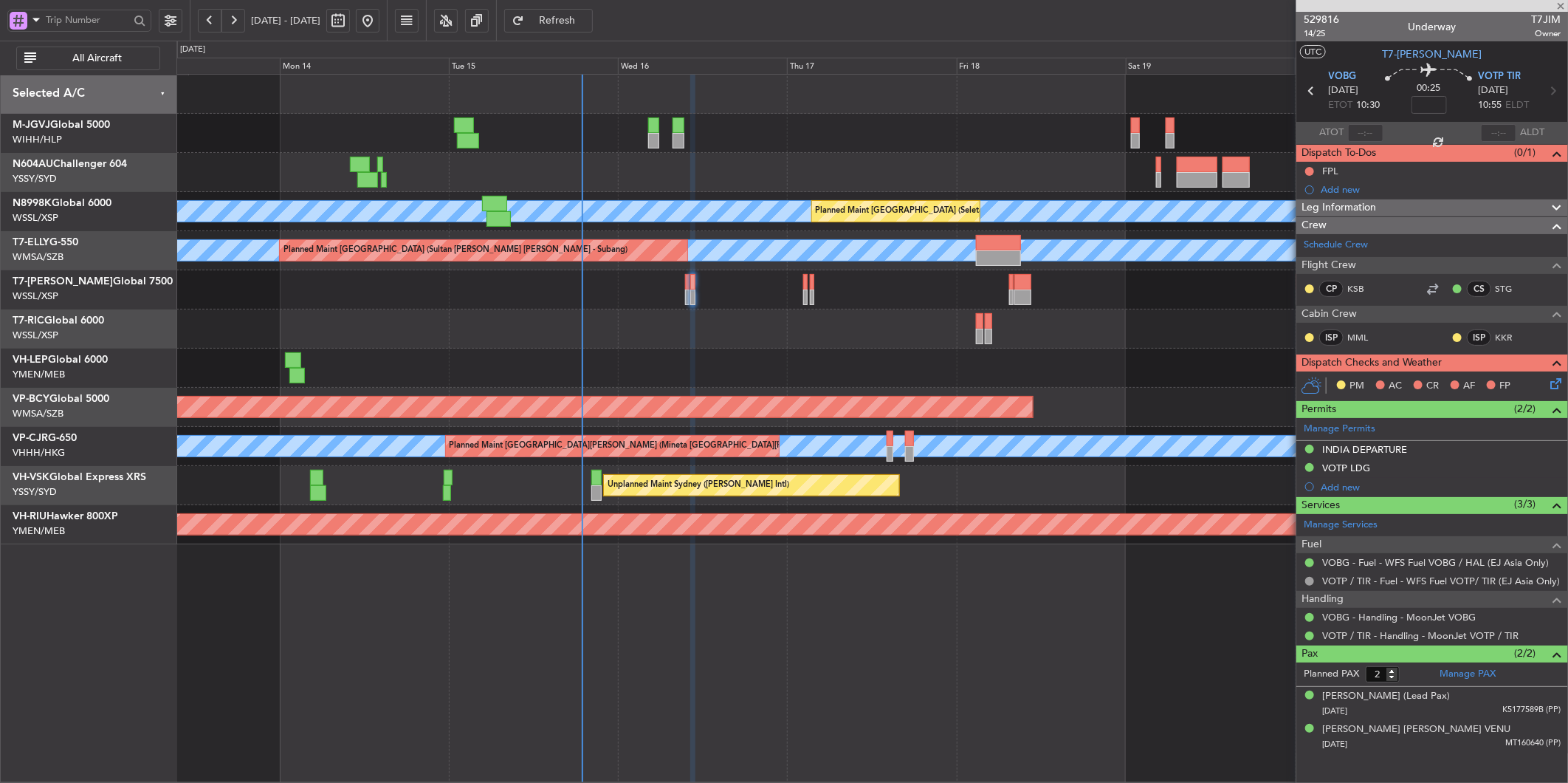 type on "-00:05" 